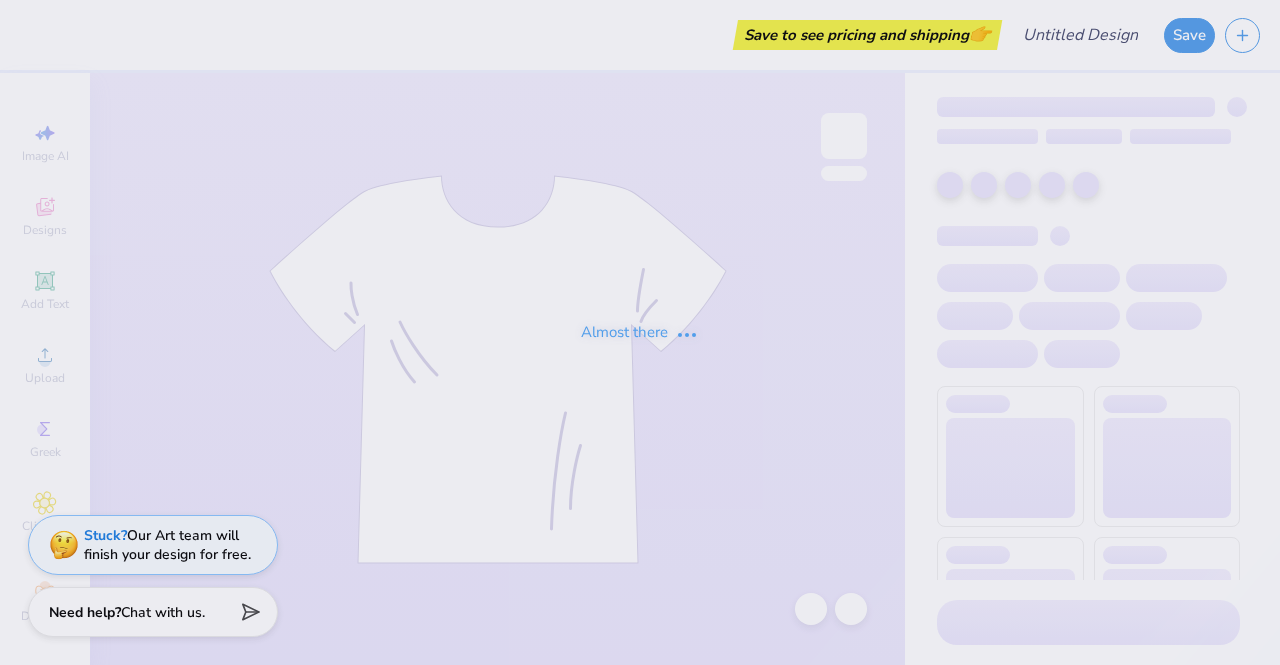 scroll, scrollTop: 0, scrollLeft: 0, axis: both 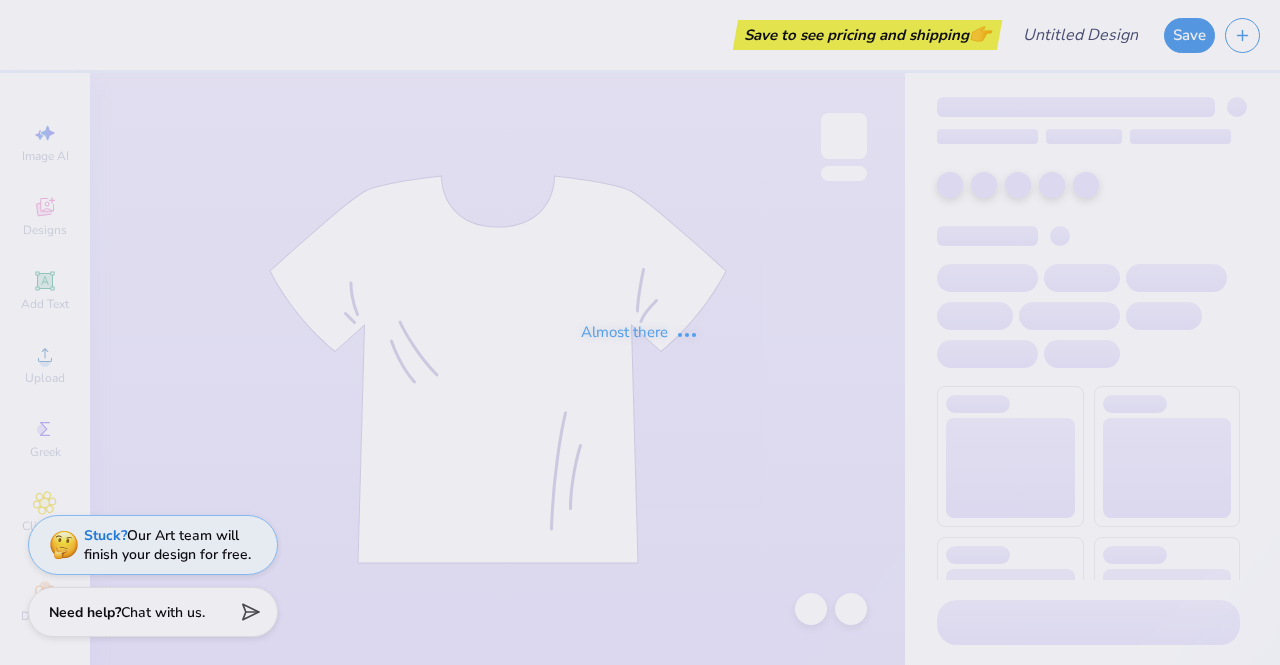 type on "#[NUMBER] [EVENT] [YEAR]" 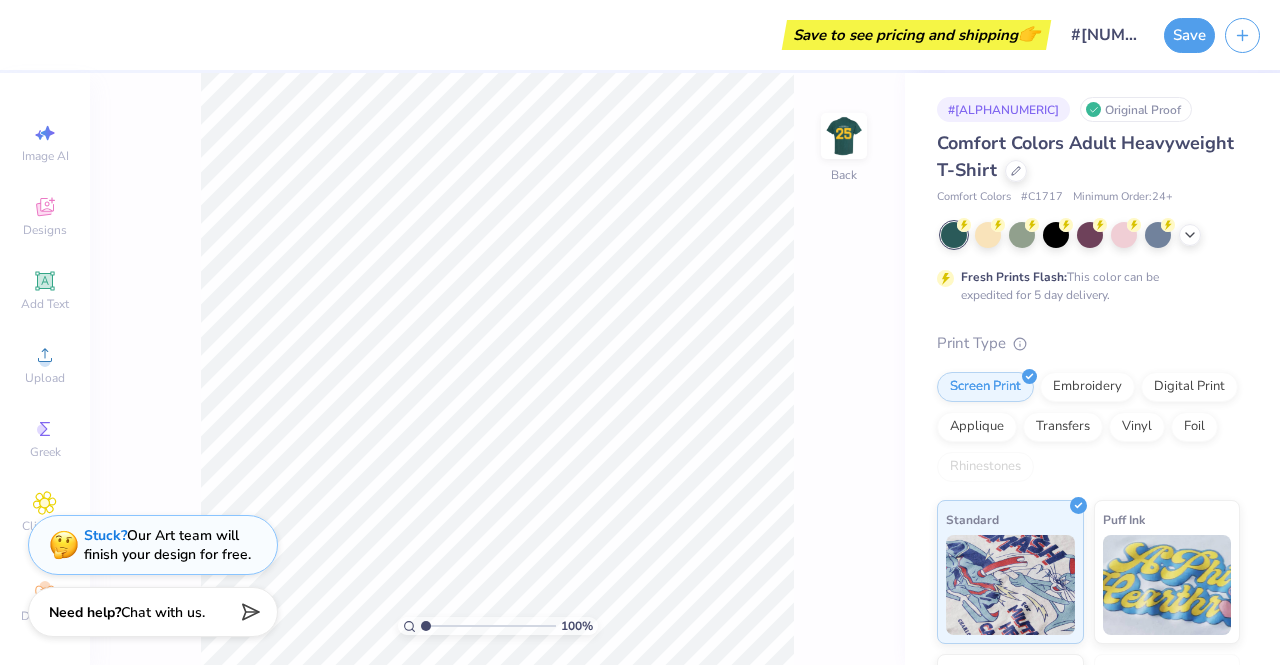click on "Save to see pricing and shipping  👉" at bounding box center [538, 35] 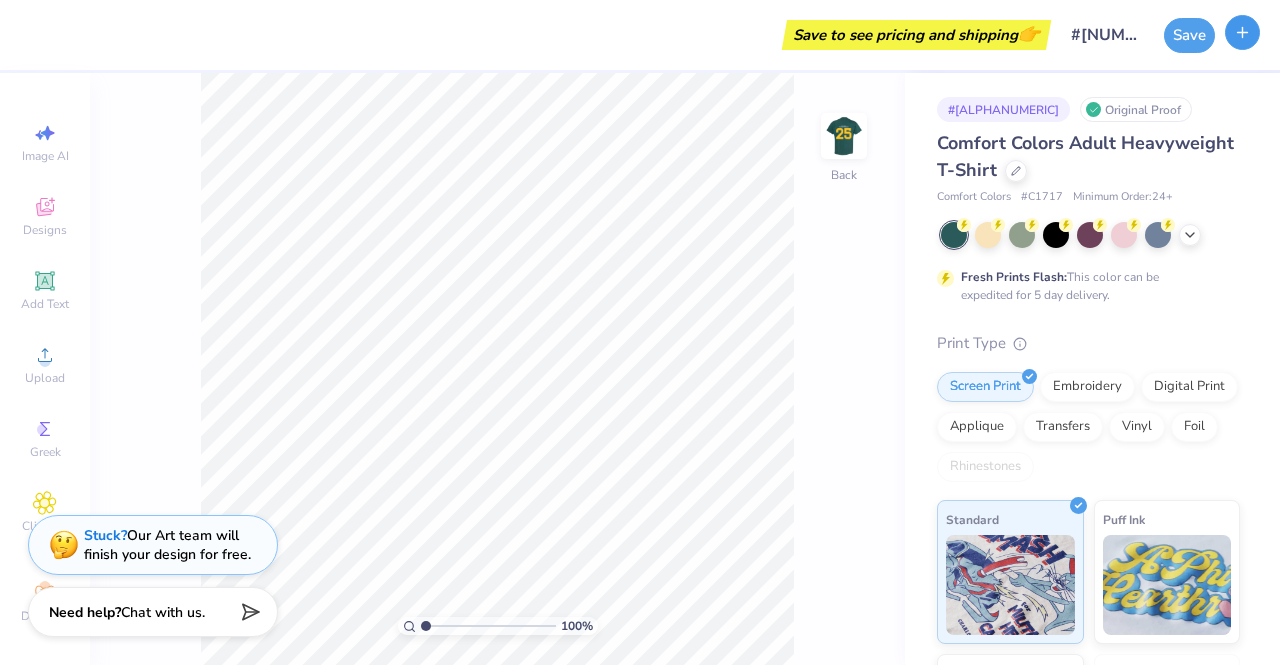 click at bounding box center (1242, 32) 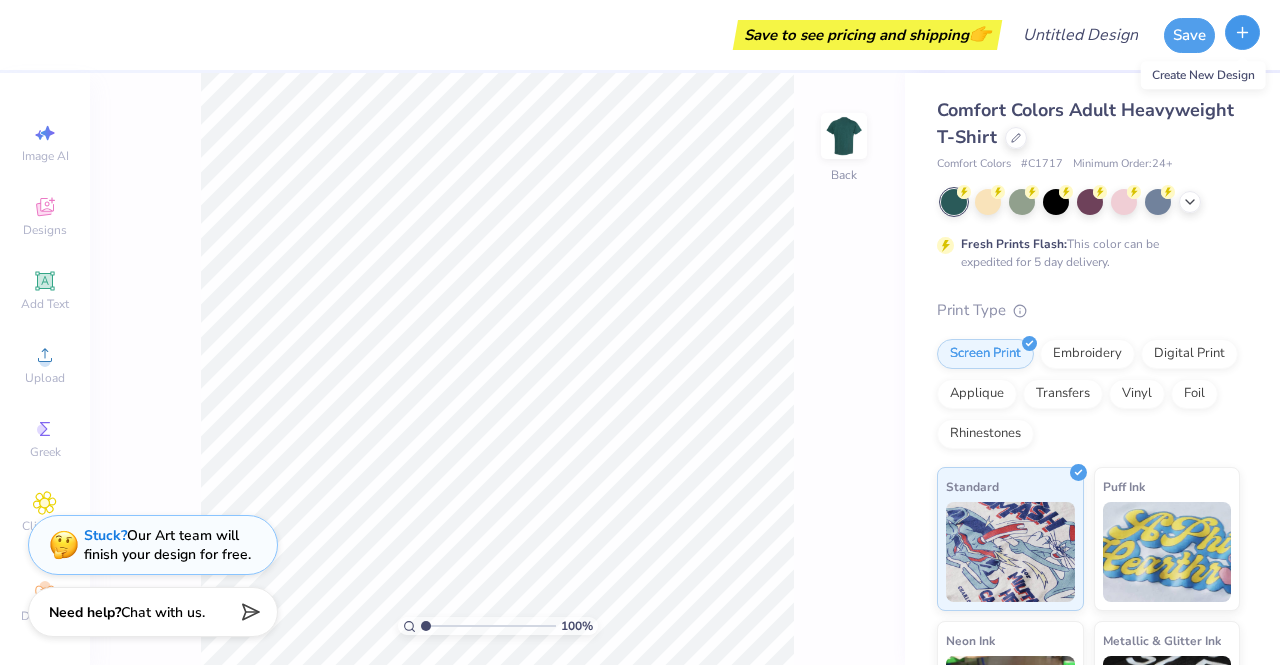 click 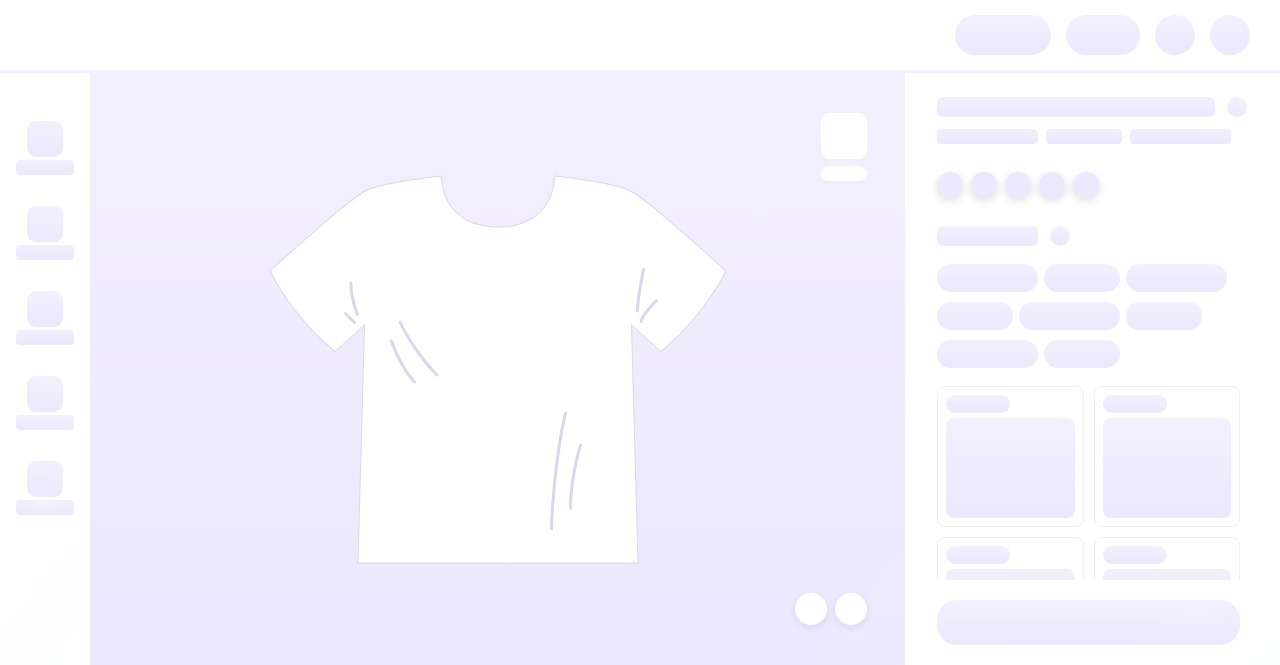 scroll, scrollTop: 0, scrollLeft: 0, axis: both 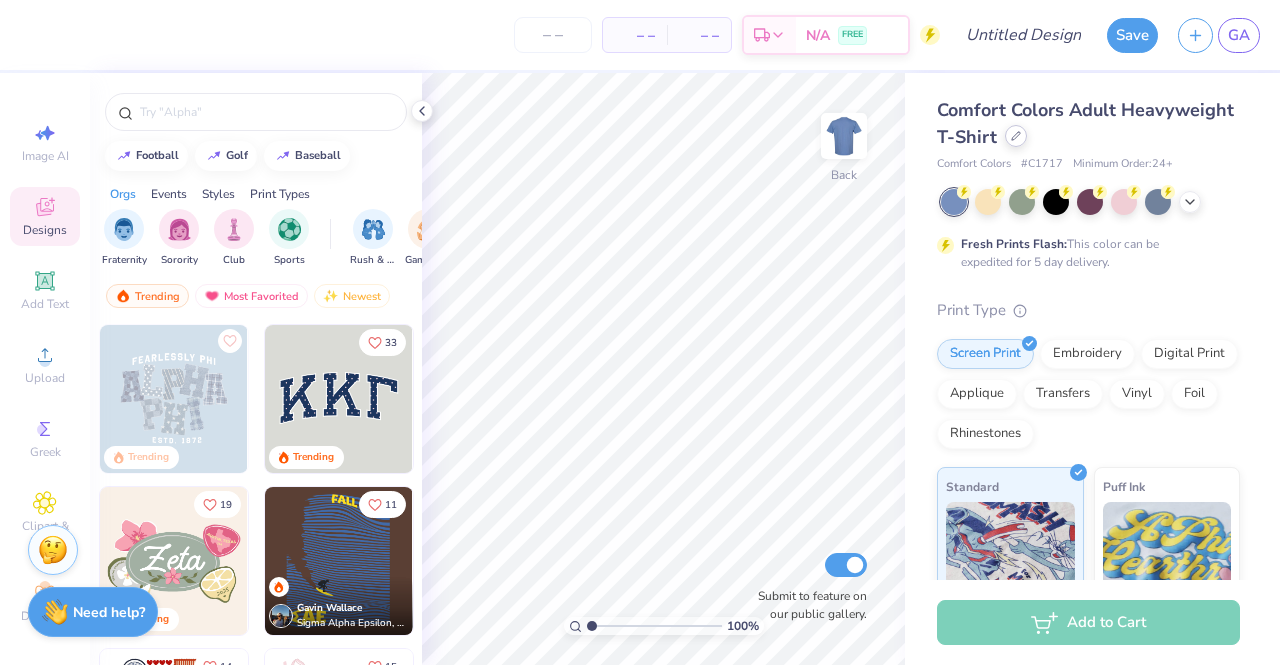 click at bounding box center [1016, 136] 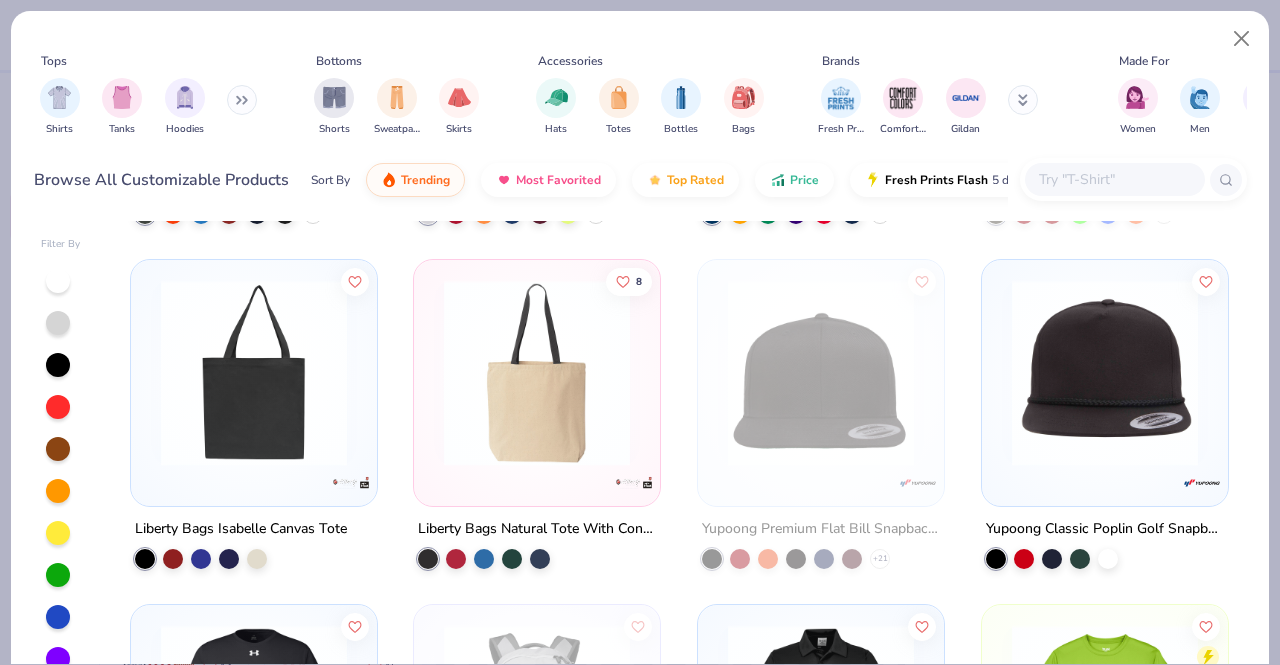 scroll, scrollTop: 17912, scrollLeft: 0, axis: vertical 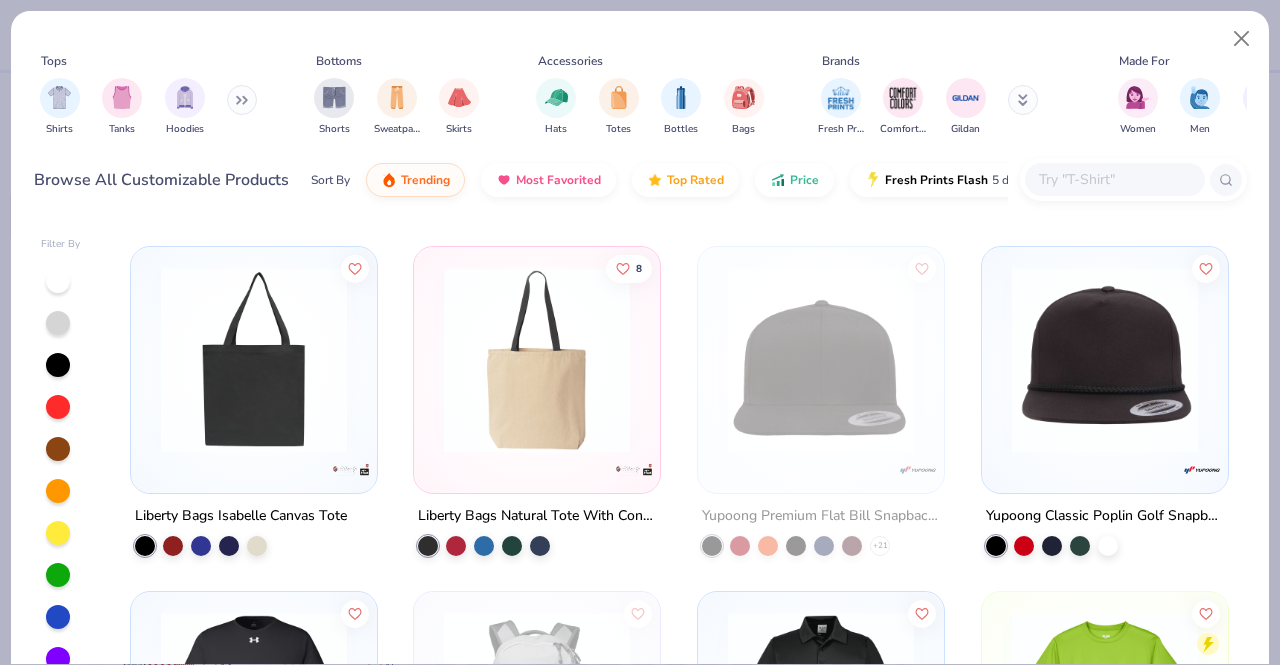 click at bounding box center [1114, 179] 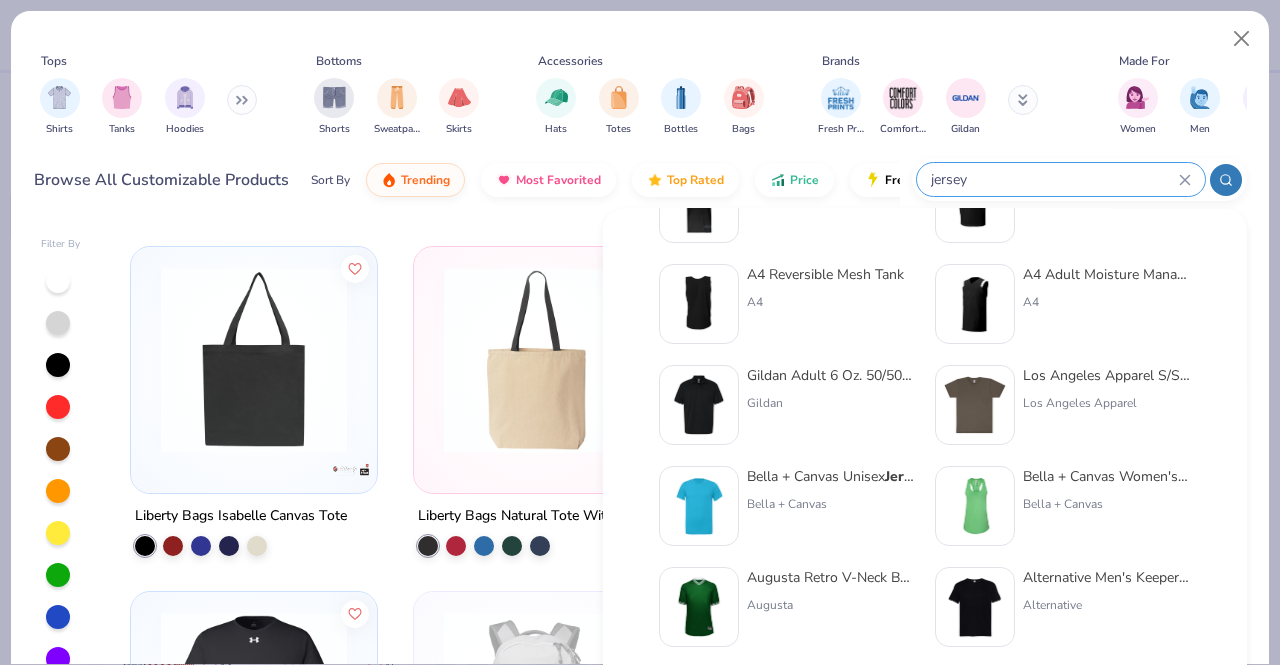 scroll, scrollTop: 0, scrollLeft: 0, axis: both 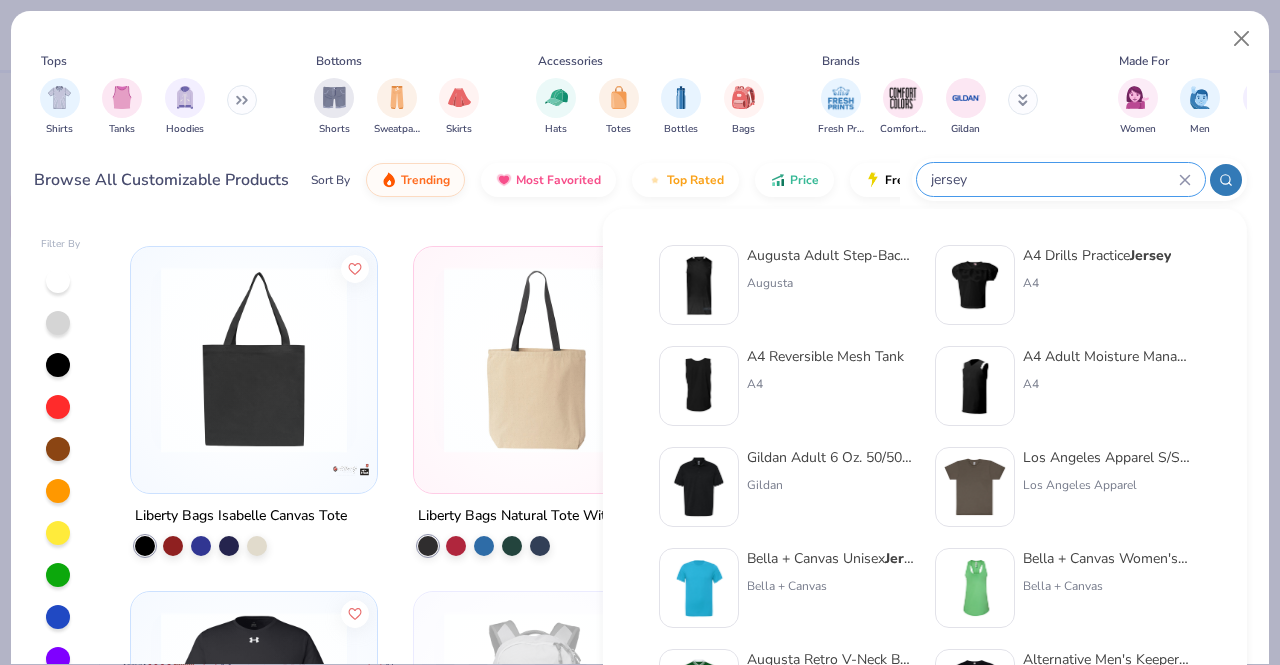 type on "jersey" 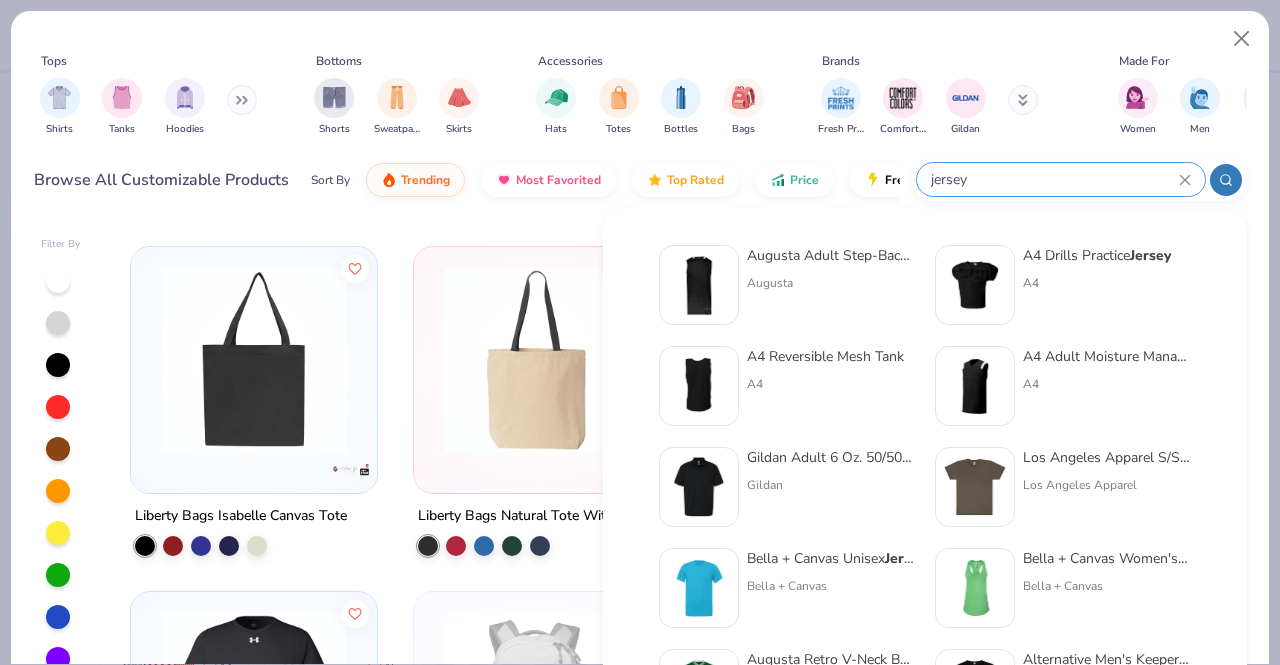click on "A4 Drills Practice  Jersey" at bounding box center (1097, 255) 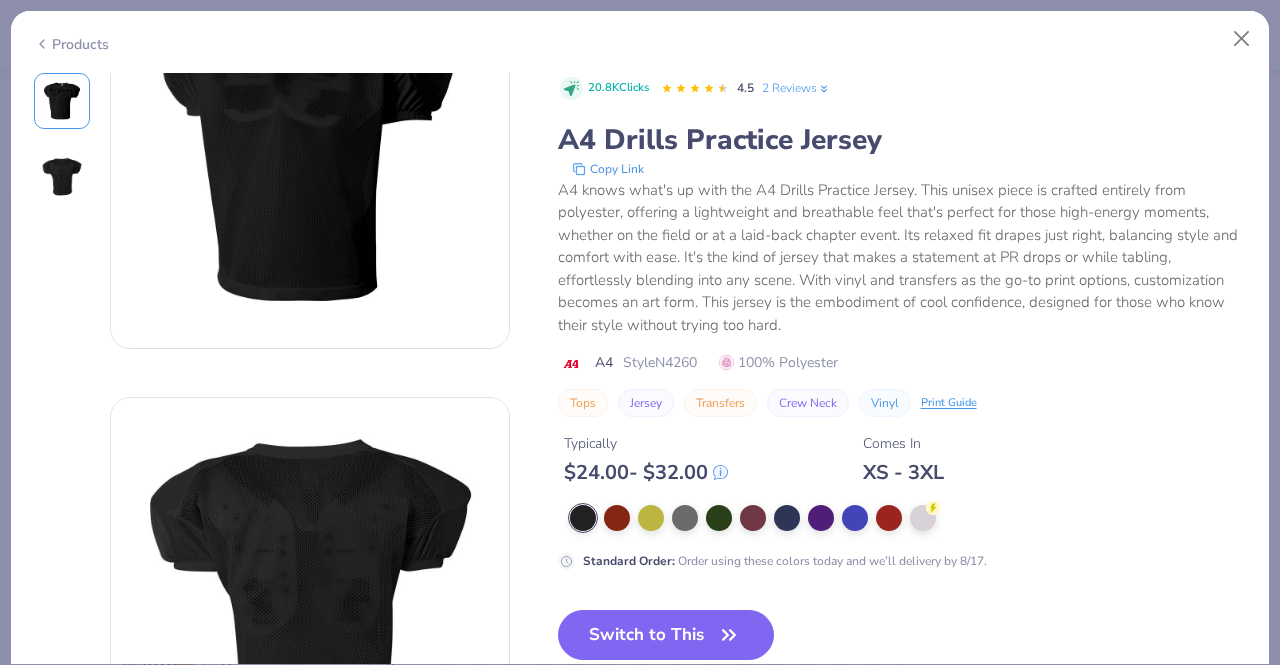 scroll, scrollTop: 0, scrollLeft: 0, axis: both 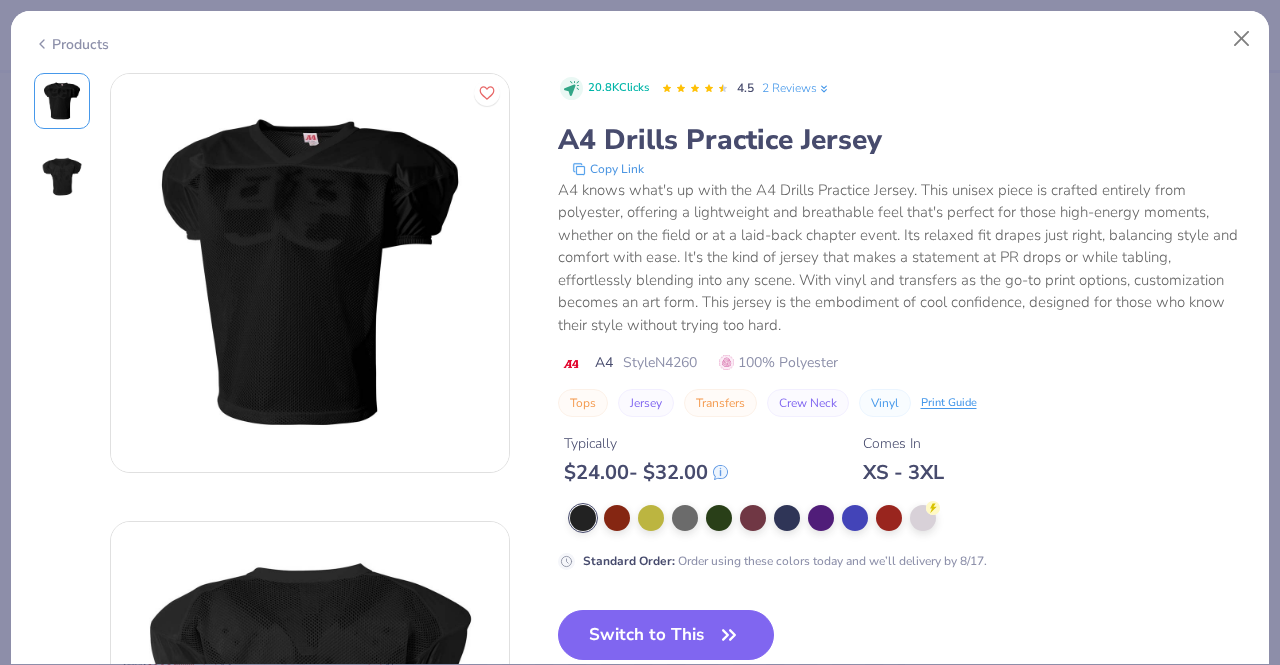 click on "Products" at bounding box center [71, 44] 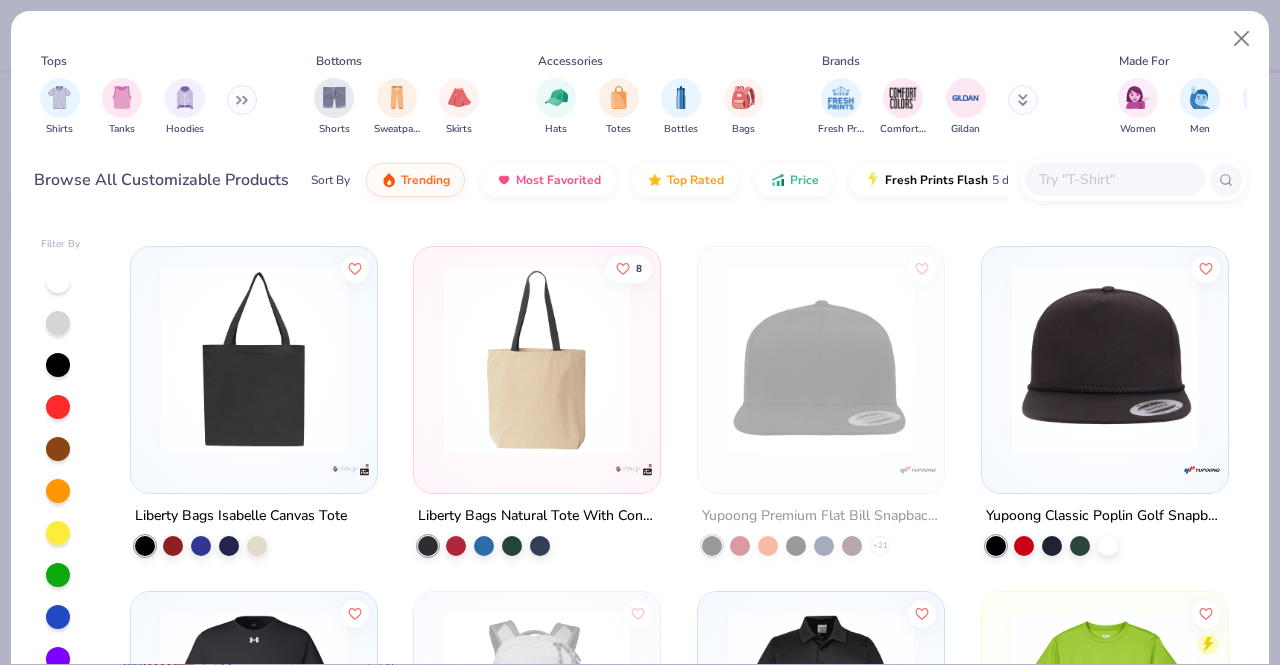 click at bounding box center [1114, 179] 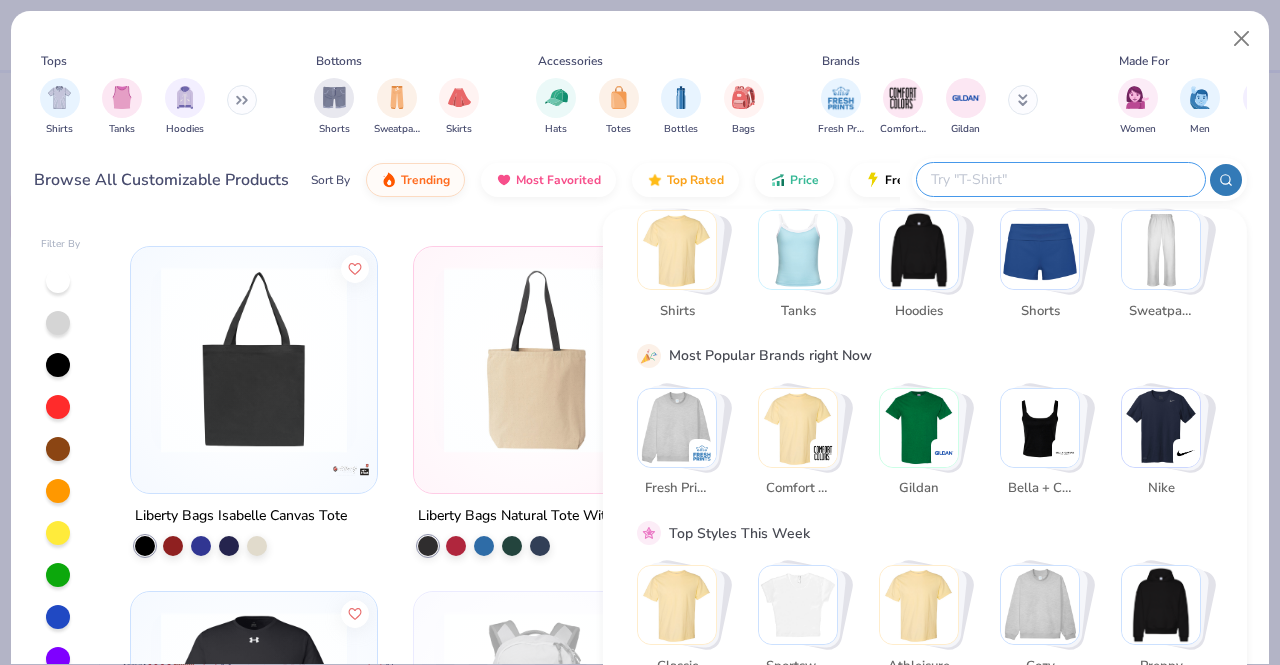 scroll, scrollTop: 0, scrollLeft: 0, axis: both 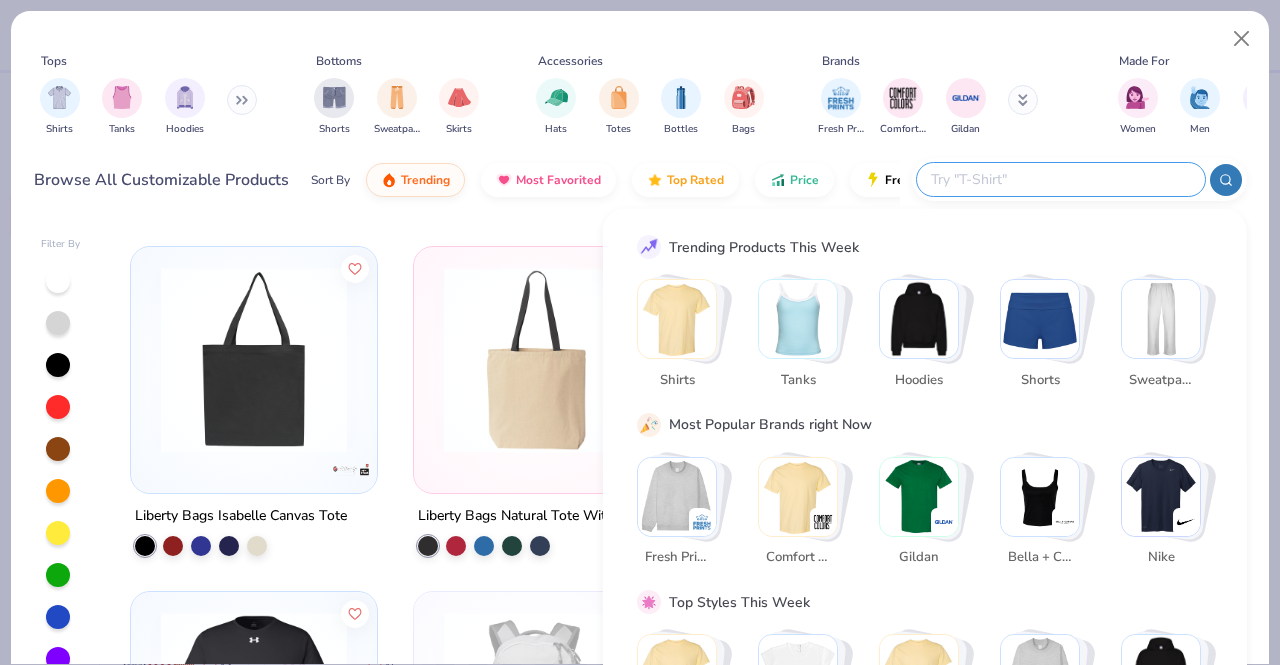 click at bounding box center [1060, 179] 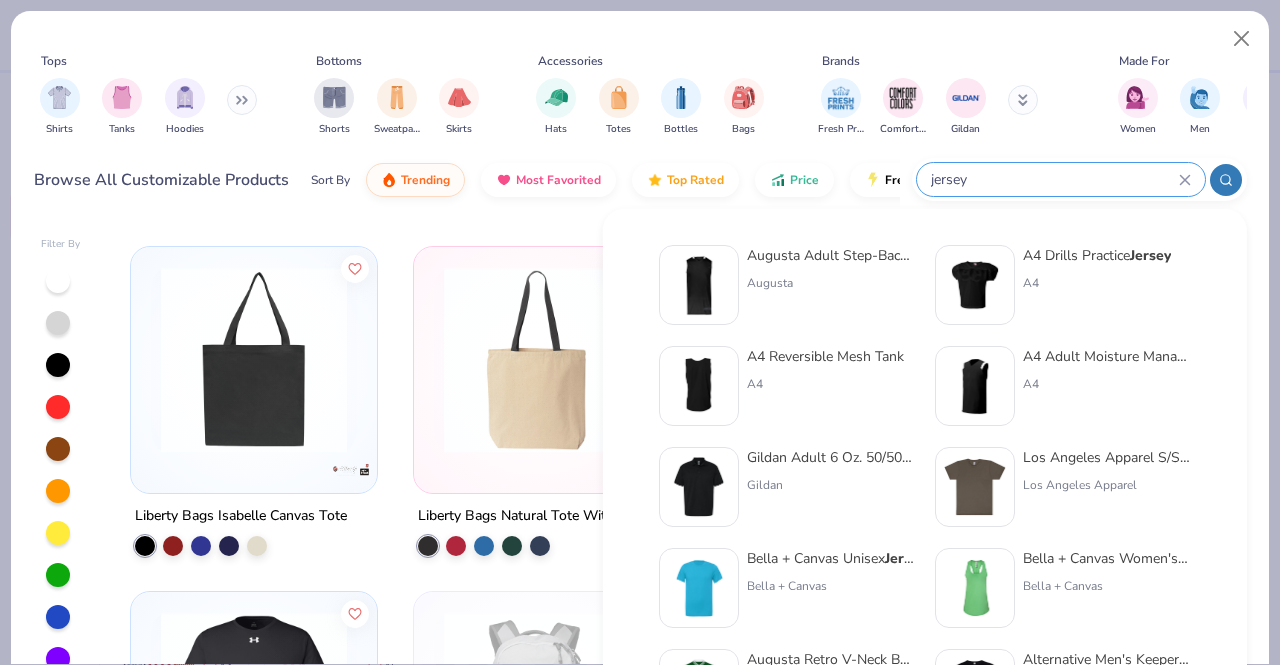 type on "jersey" 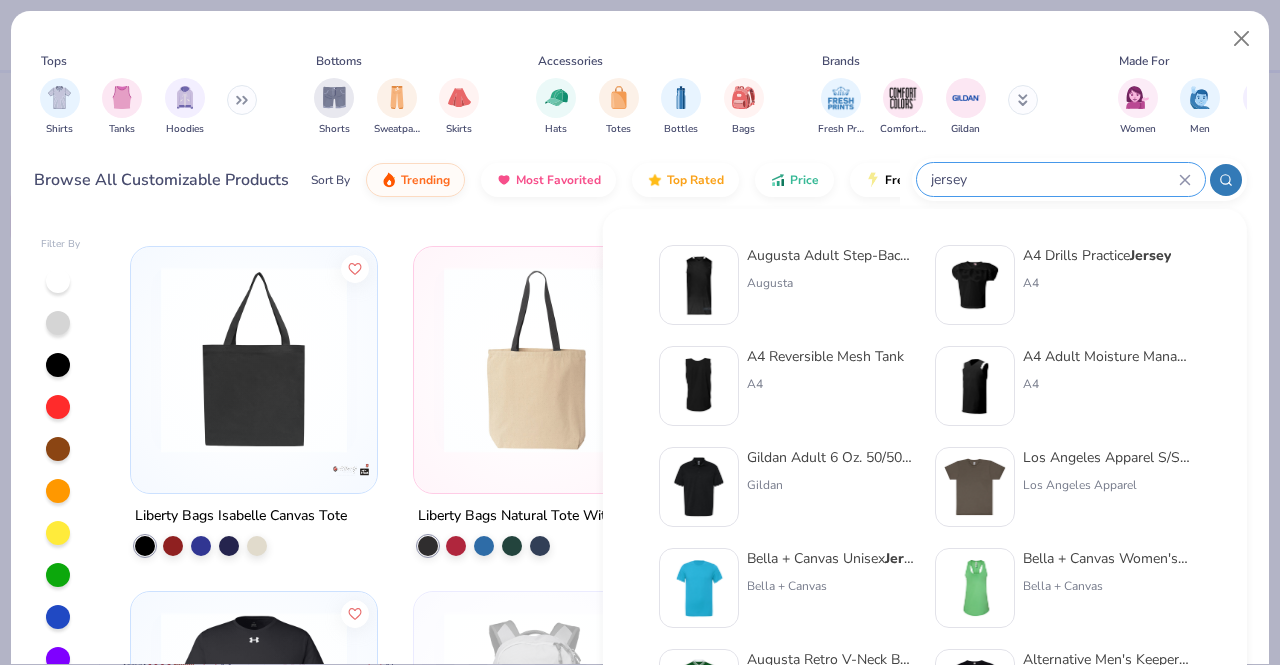 click at bounding box center (975, 386) 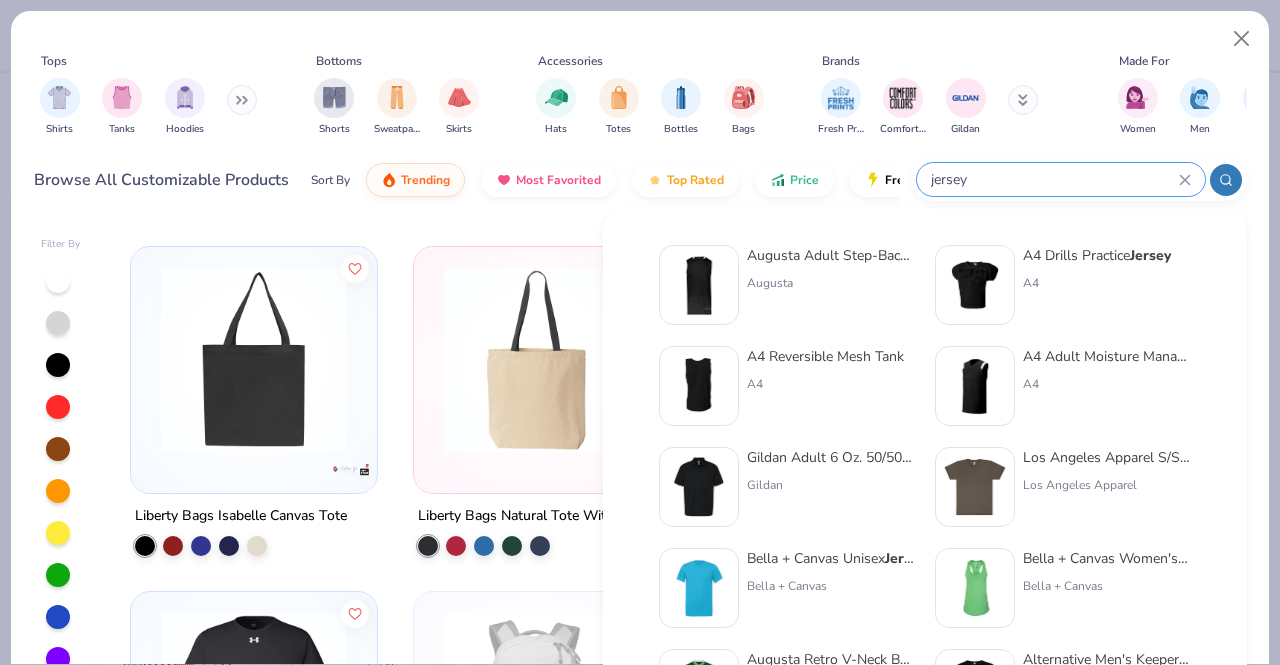 type 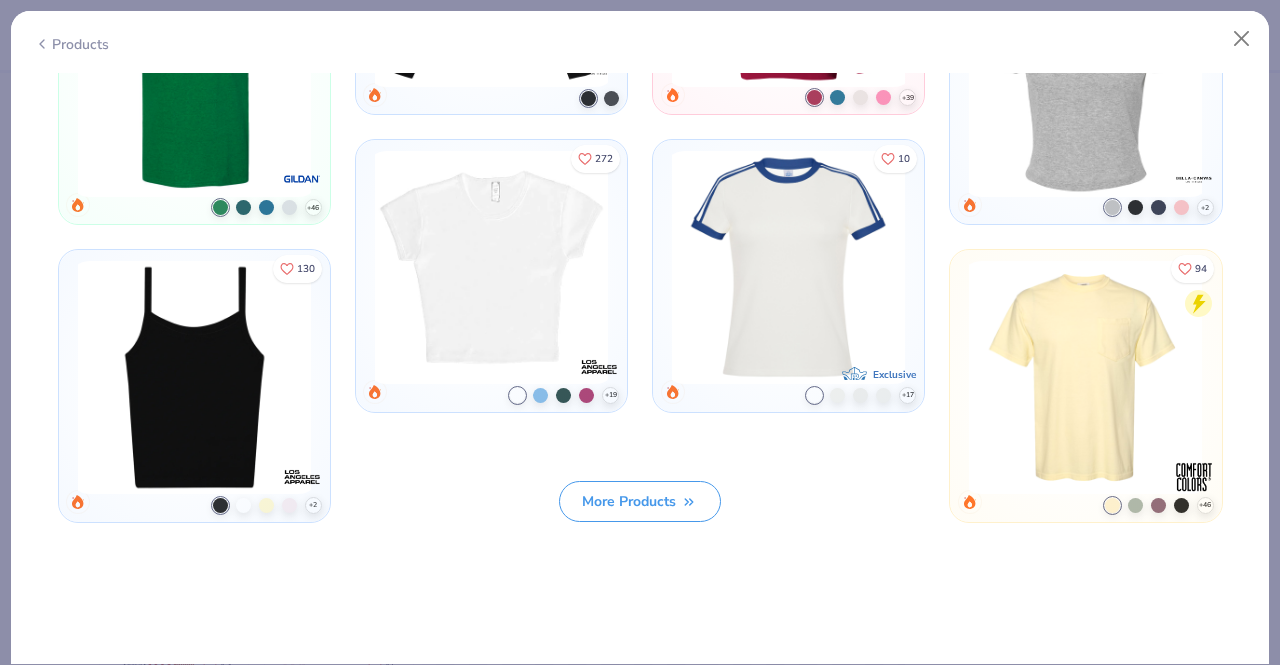 scroll, scrollTop: 1751, scrollLeft: 0, axis: vertical 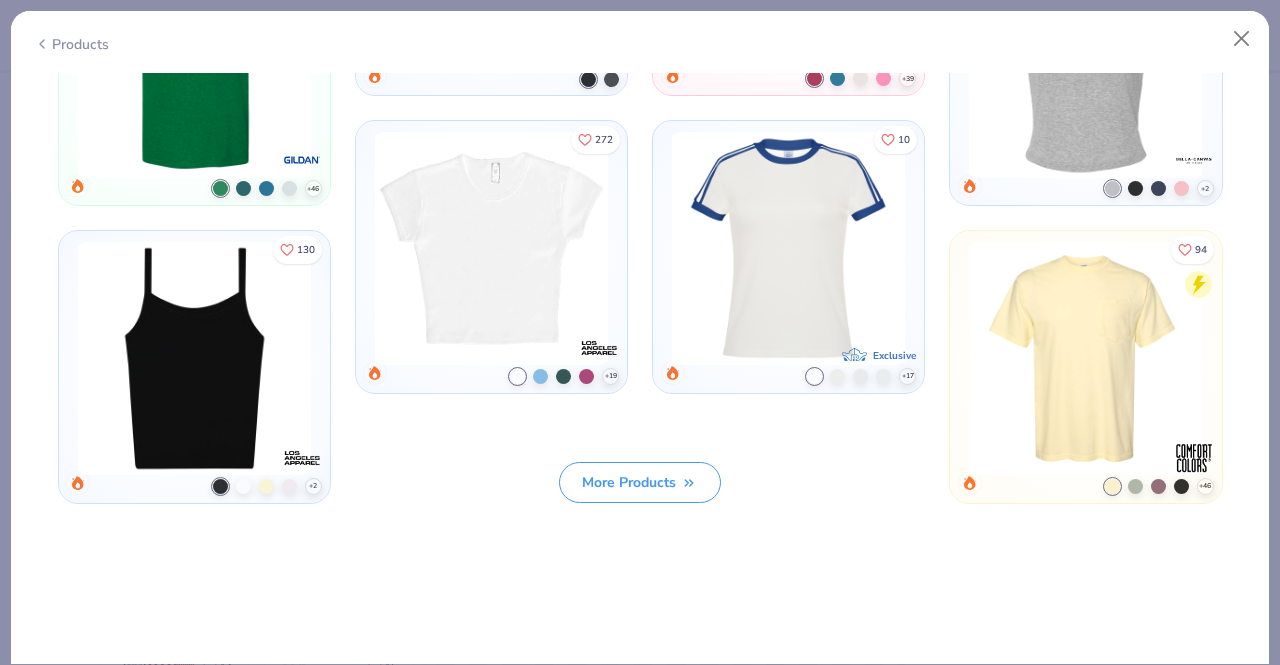 click at bounding box center (789, 248) 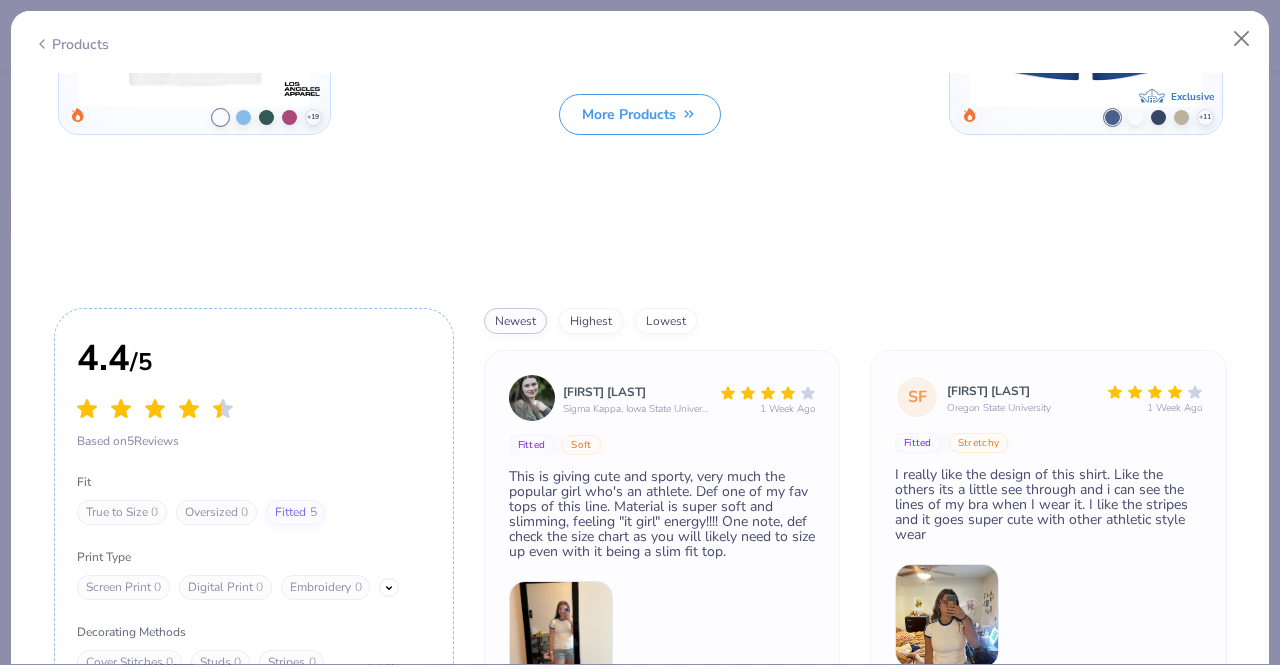 scroll, scrollTop: 2163, scrollLeft: 0, axis: vertical 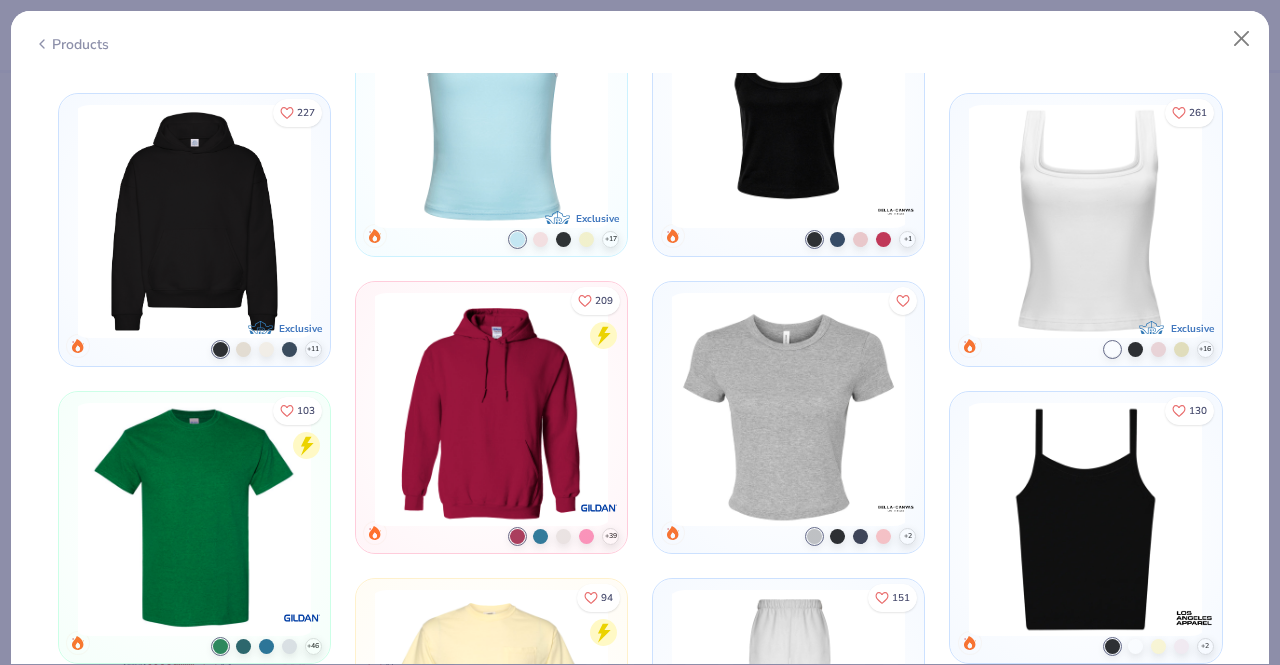 click at bounding box center [789, 409] 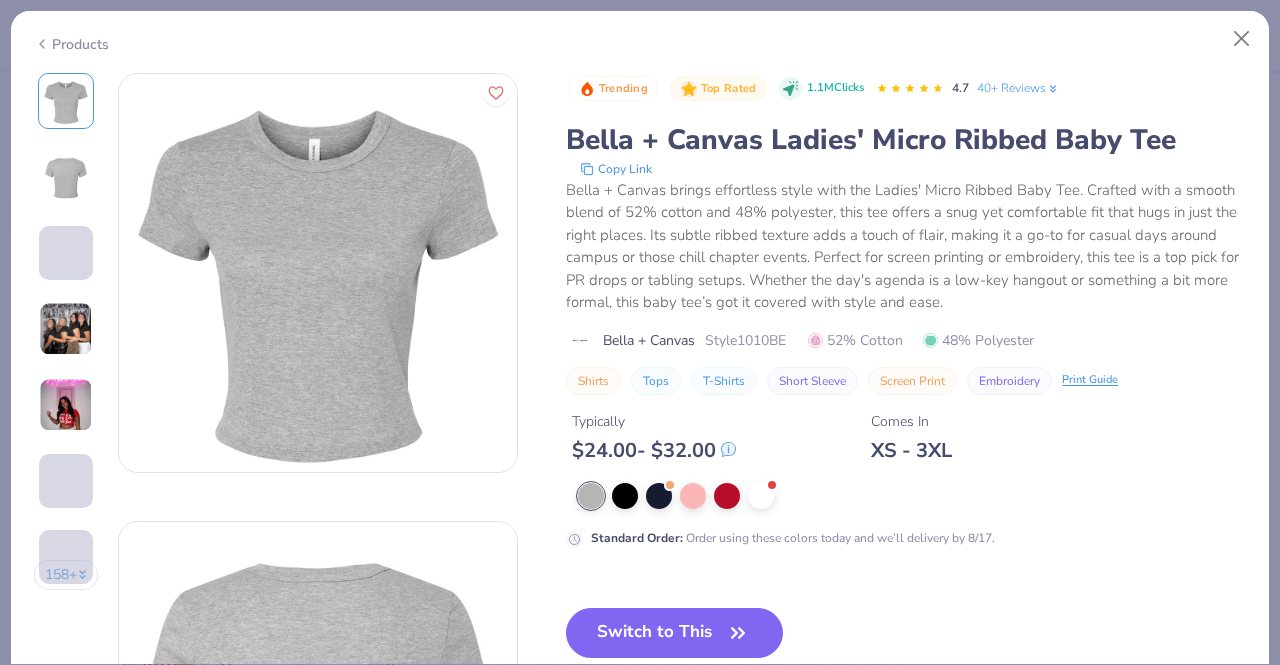 click at bounding box center (66, 329) 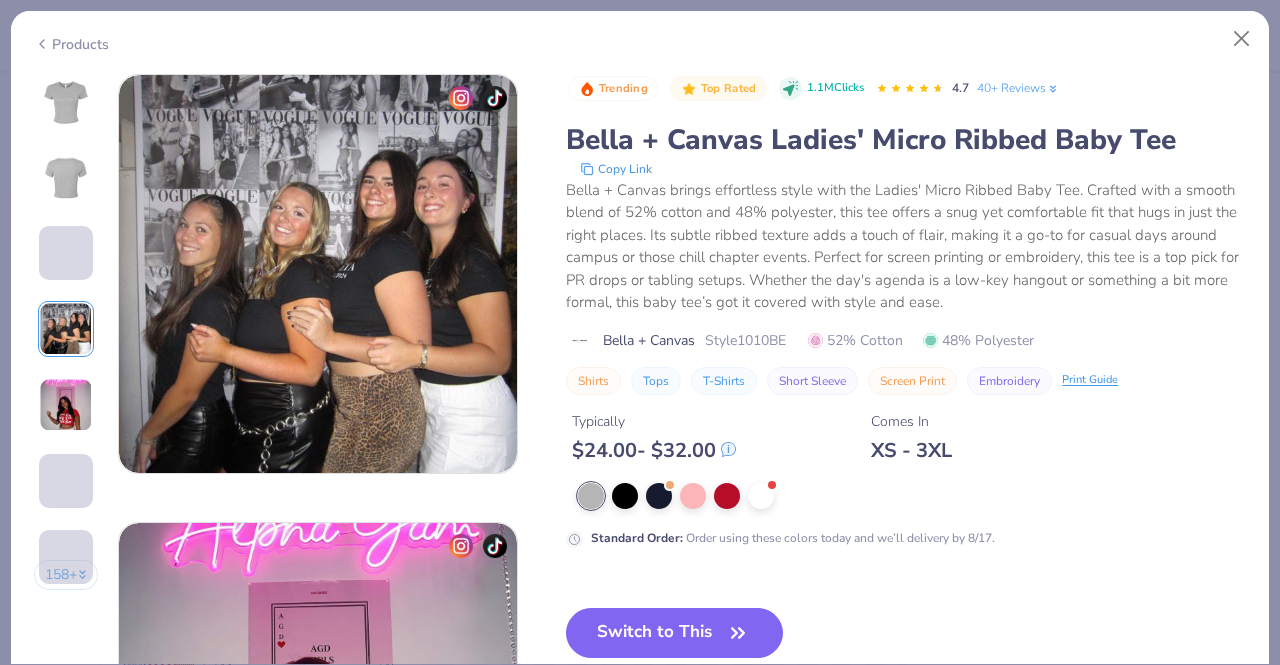 scroll, scrollTop: 1344, scrollLeft: 0, axis: vertical 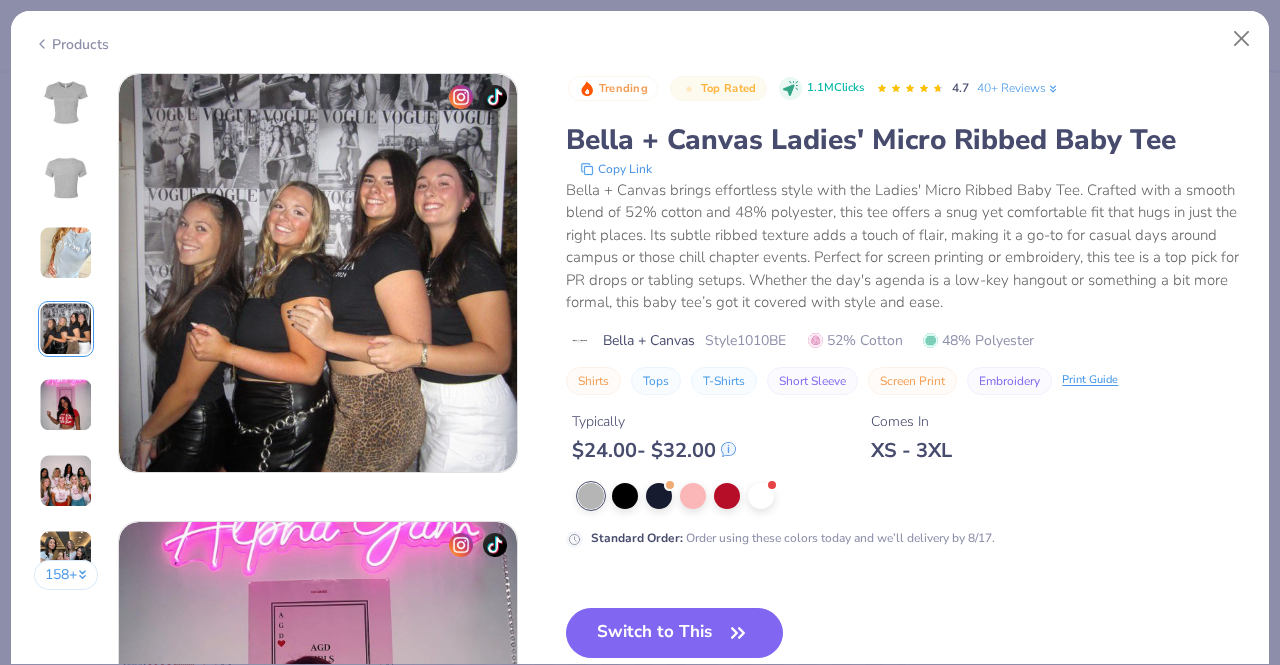 click at bounding box center [66, 405] 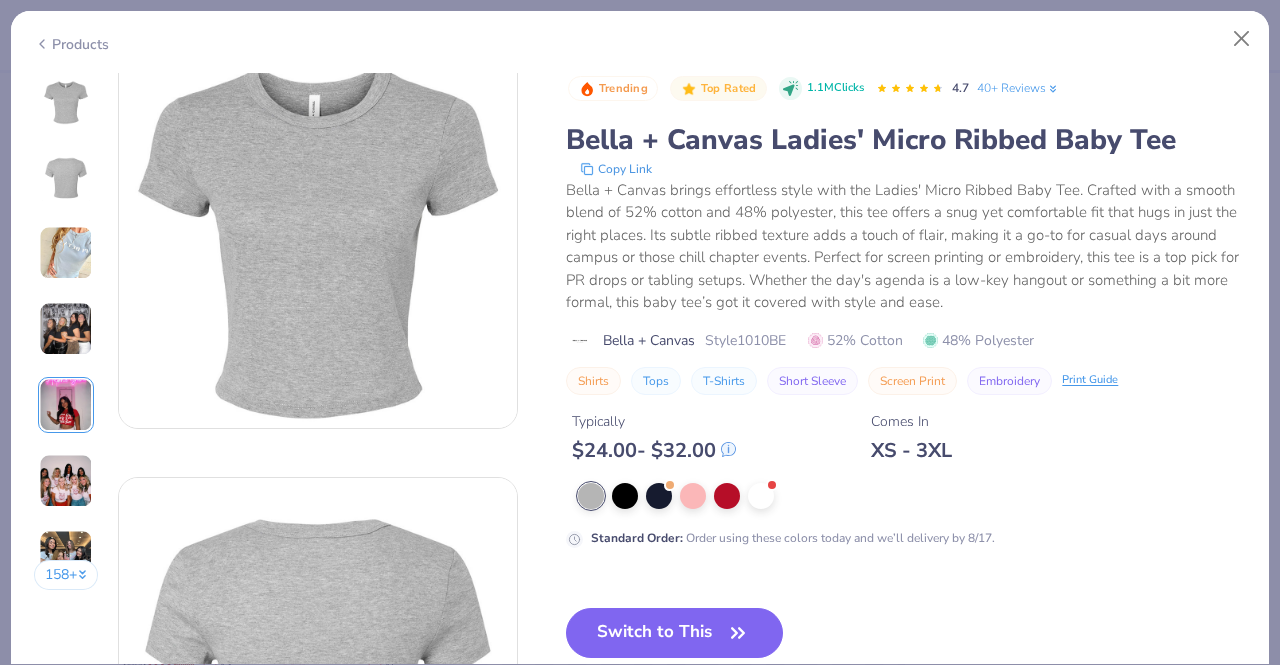 scroll, scrollTop: 0, scrollLeft: 0, axis: both 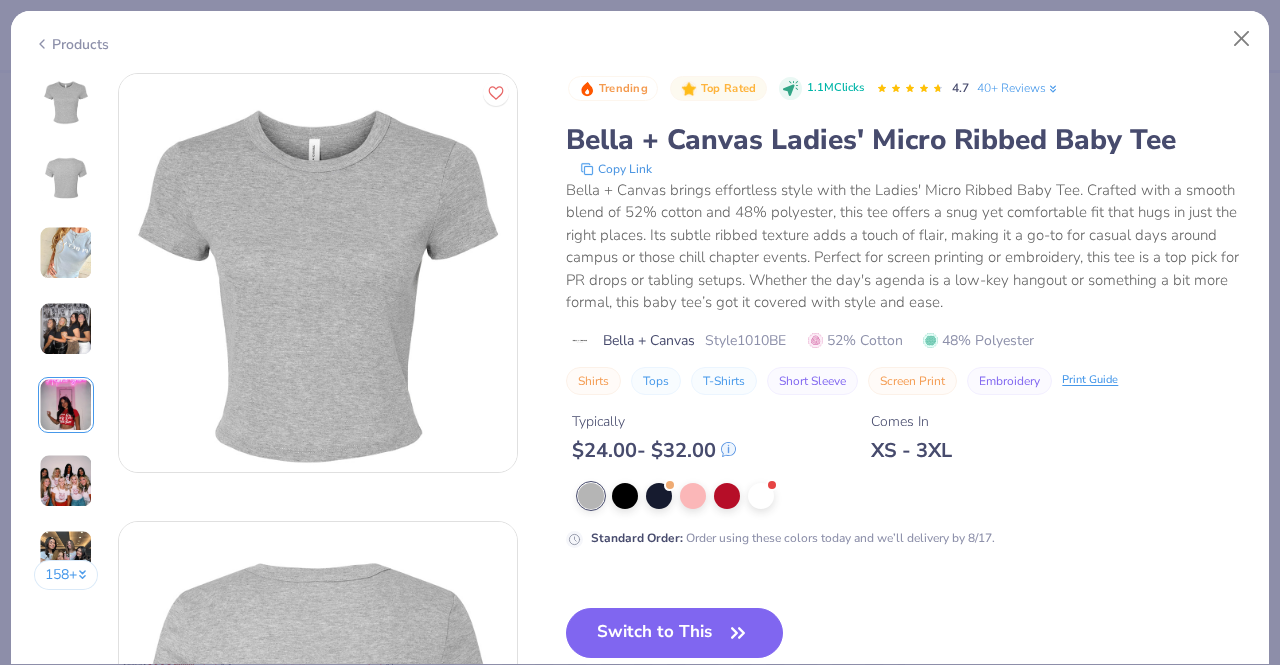 click on "Products" at bounding box center (71, 44) 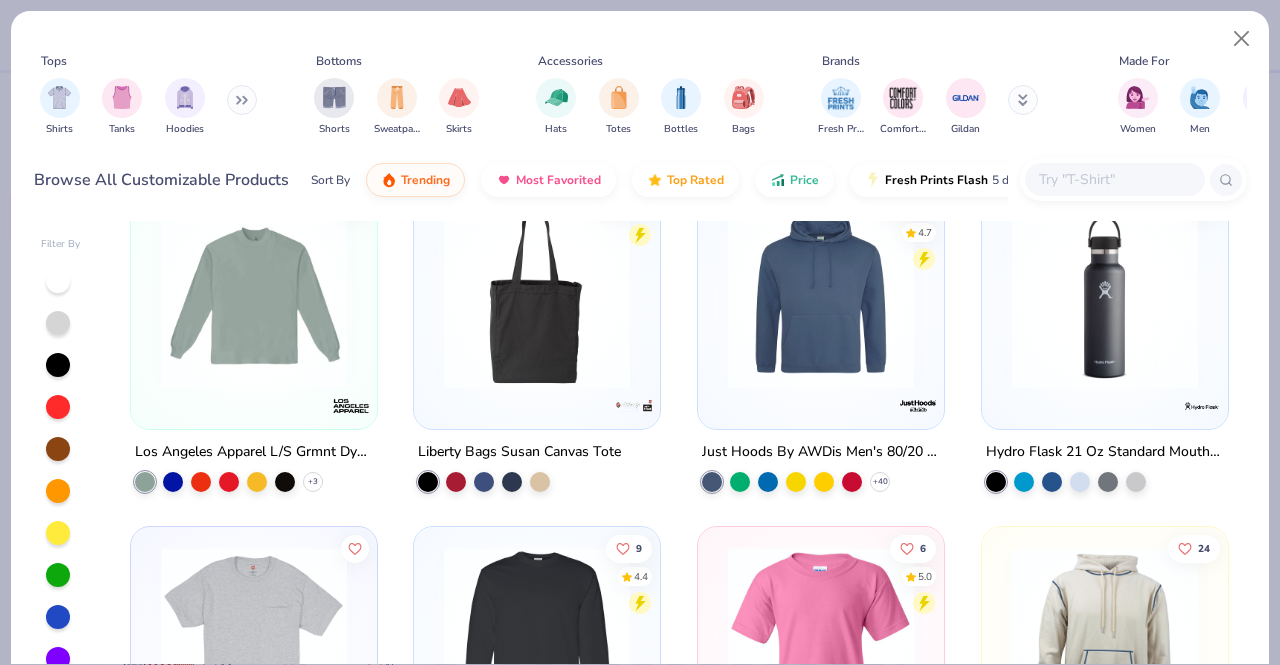 scroll, scrollTop: 15738, scrollLeft: 0, axis: vertical 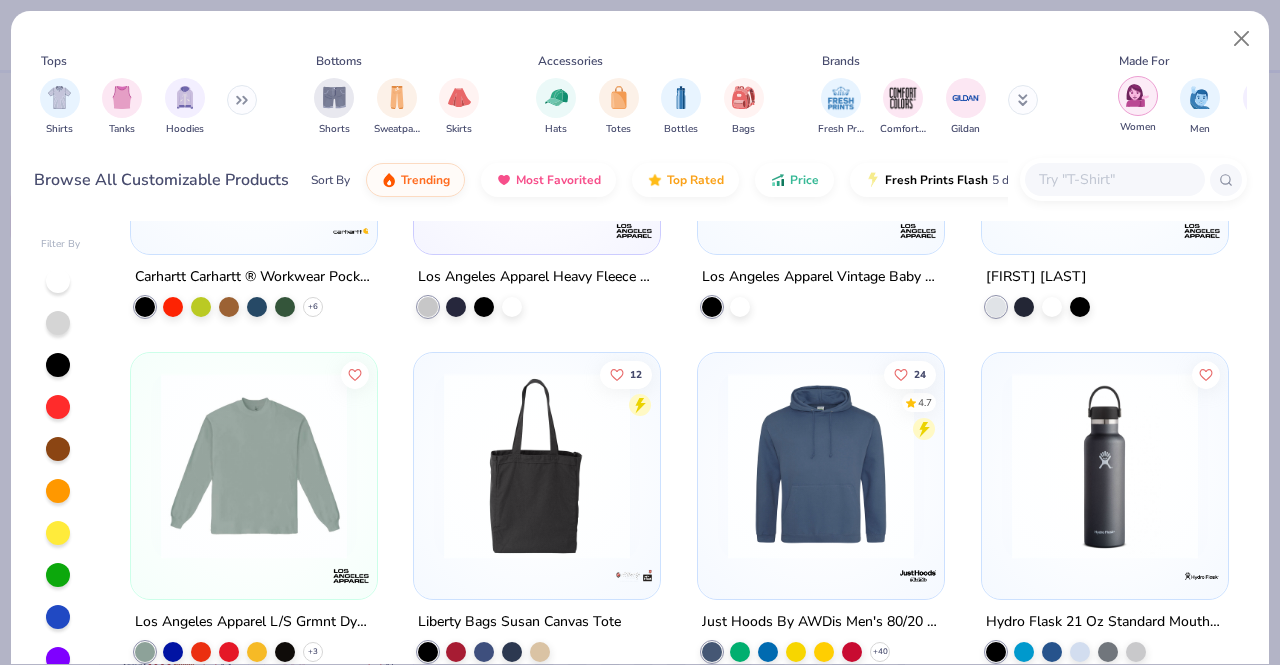 click at bounding box center (1137, 95) 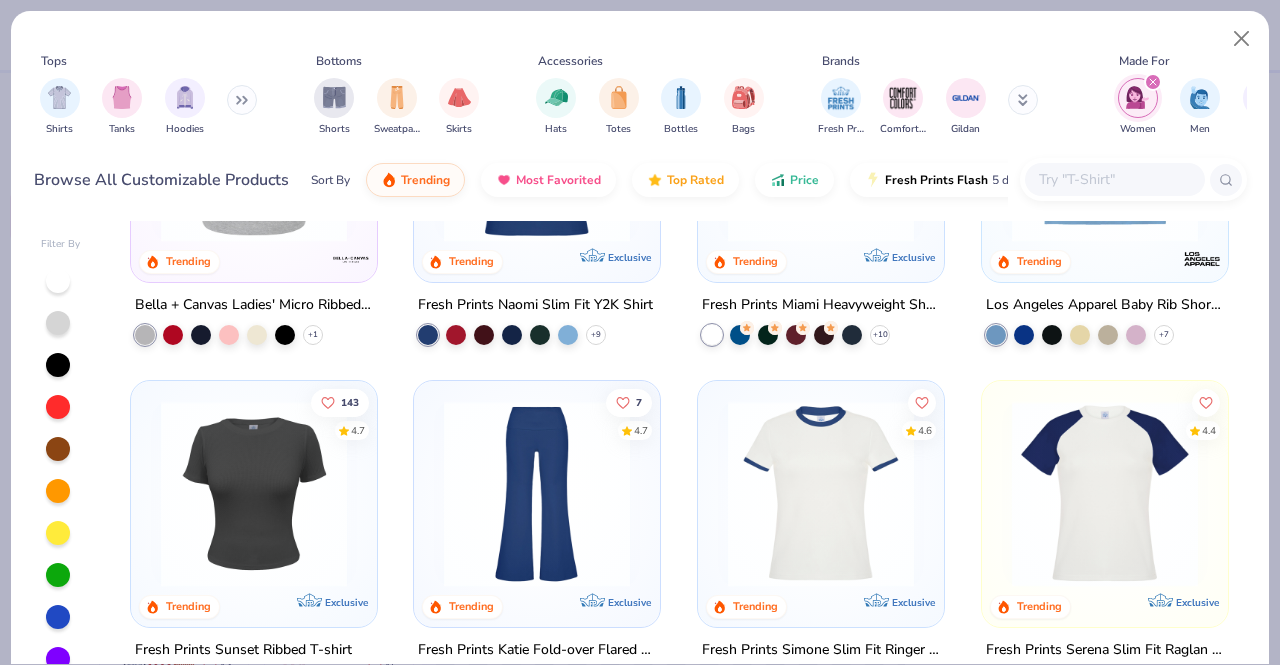 scroll, scrollTop: 1229, scrollLeft: 0, axis: vertical 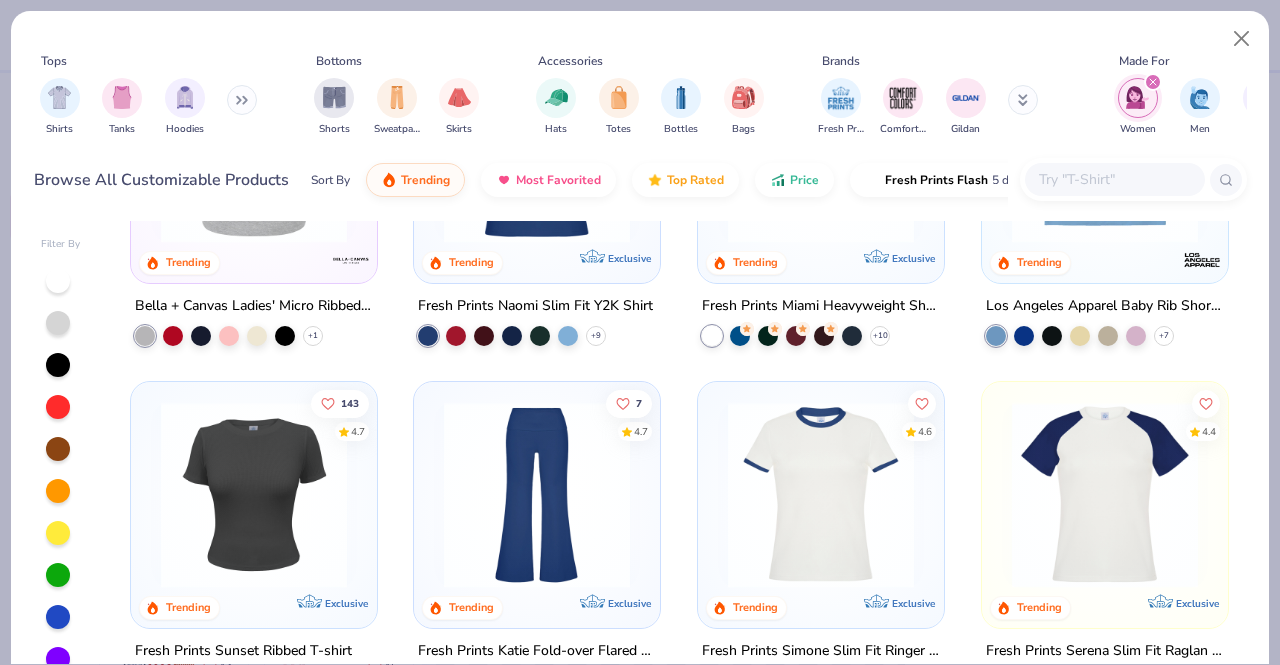 click at bounding box center [1105, 495] 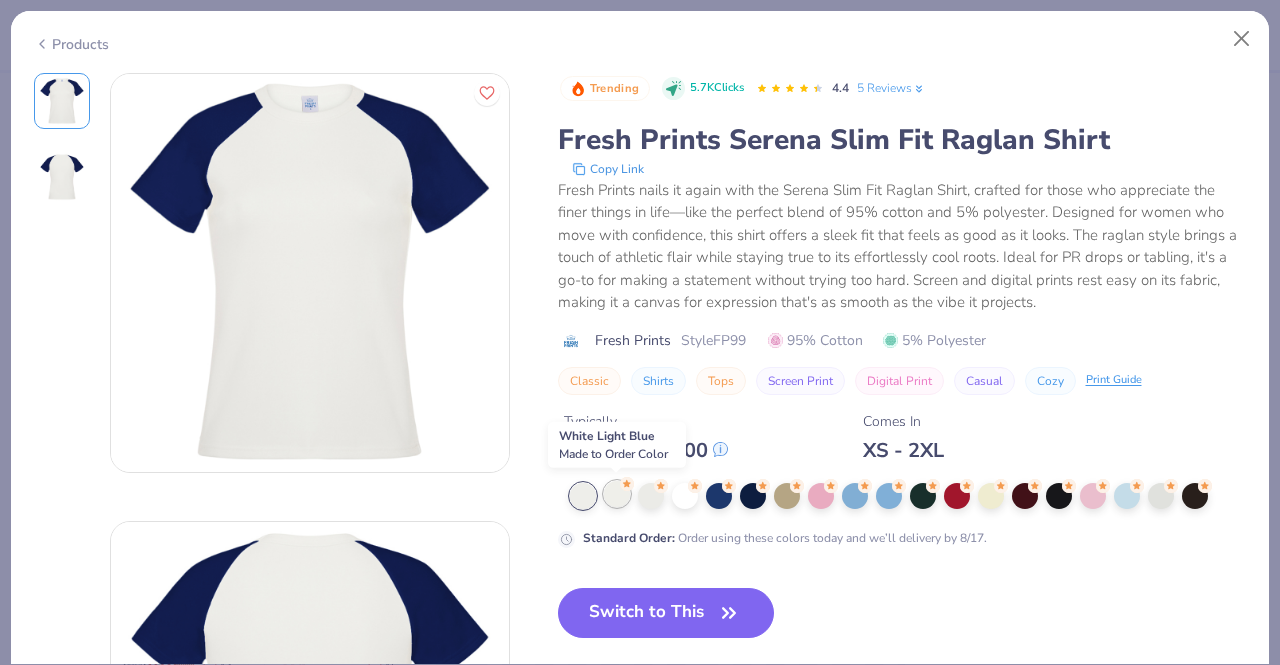 click at bounding box center (617, 494) 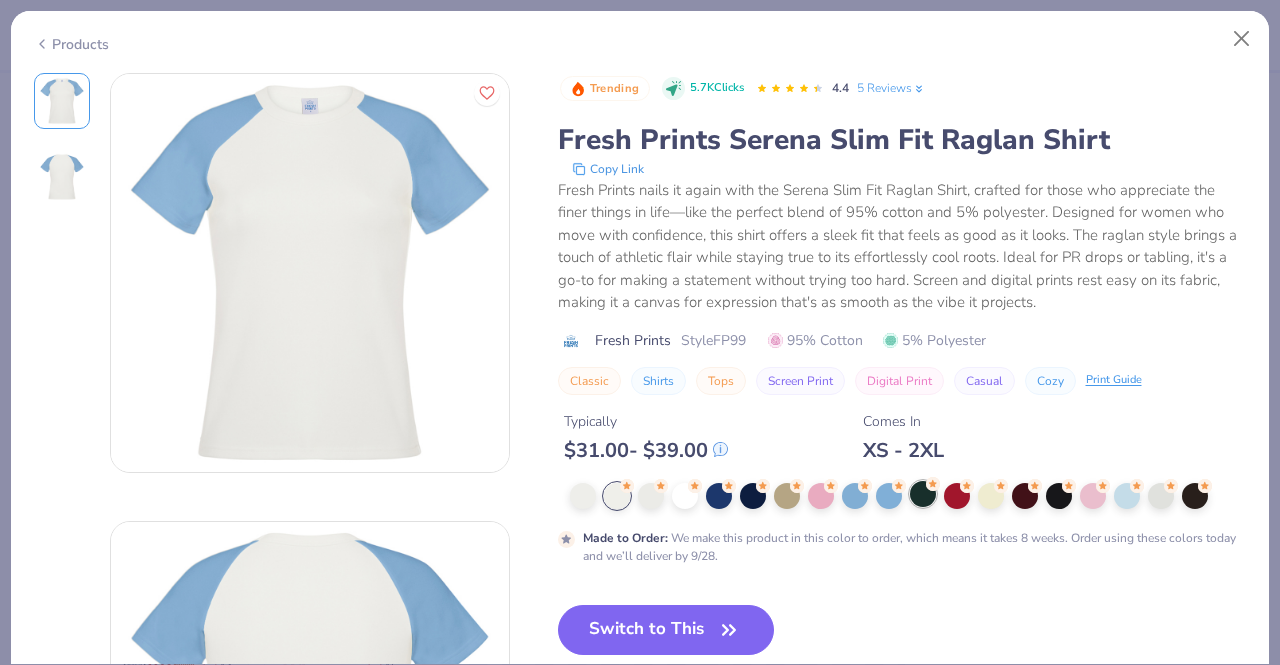 click at bounding box center (923, 494) 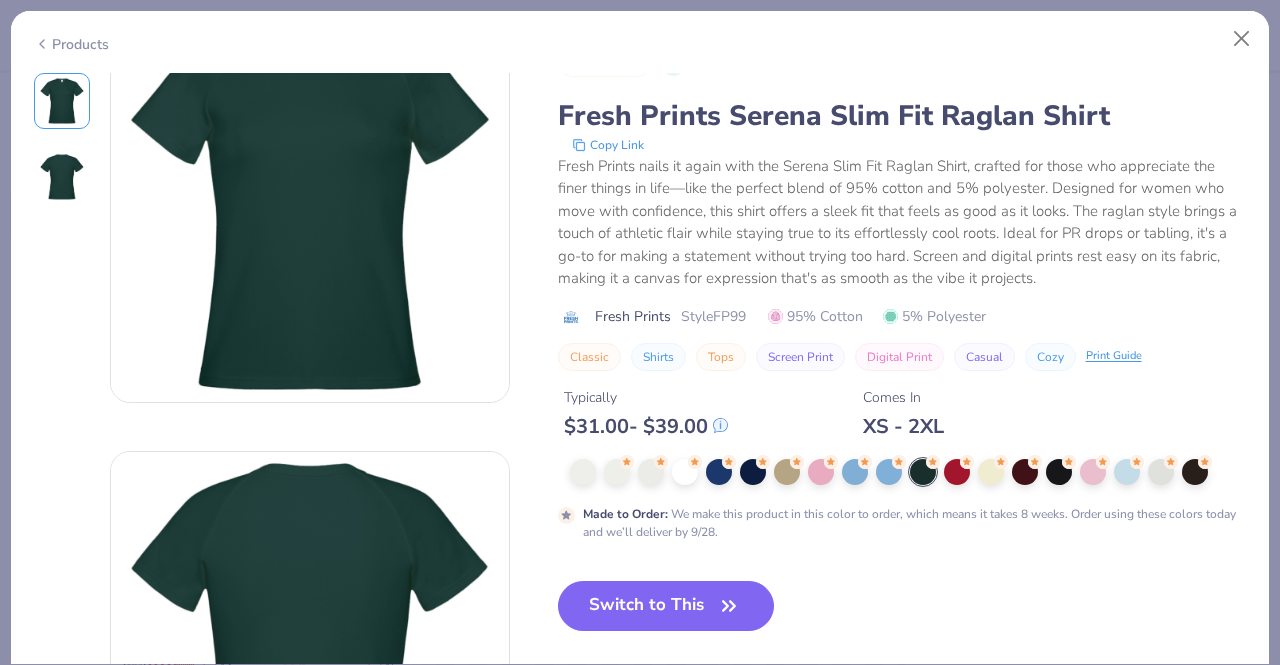scroll, scrollTop: 0, scrollLeft: 0, axis: both 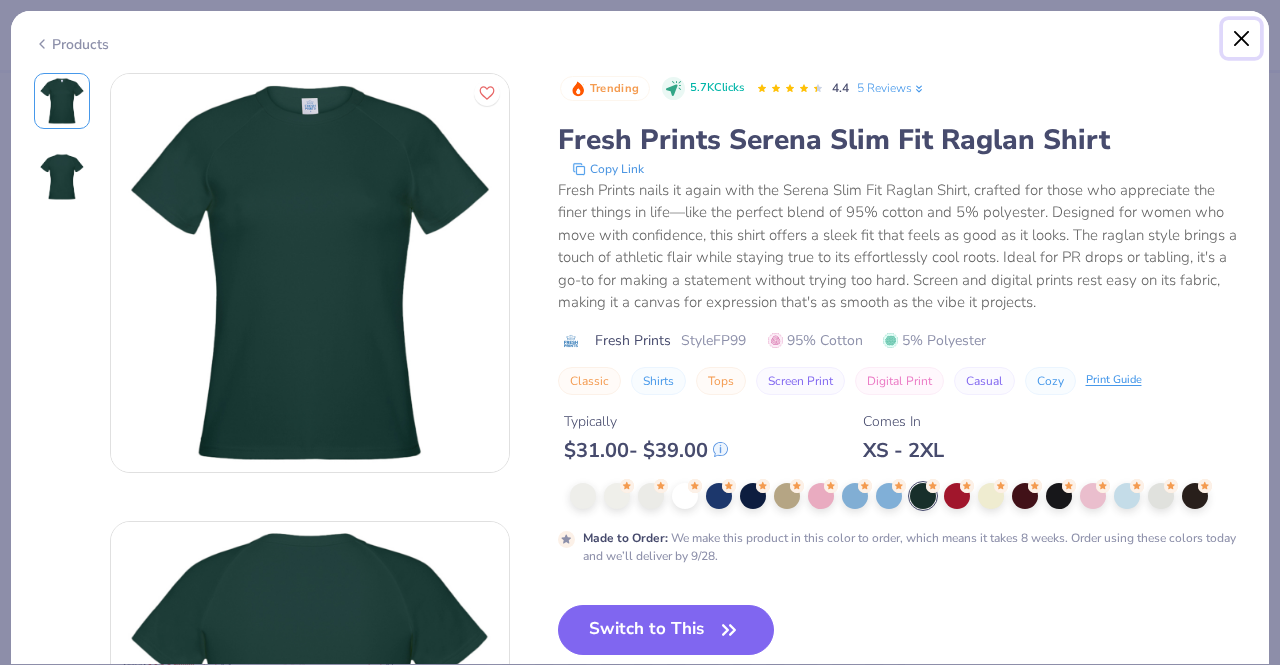click at bounding box center (1242, 39) 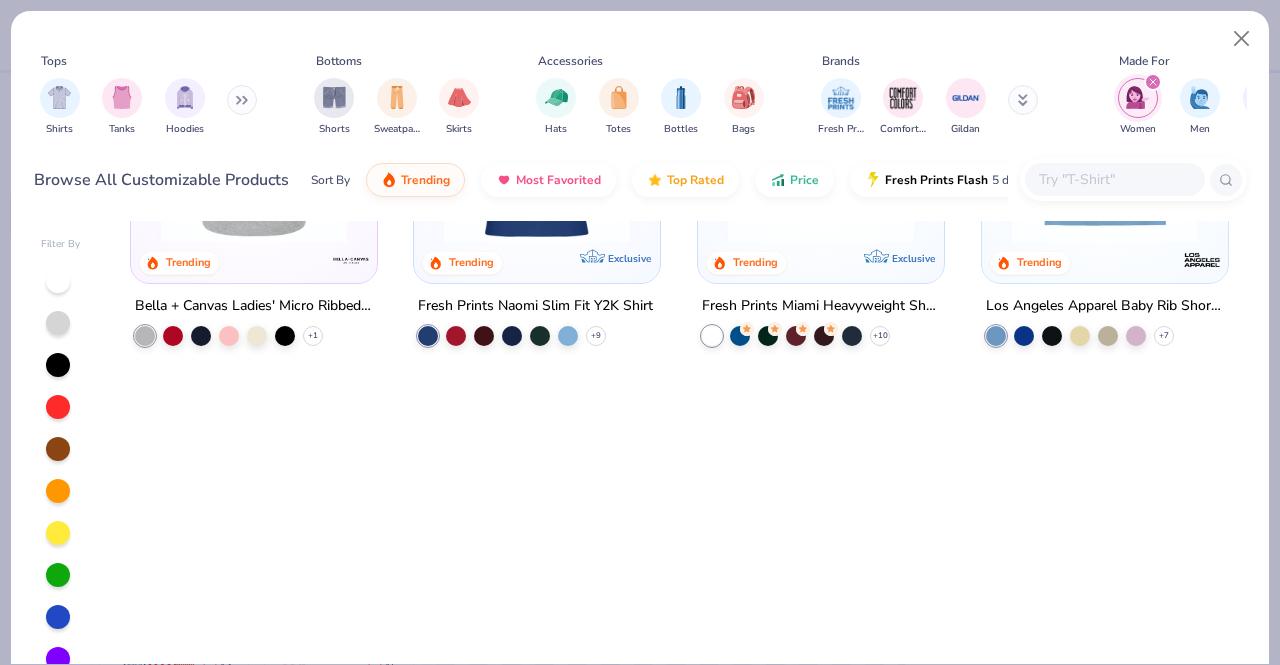 scroll, scrollTop: 0, scrollLeft: 0, axis: both 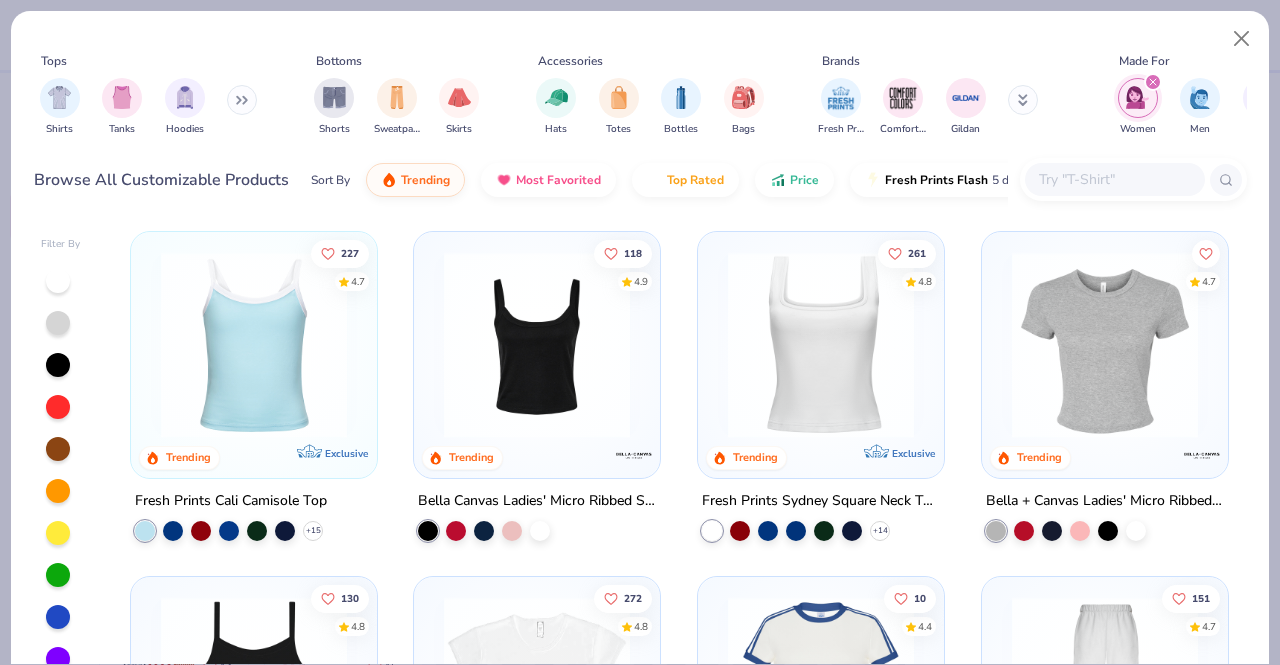 click 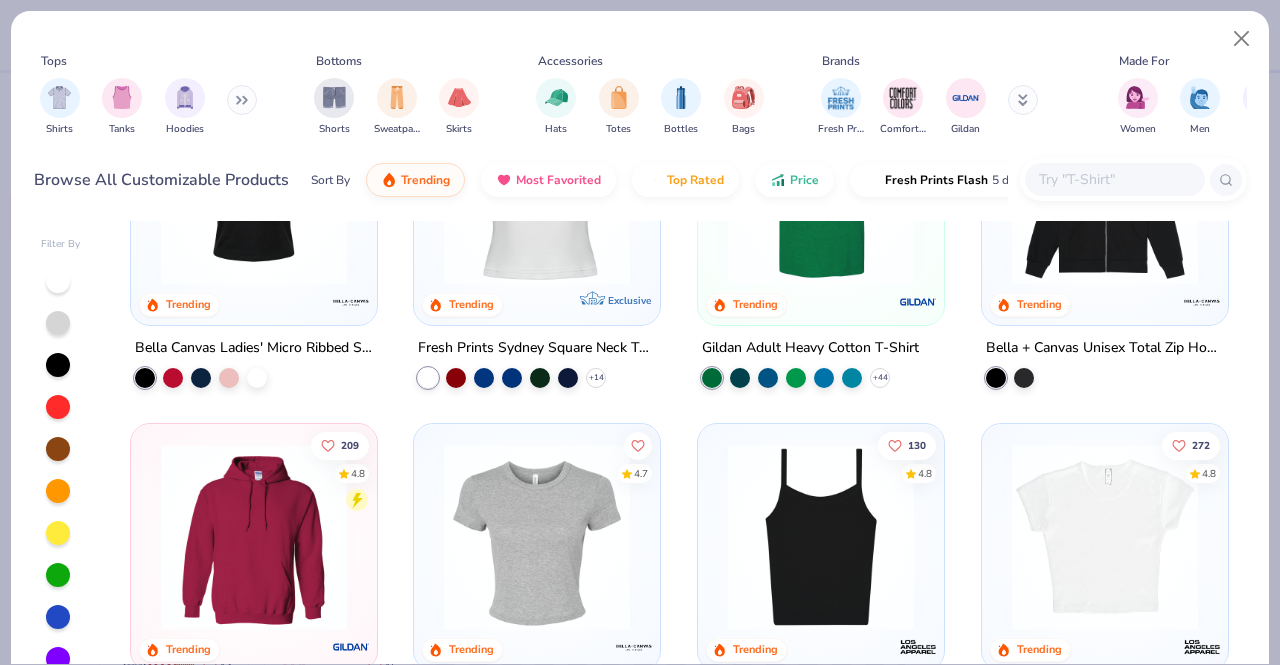 scroll, scrollTop: 0, scrollLeft: 0, axis: both 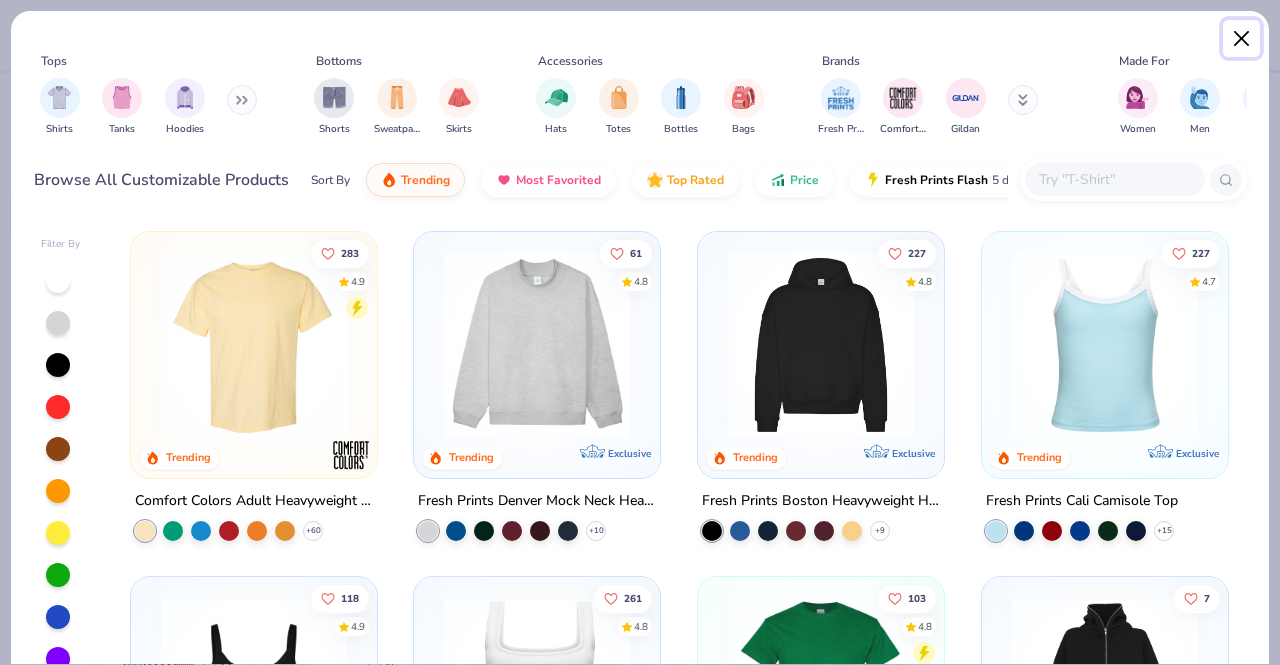 click at bounding box center [1242, 39] 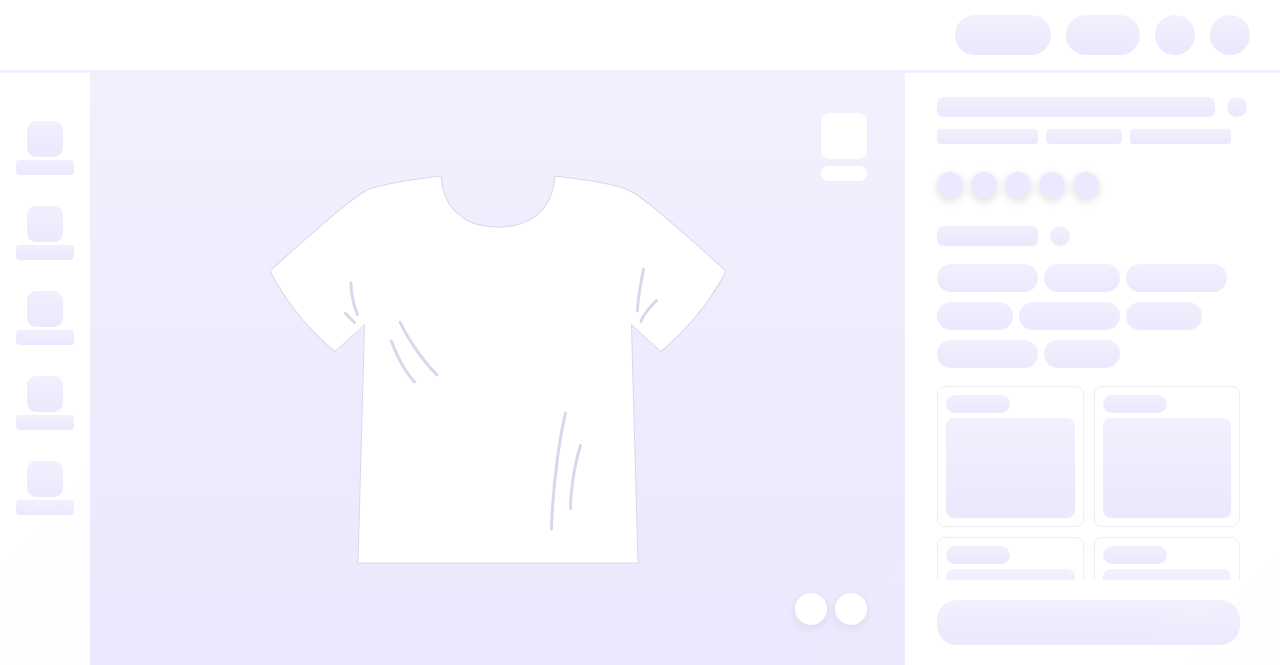 scroll, scrollTop: 0, scrollLeft: 0, axis: both 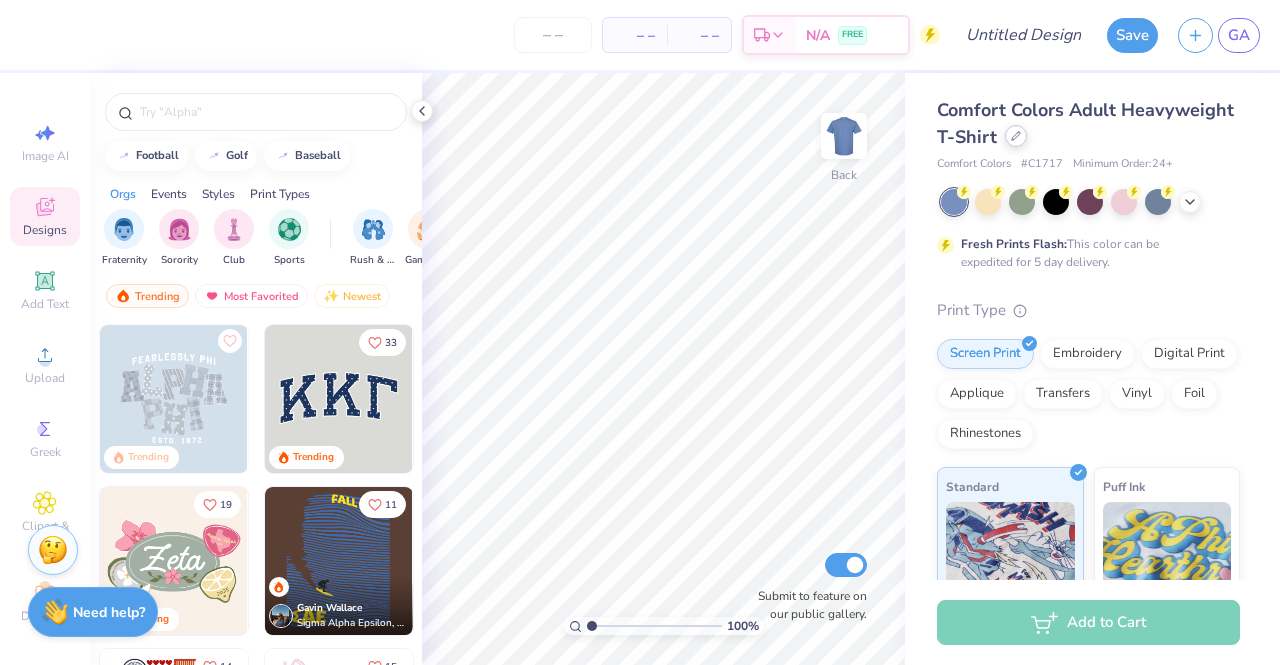 click 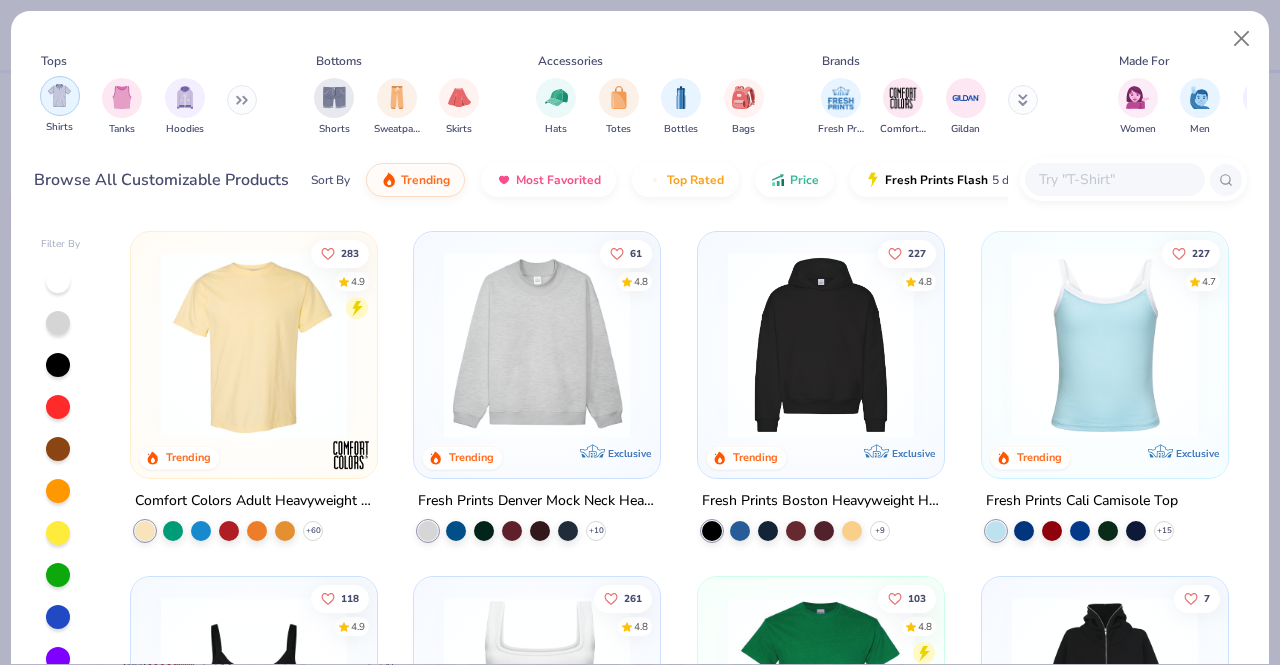 click at bounding box center (59, 95) 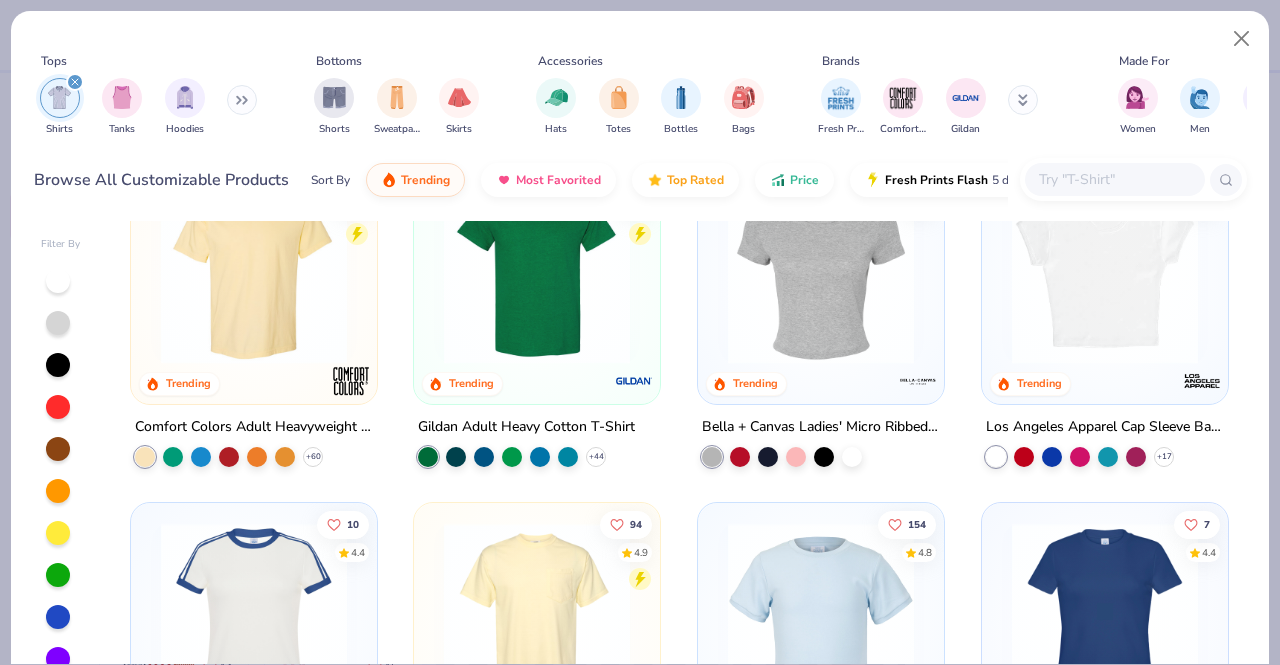 scroll, scrollTop: 0, scrollLeft: 0, axis: both 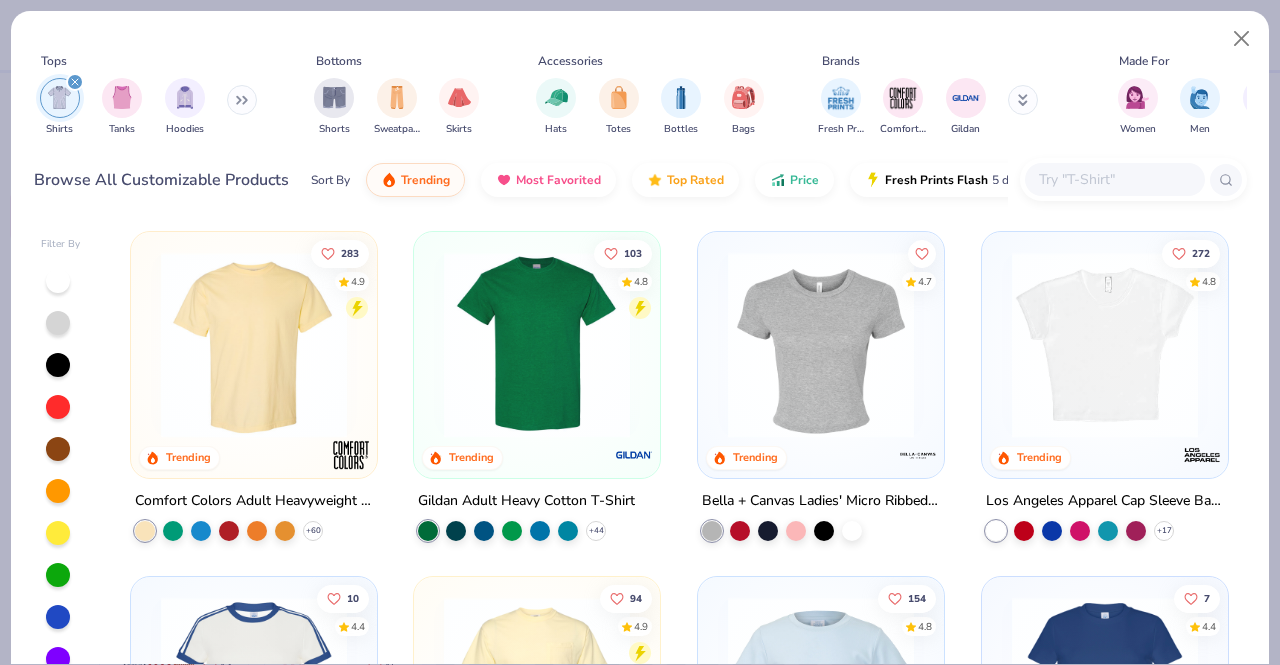 click at bounding box center (254, 345) 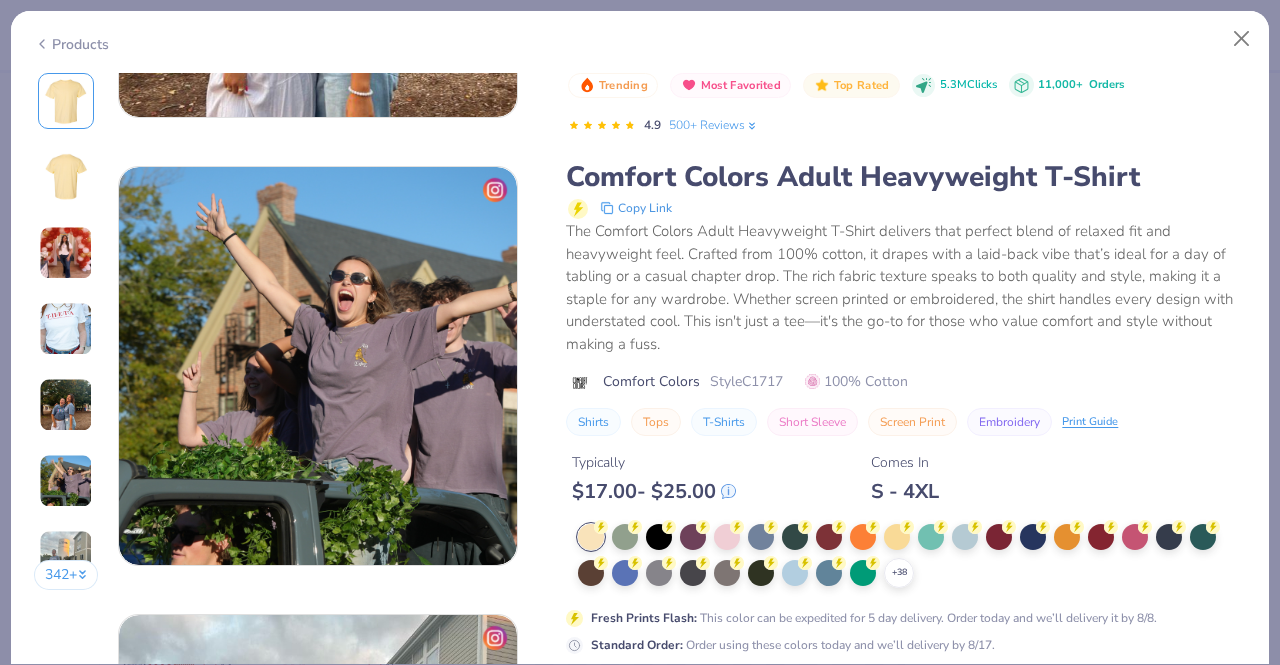 scroll, scrollTop: 2241, scrollLeft: 0, axis: vertical 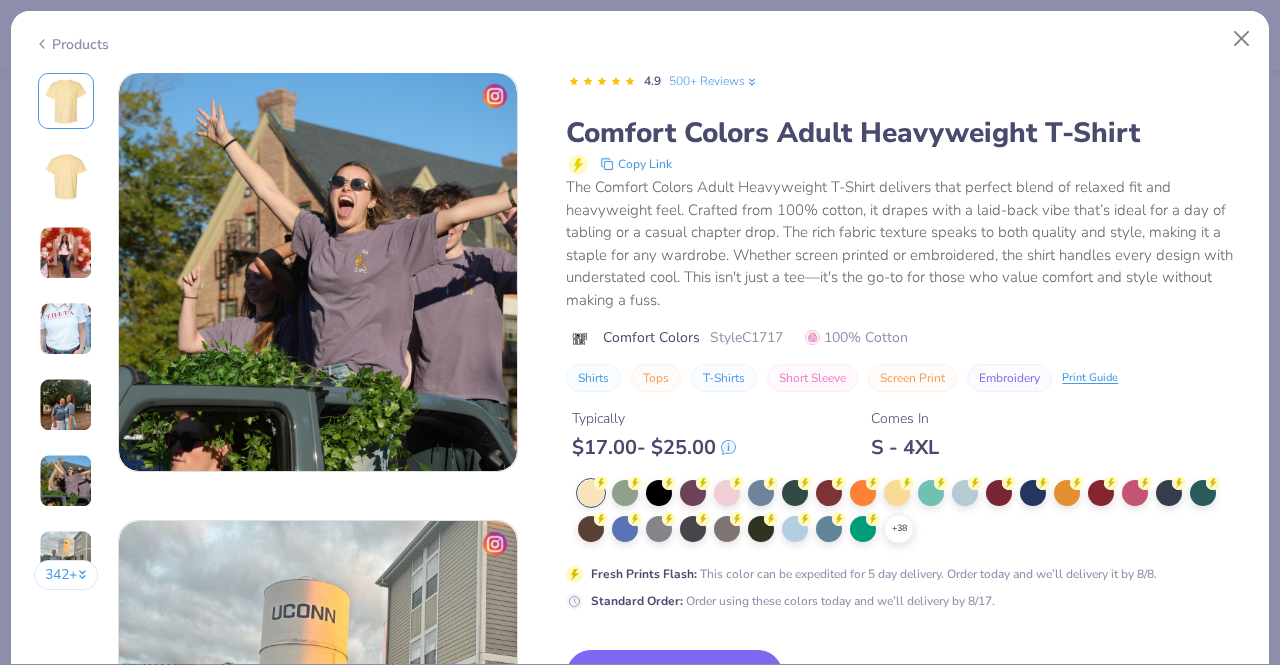 click on "The Comfort Colors Adult Heavyweight T-Shirt delivers that perfect blend of relaxed fit and heavyweight feel. Crafted from 100% cotton, it drapes with a laid-back vibe that’s ideal for a day of tabling or a casual chapter drop. The rich fabric texture speaks to both quality and style, making it a staple for any wardrobe. Whether screen printed or embroidered, the shirt handles every design with understated cool. This isn't just a tee—it's the go-to for those who value comfort and style without making a fuss." at bounding box center [906, 243] 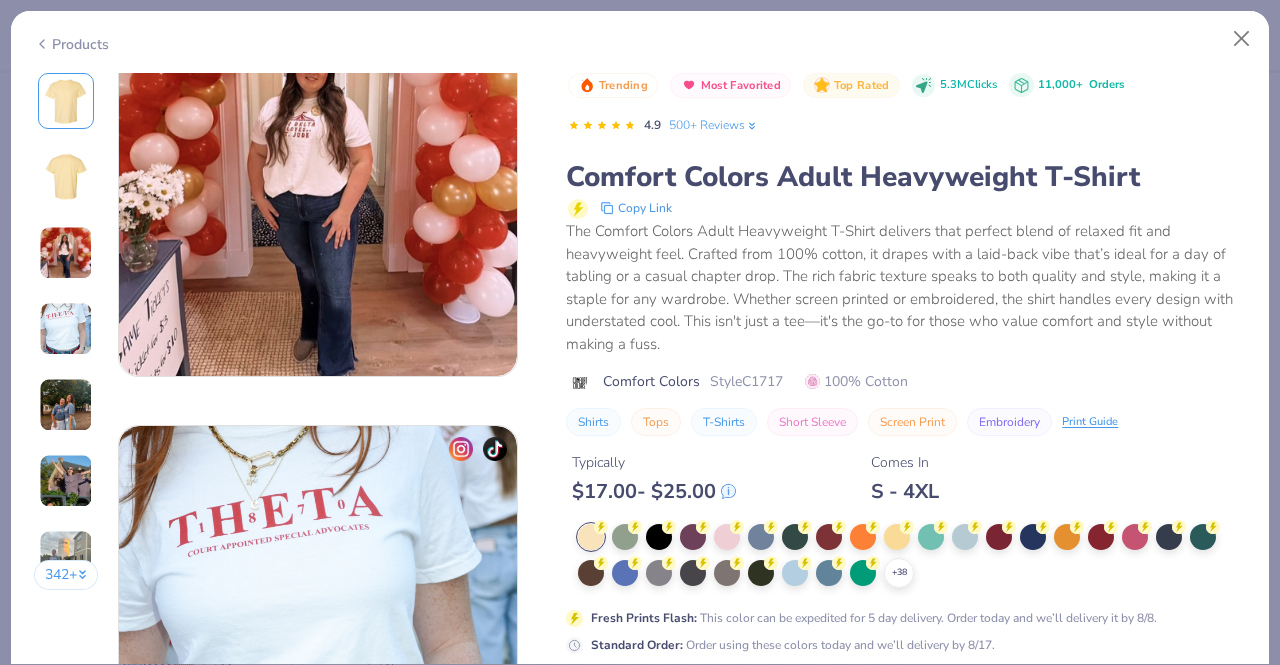 scroll, scrollTop: 958, scrollLeft: 0, axis: vertical 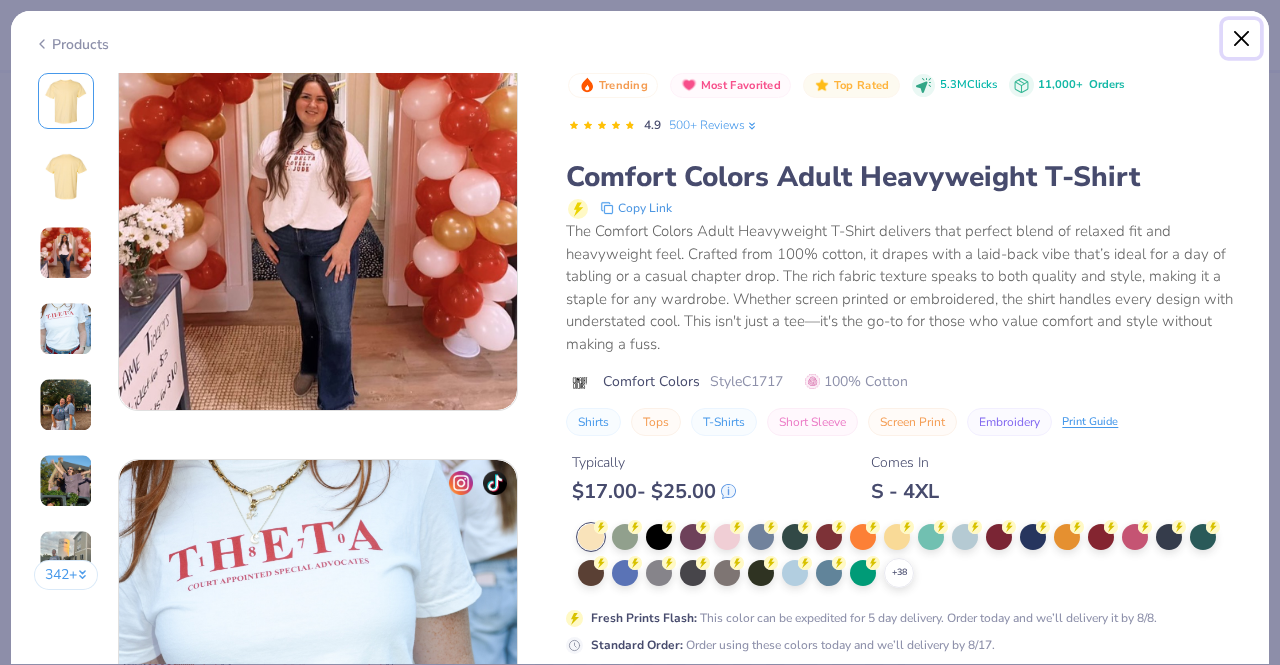 click at bounding box center (1242, 39) 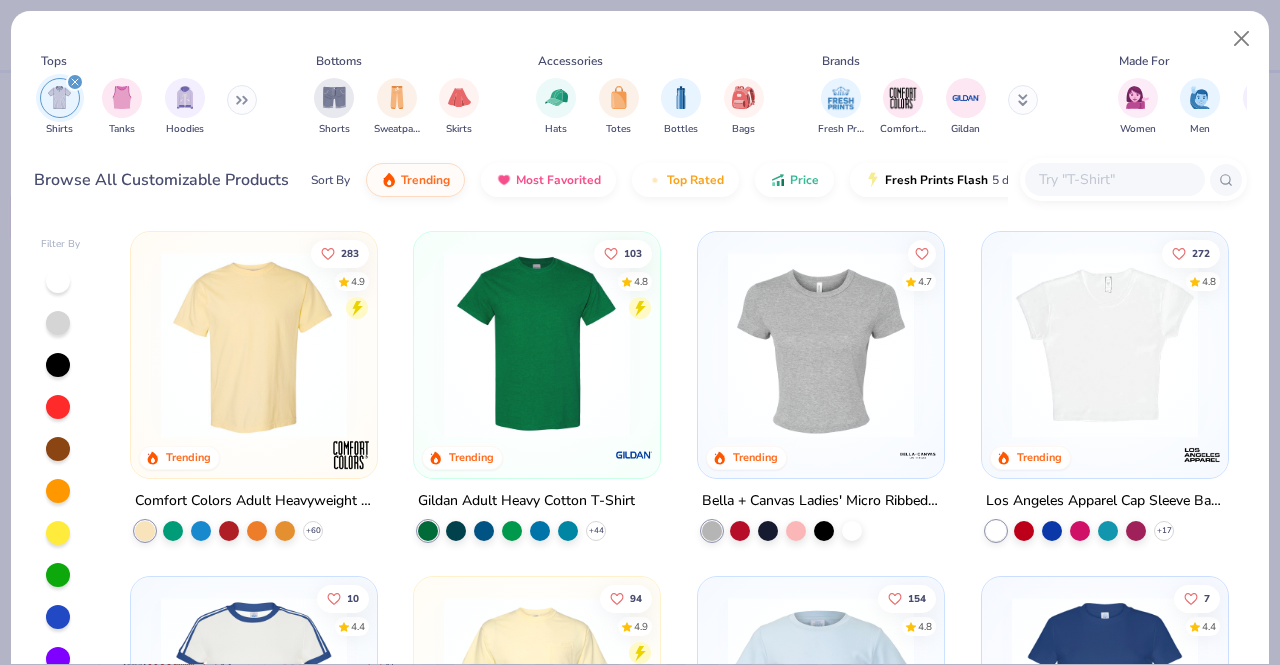 click at bounding box center (821, 345) 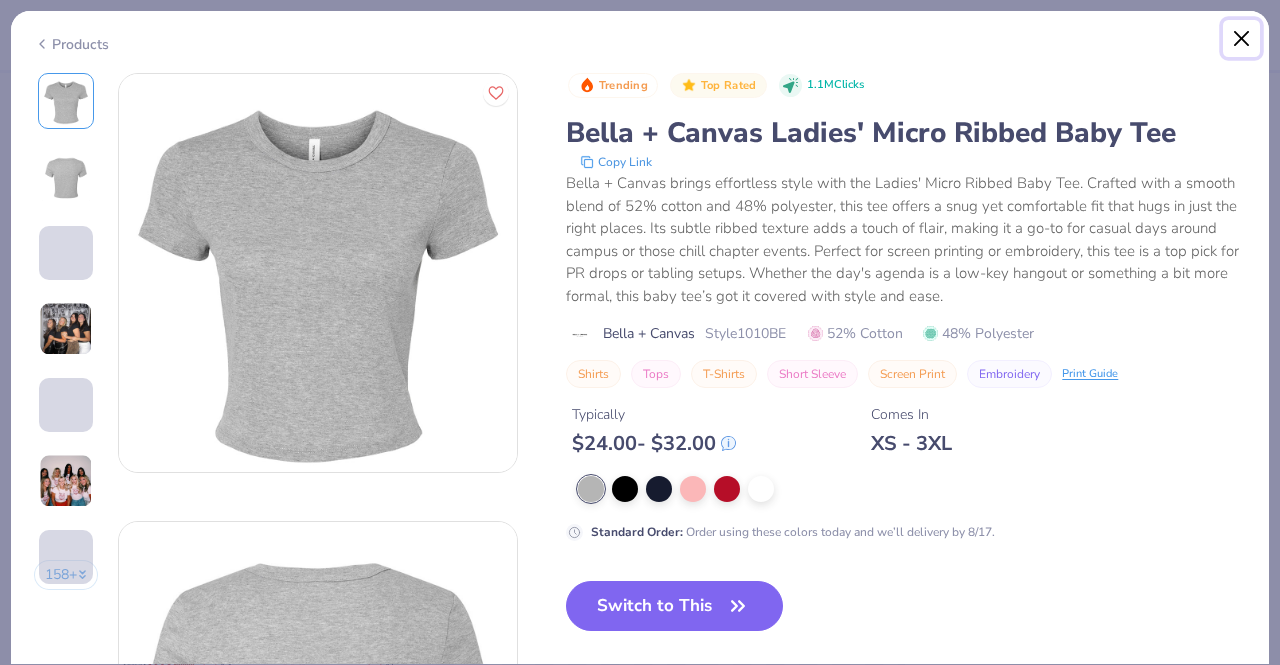 click at bounding box center [1242, 39] 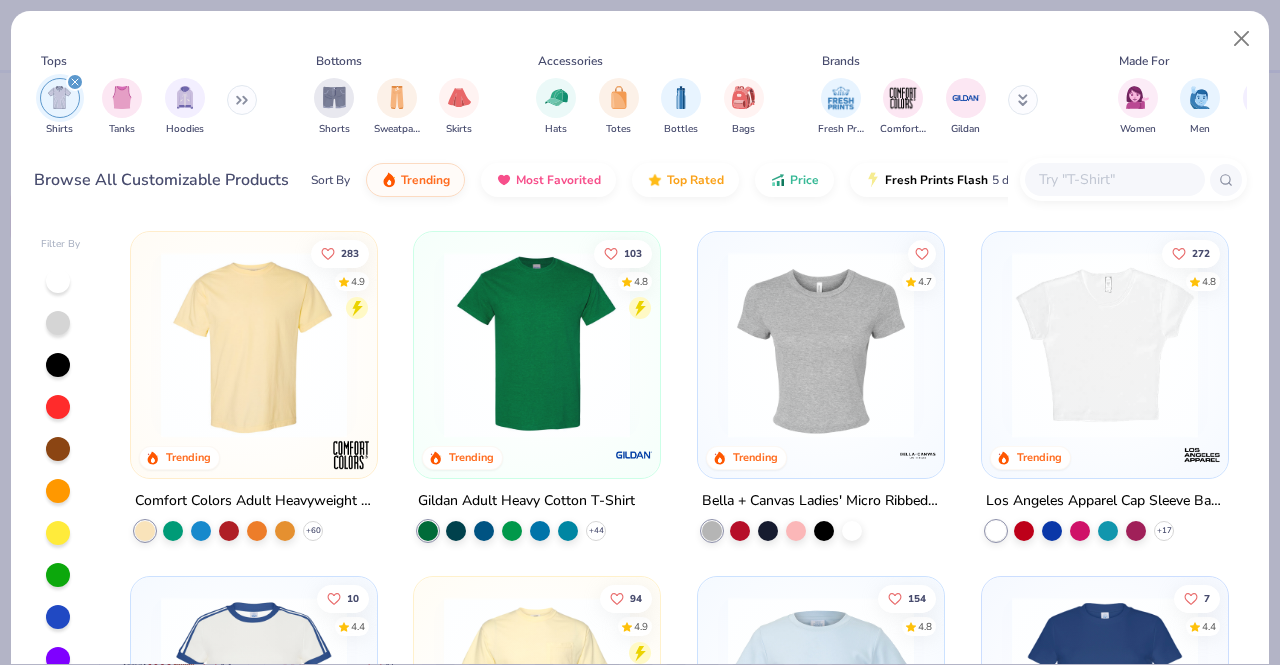 click at bounding box center (537, 345) 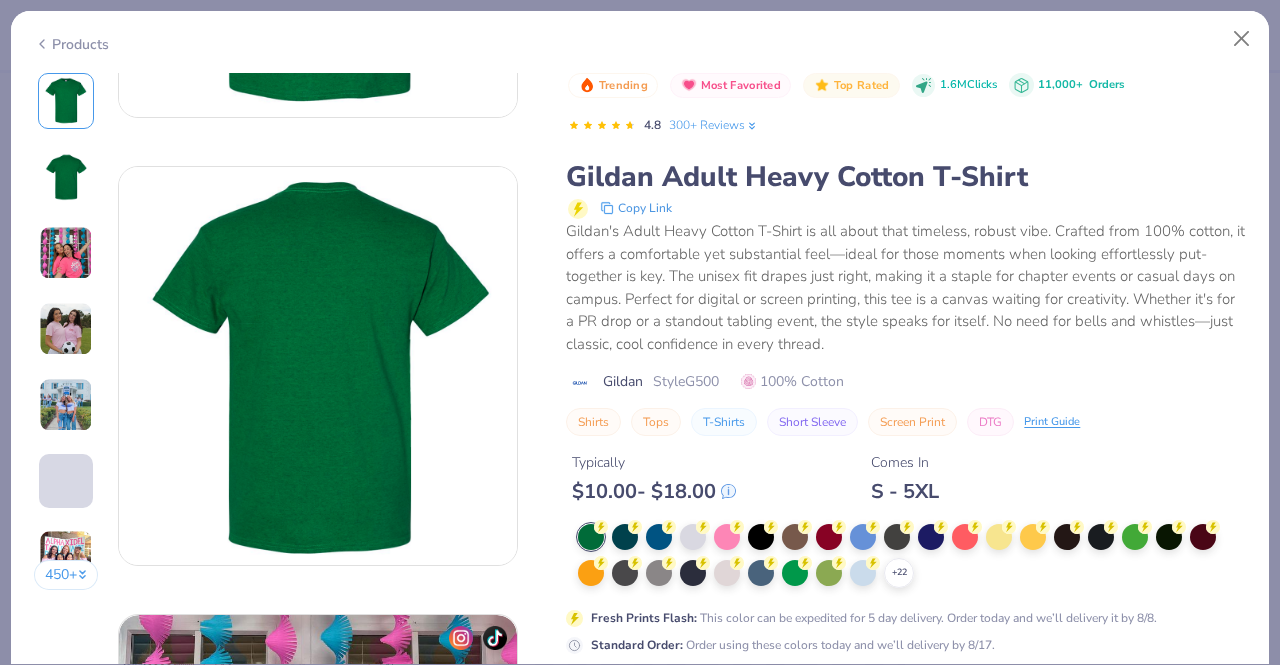 scroll, scrollTop: 0, scrollLeft: 0, axis: both 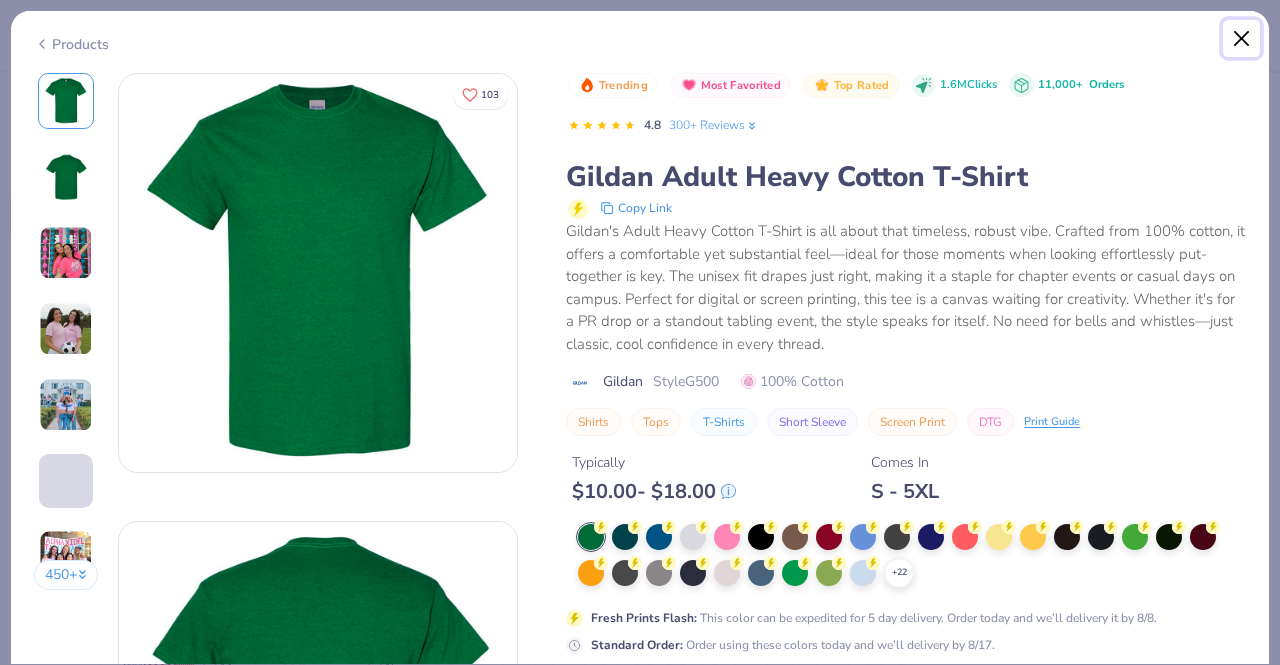 click at bounding box center [1242, 39] 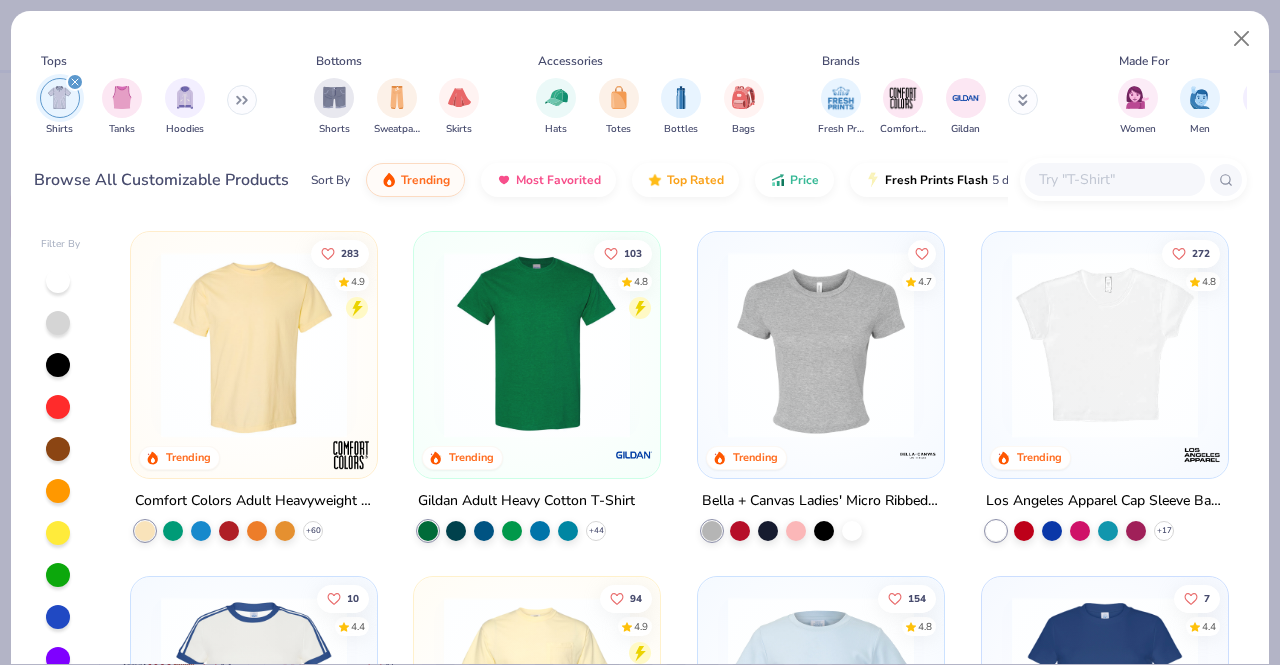 click at bounding box center [254, 345] 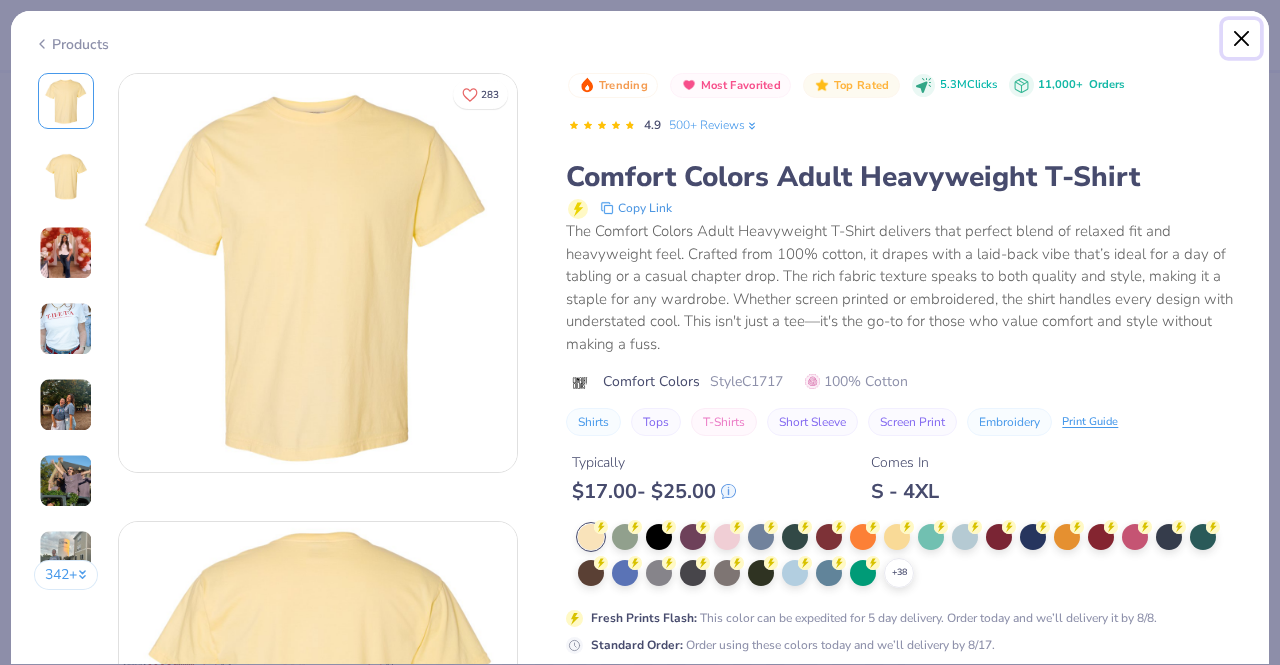 click at bounding box center (1242, 39) 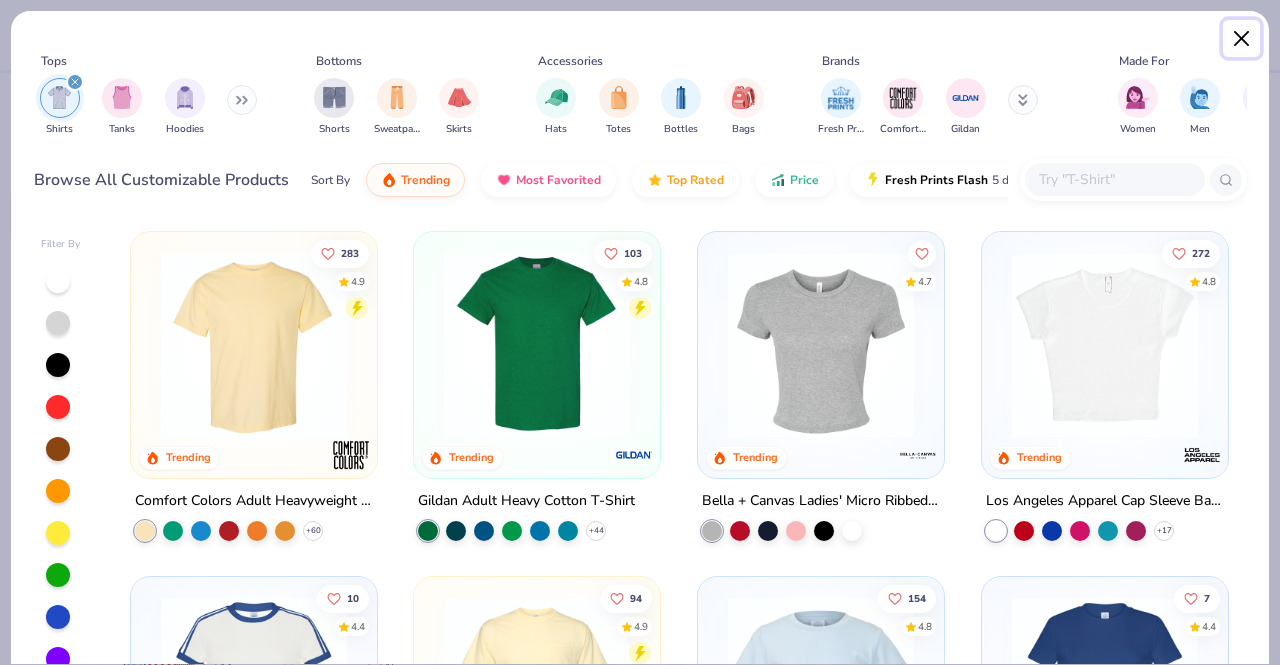 click at bounding box center (1242, 39) 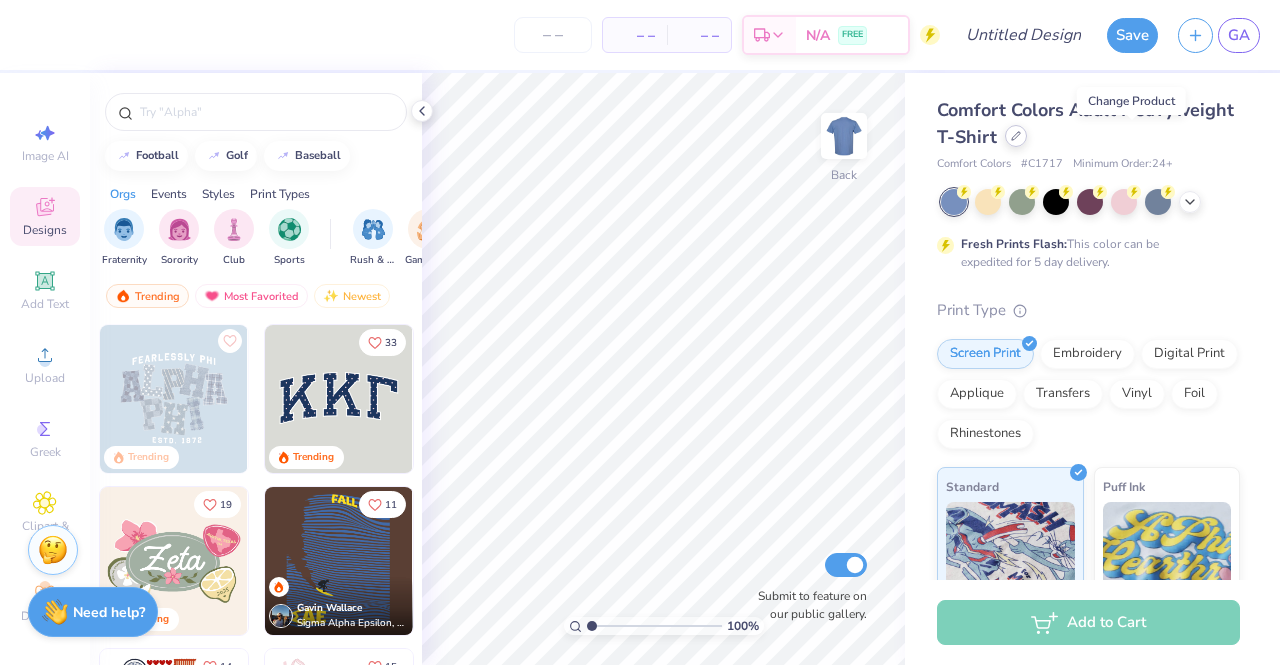 click on "Comfort Colors Adult Heavyweight T-Shirt" at bounding box center [1088, 124] 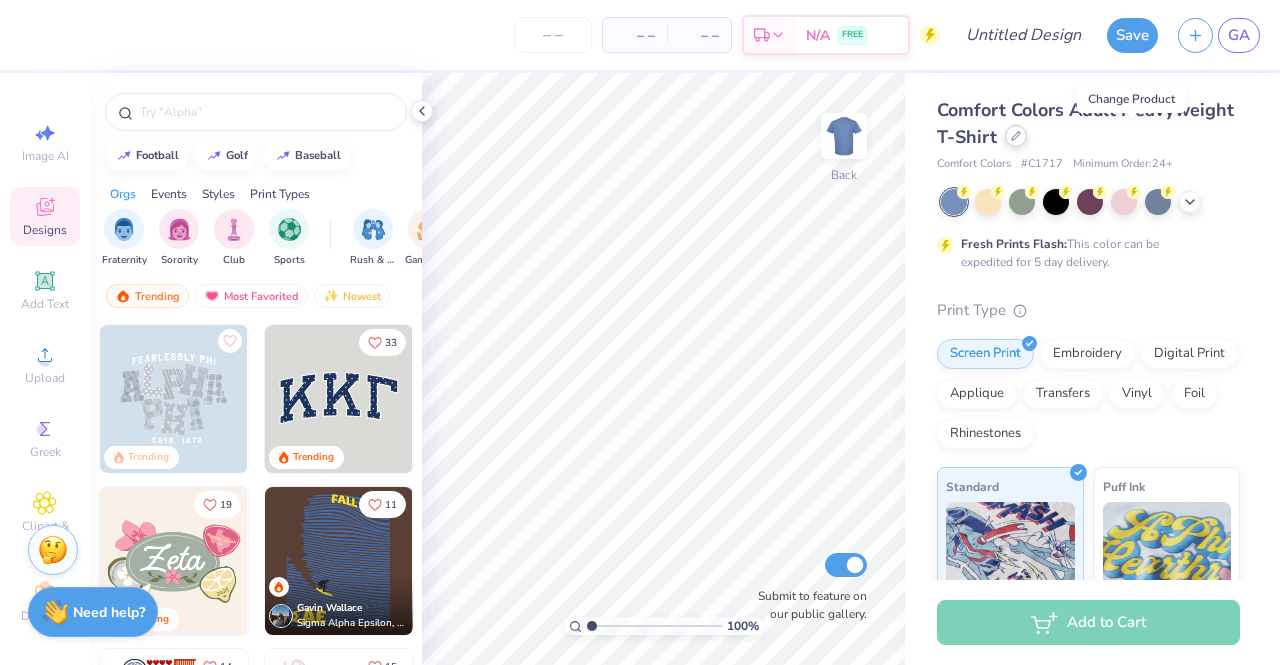 click 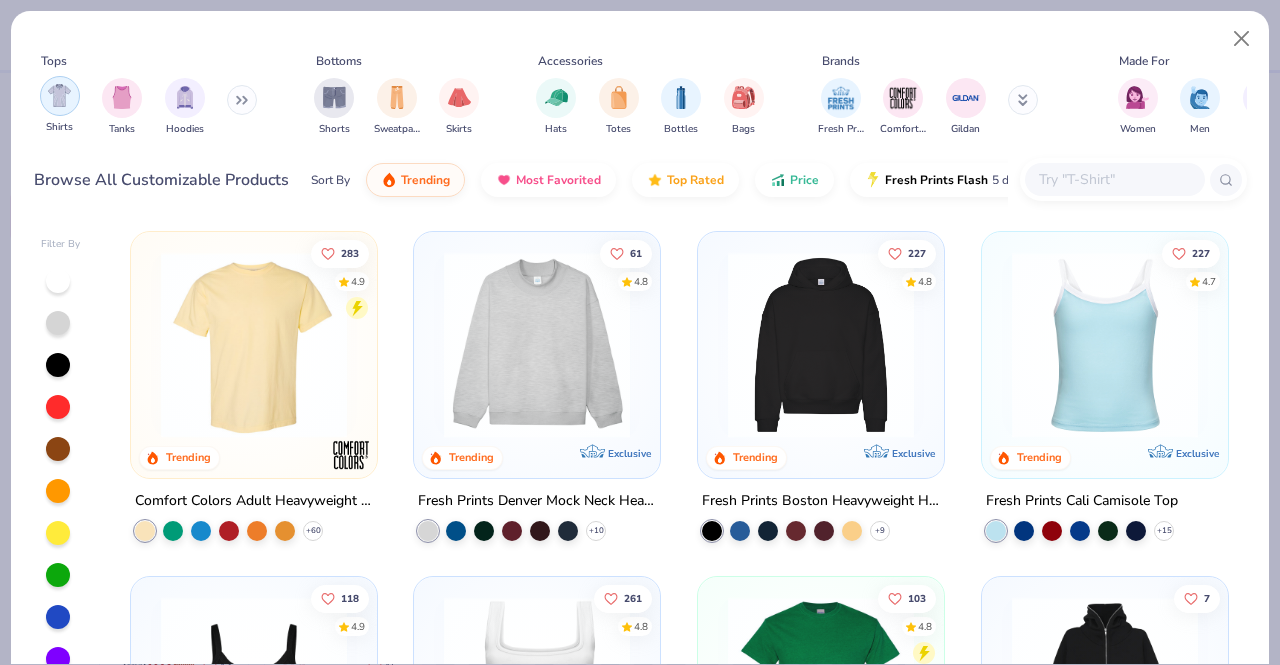 click at bounding box center [59, 95] 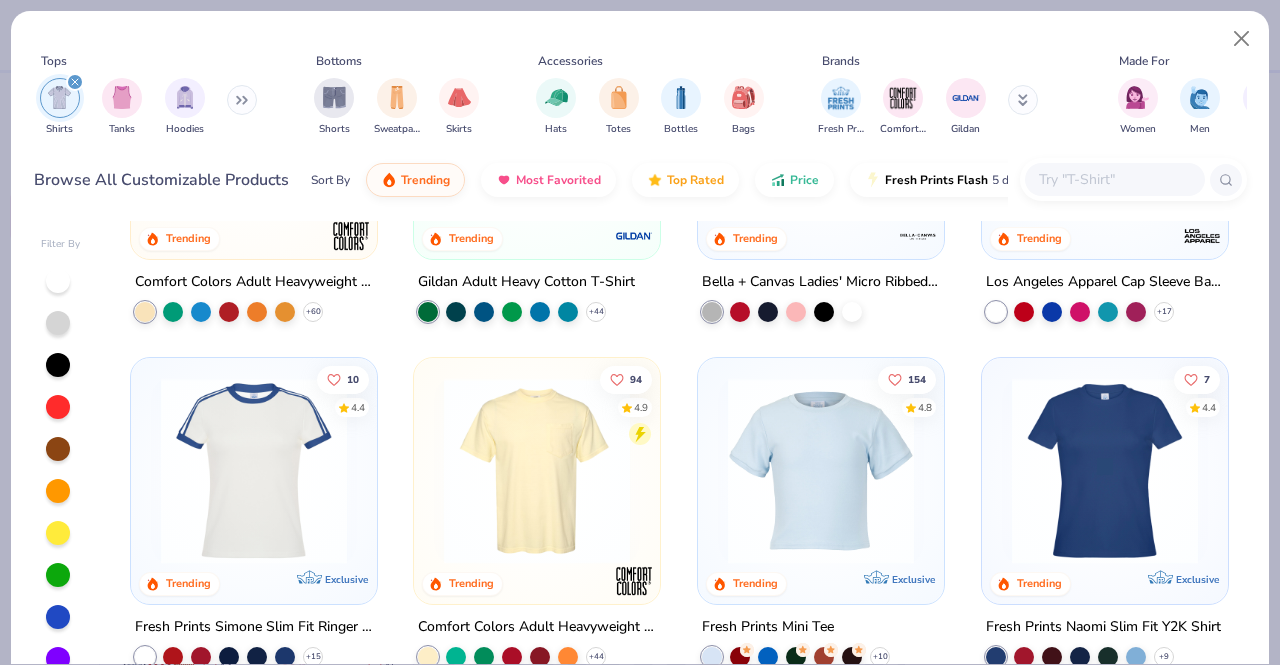 scroll, scrollTop: 0, scrollLeft: 0, axis: both 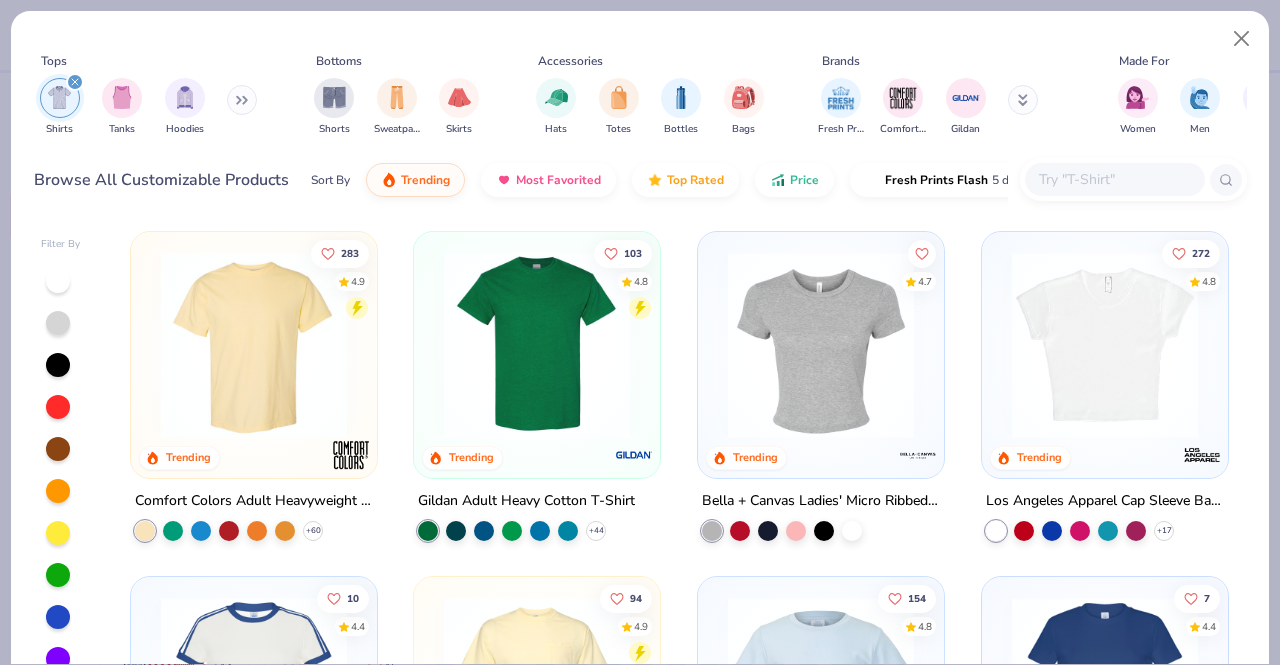 click at bounding box center [1105, 345] 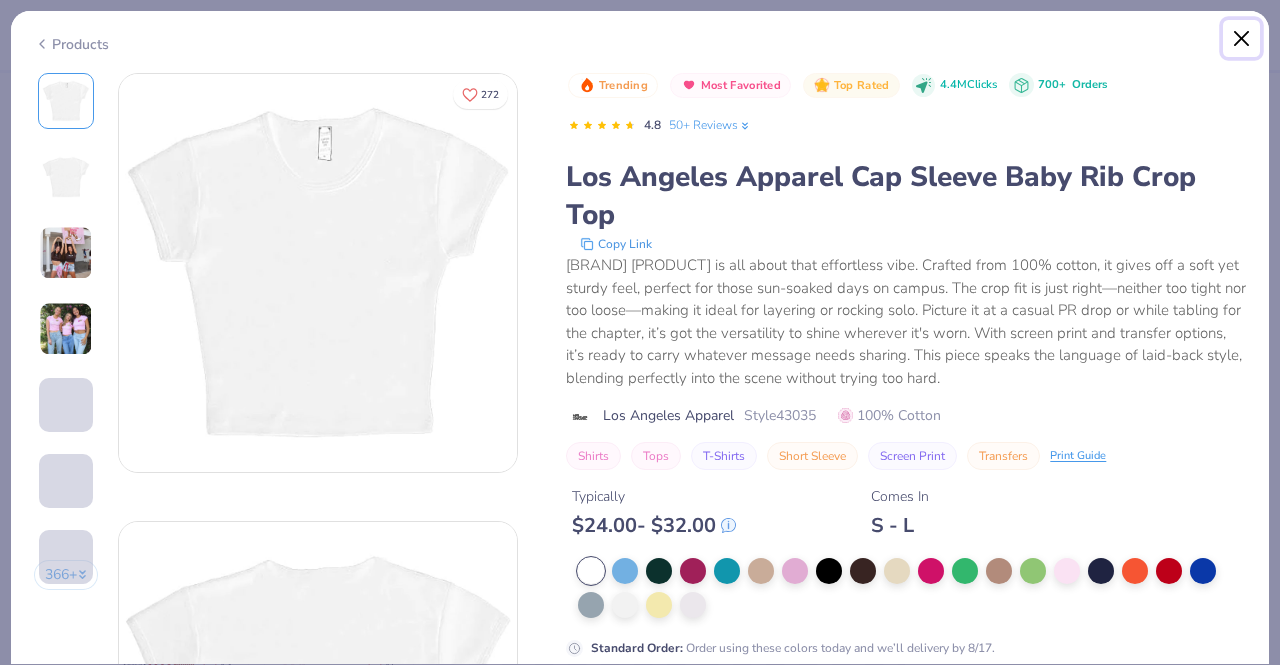 click at bounding box center (1242, 39) 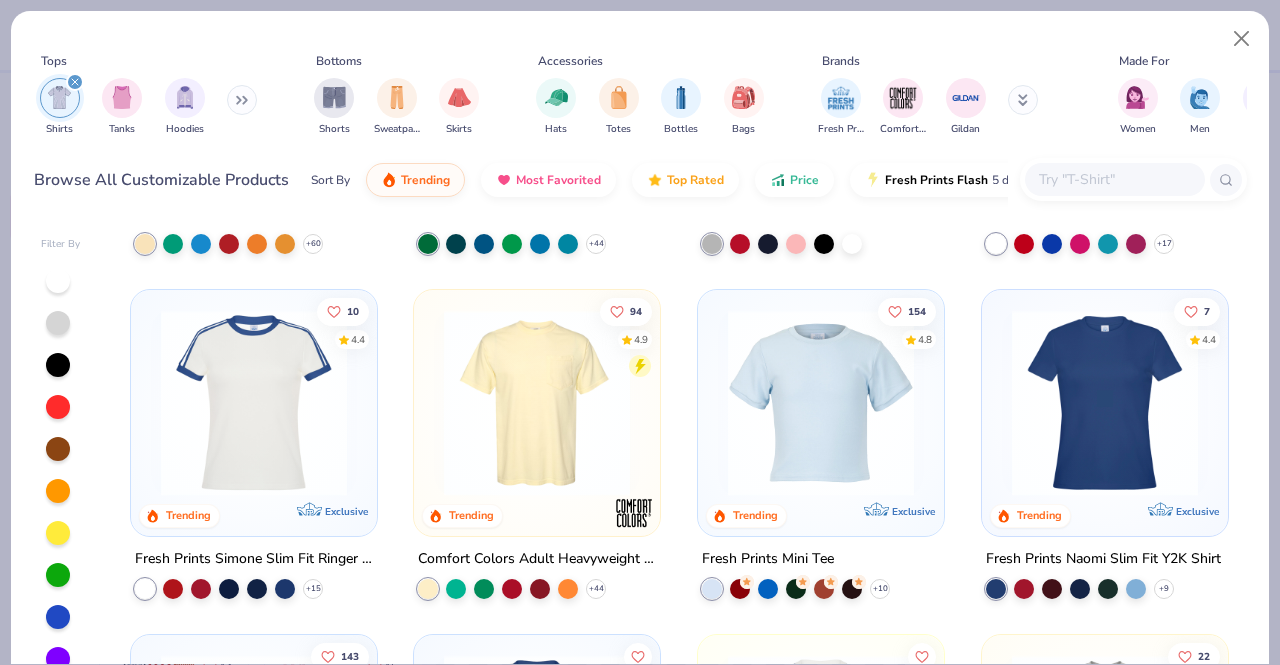 scroll, scrollTop: 279, scrollLeft: 0, axis: vertical 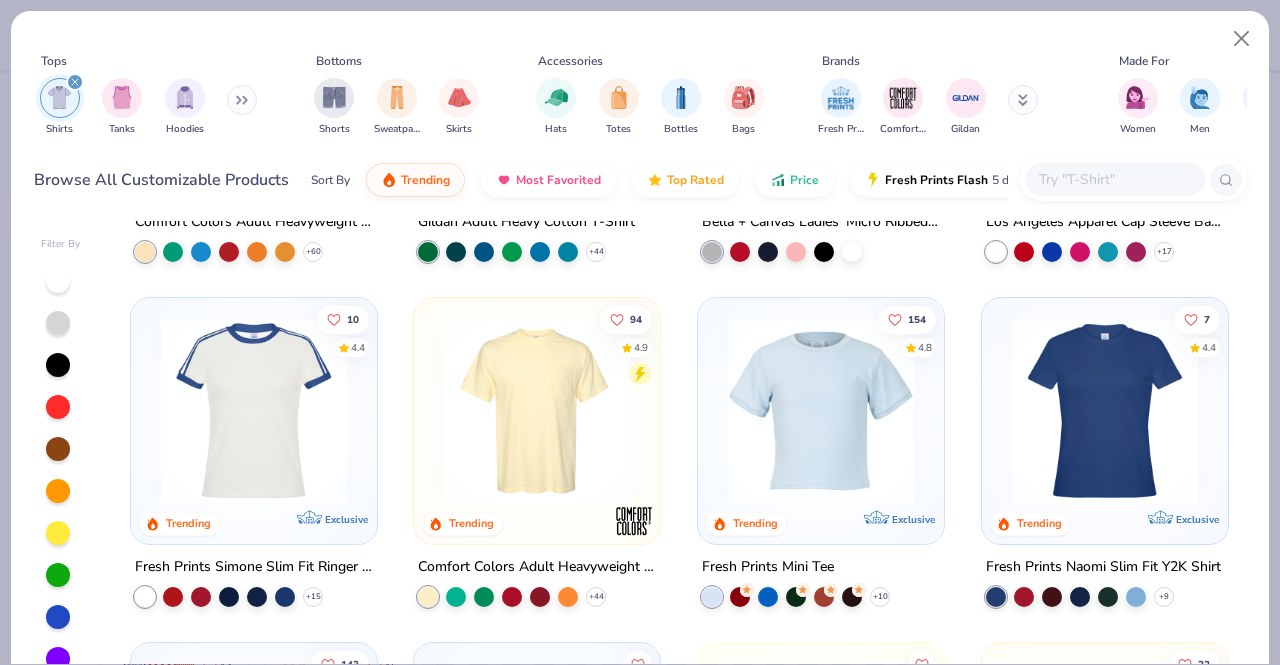 click at bounding box center (1105, 411) 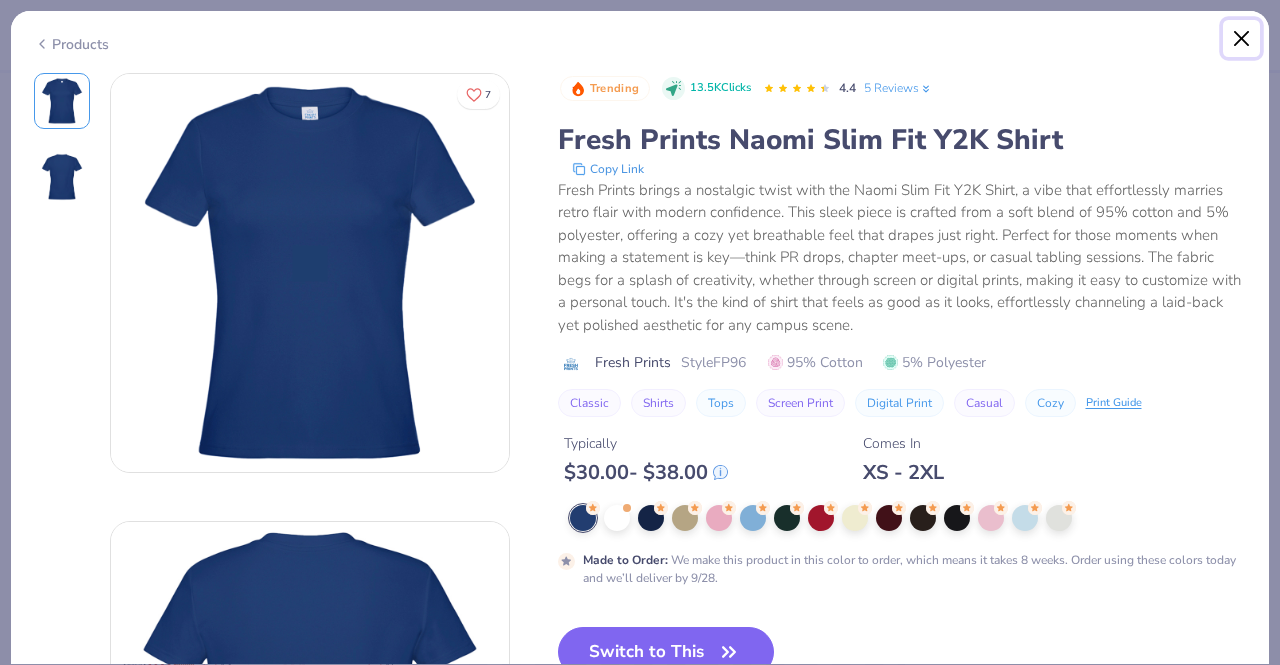 click at bounding box center [1242, 39] 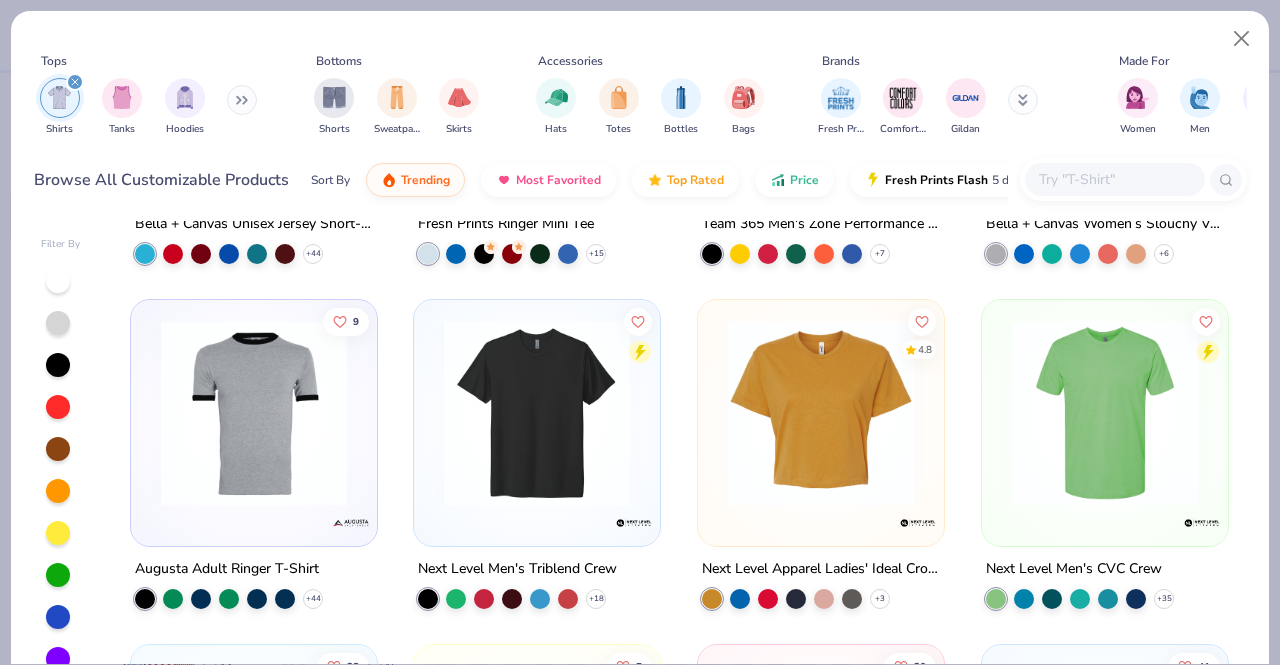 scroll, scrollTop: 1643, scrollLeft: 0, axis: vertical 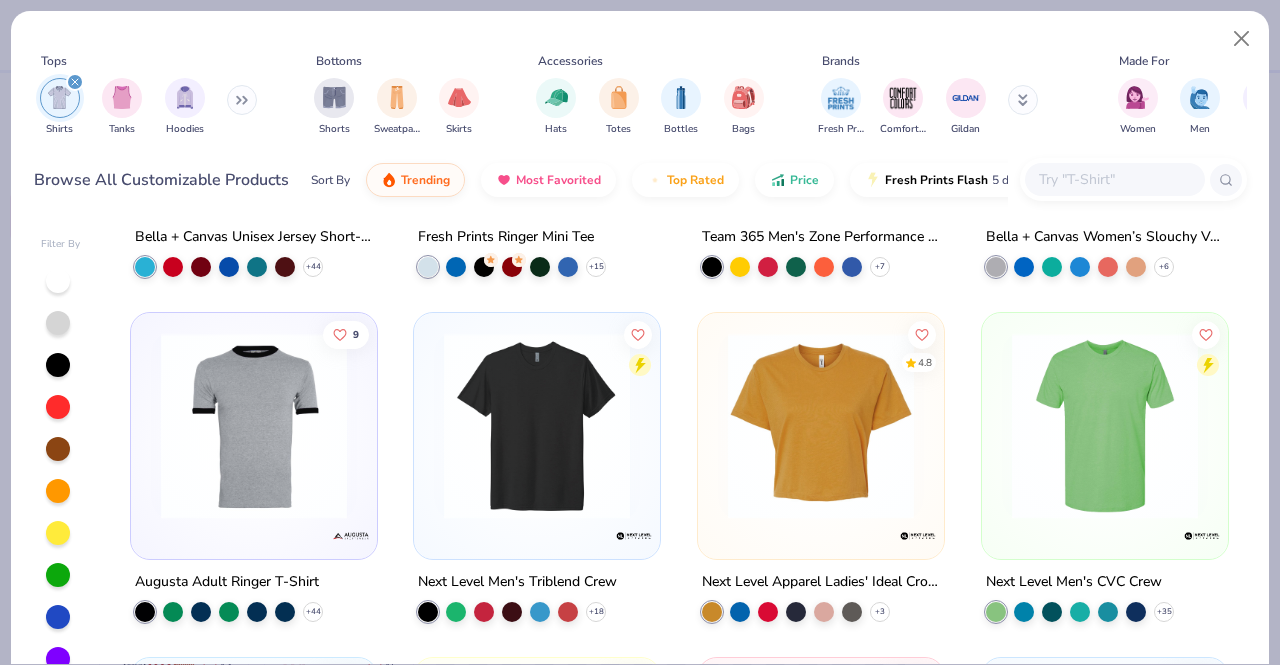click at bounding box center (821, 426) 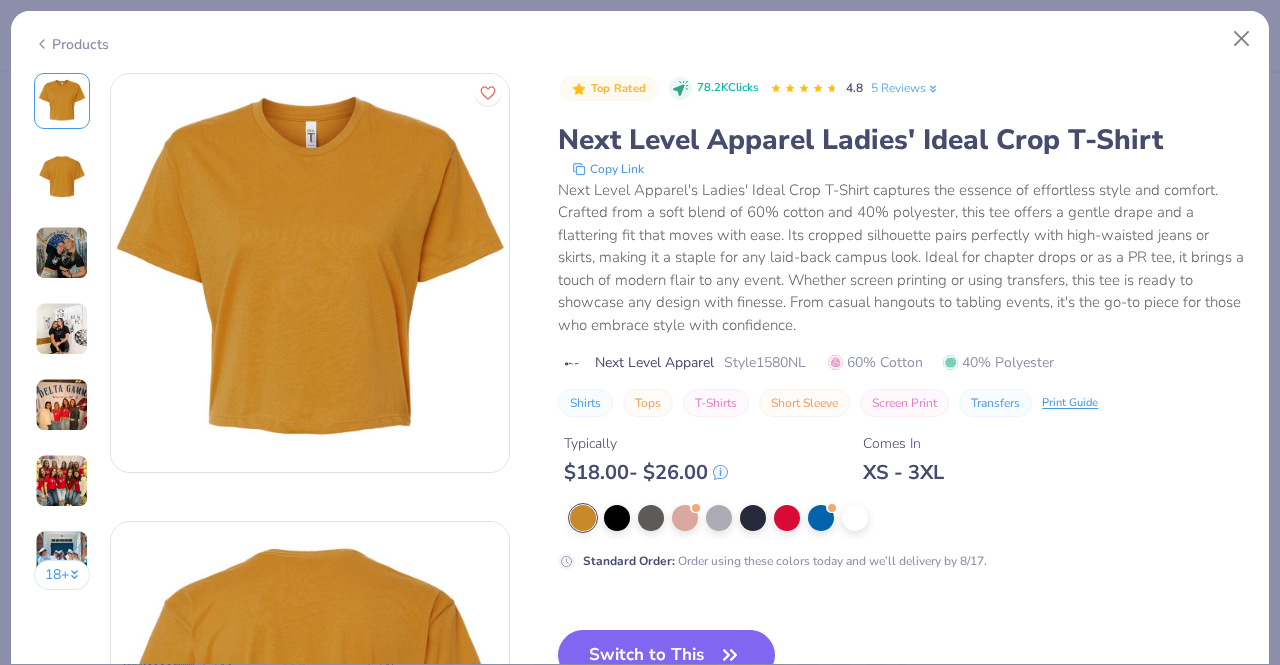 click at bounding box center [62, 253] 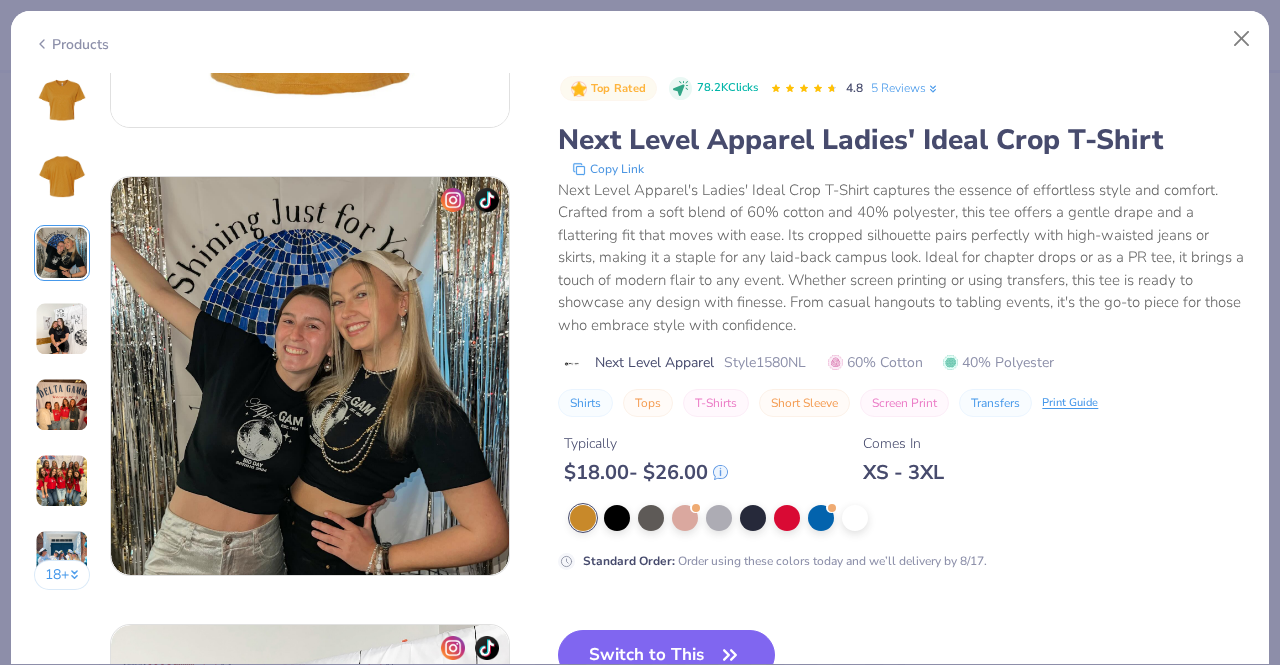 scroll, scrollTop: 896, scrollLeft: 0, axis: vertical 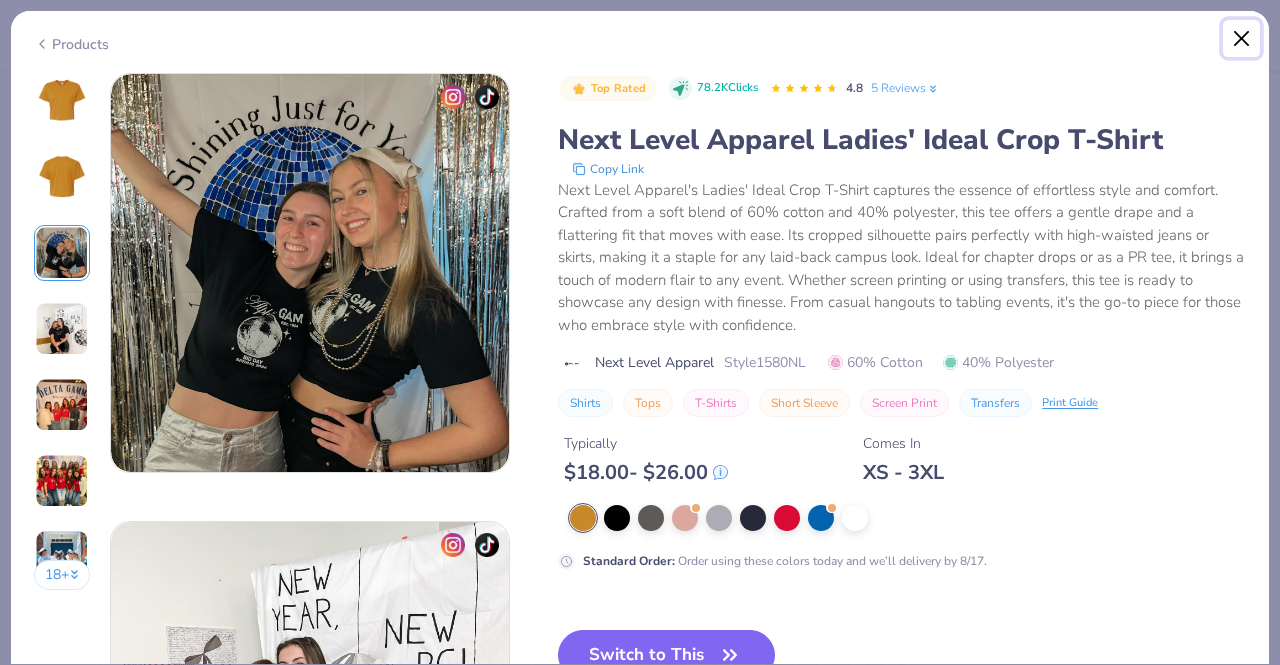click at bounding box center (1242, 39) 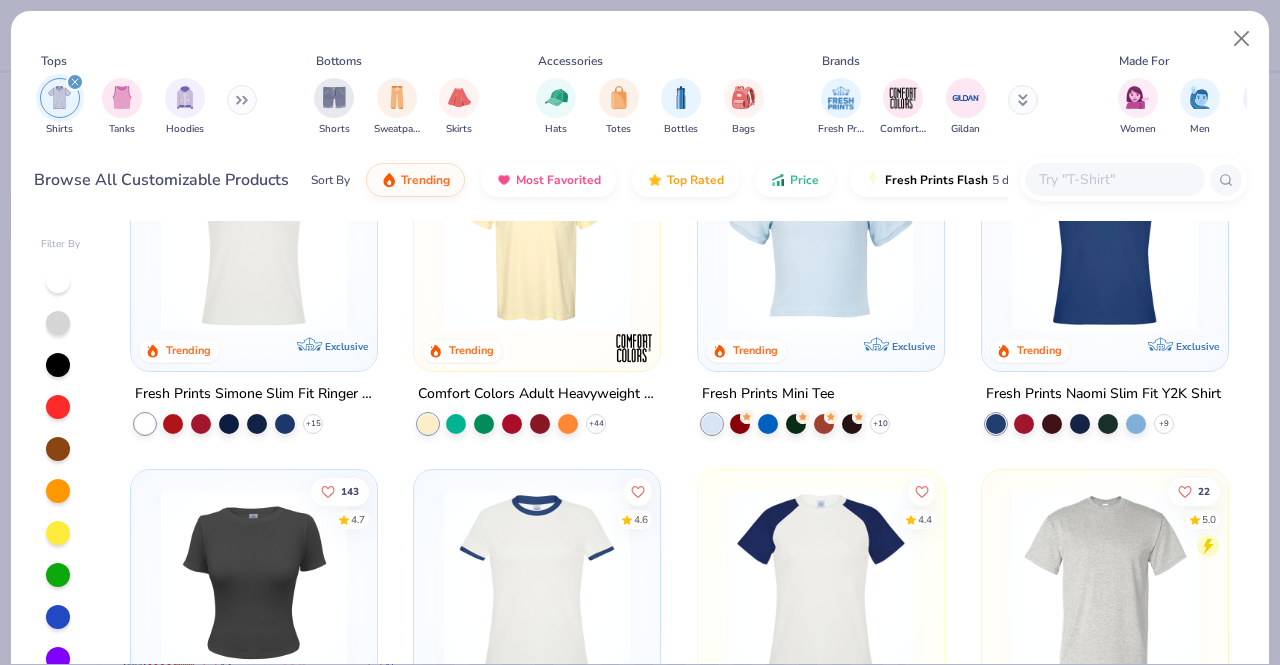 scroll, scrollTop: 0, scrollLeft: 0, axis: both 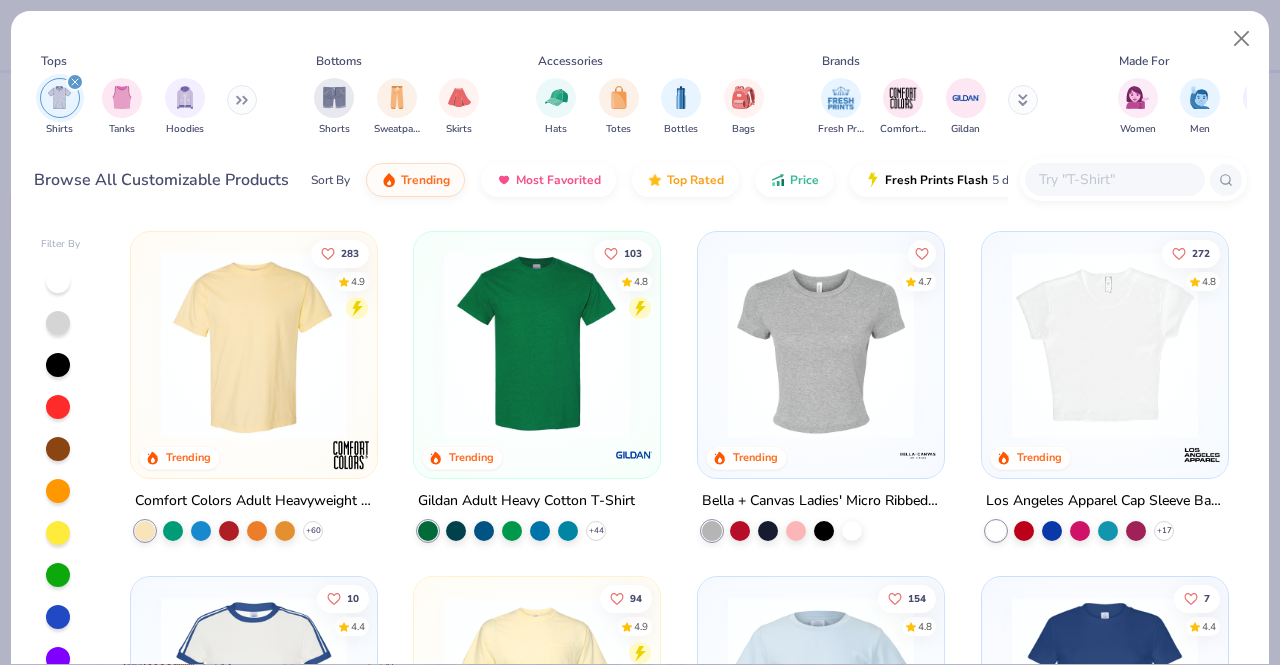 click at bounding box center (537, 345) 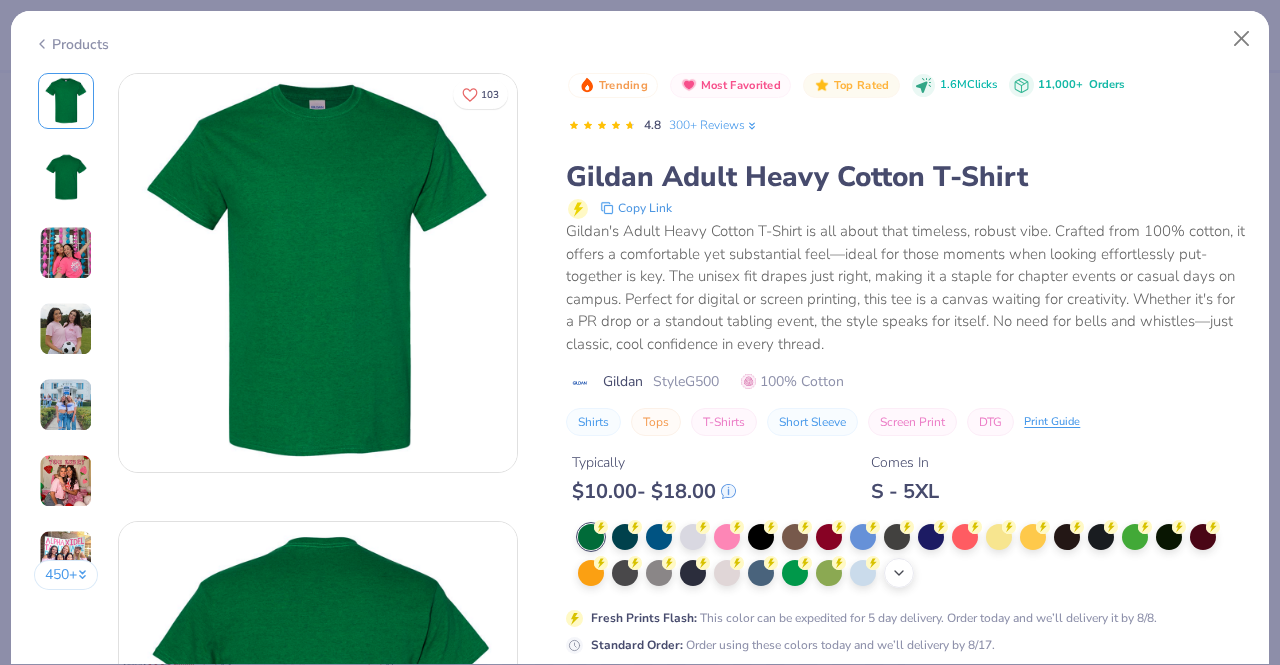 click 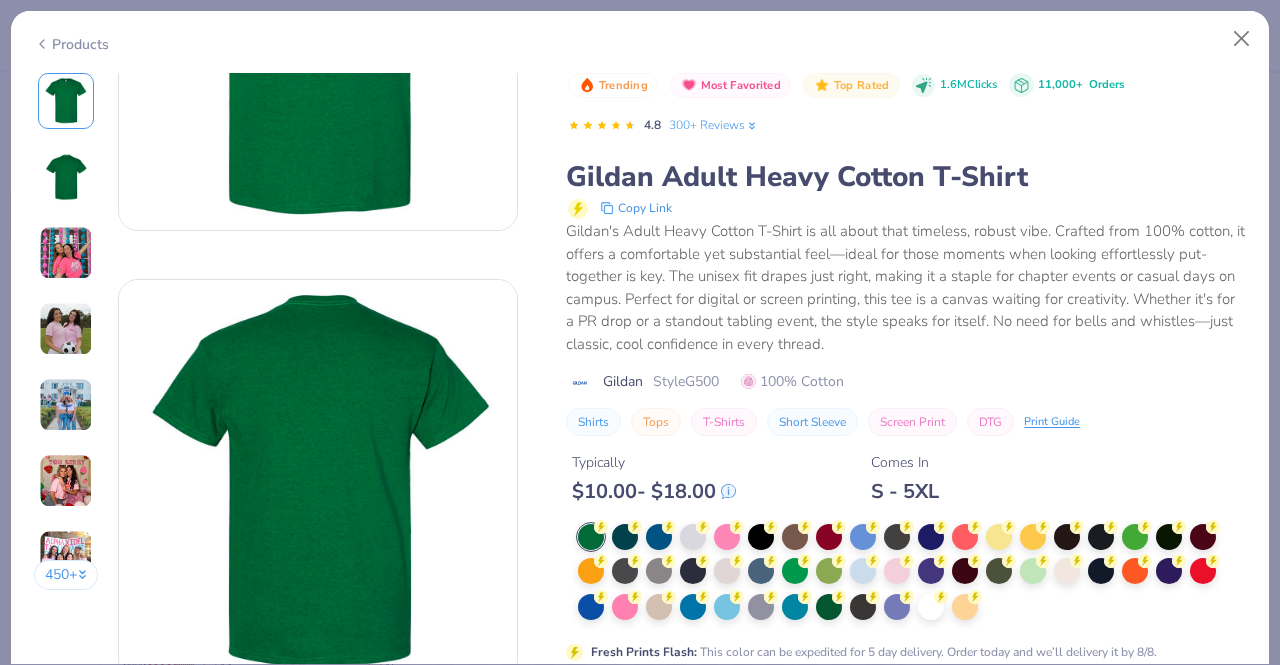 scroll, scrollTop: 240, scrollLeft: 0, axis: vertical 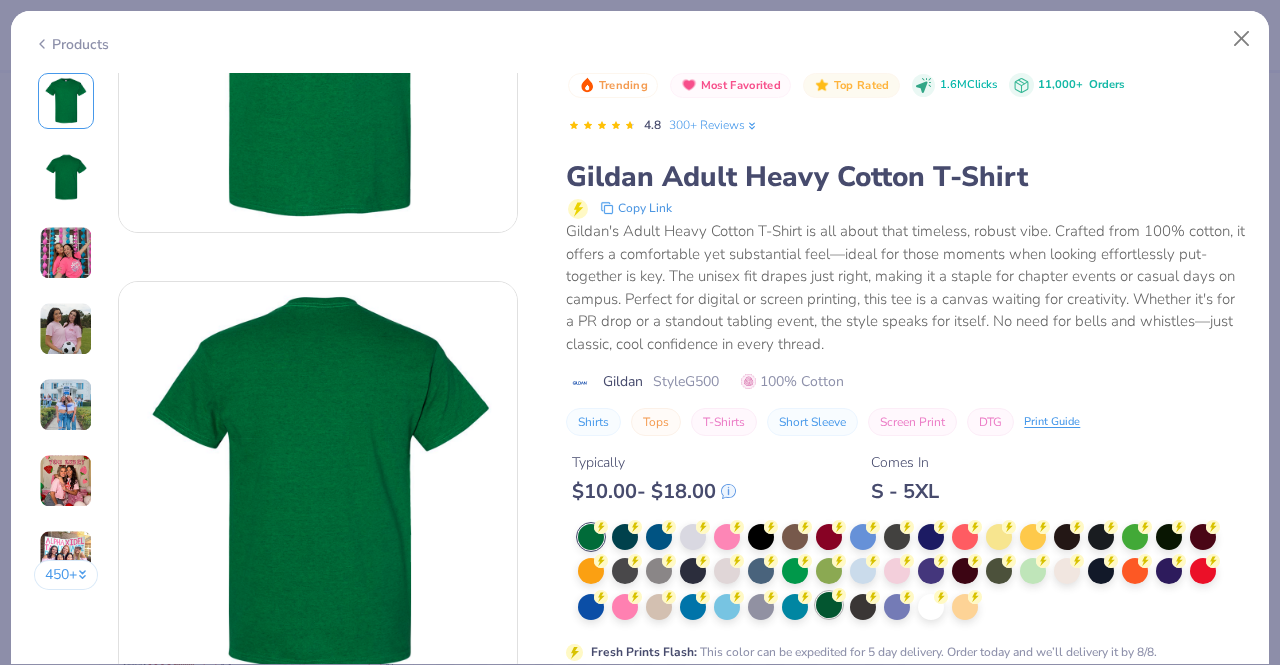 click at bounding box center (829, 605) 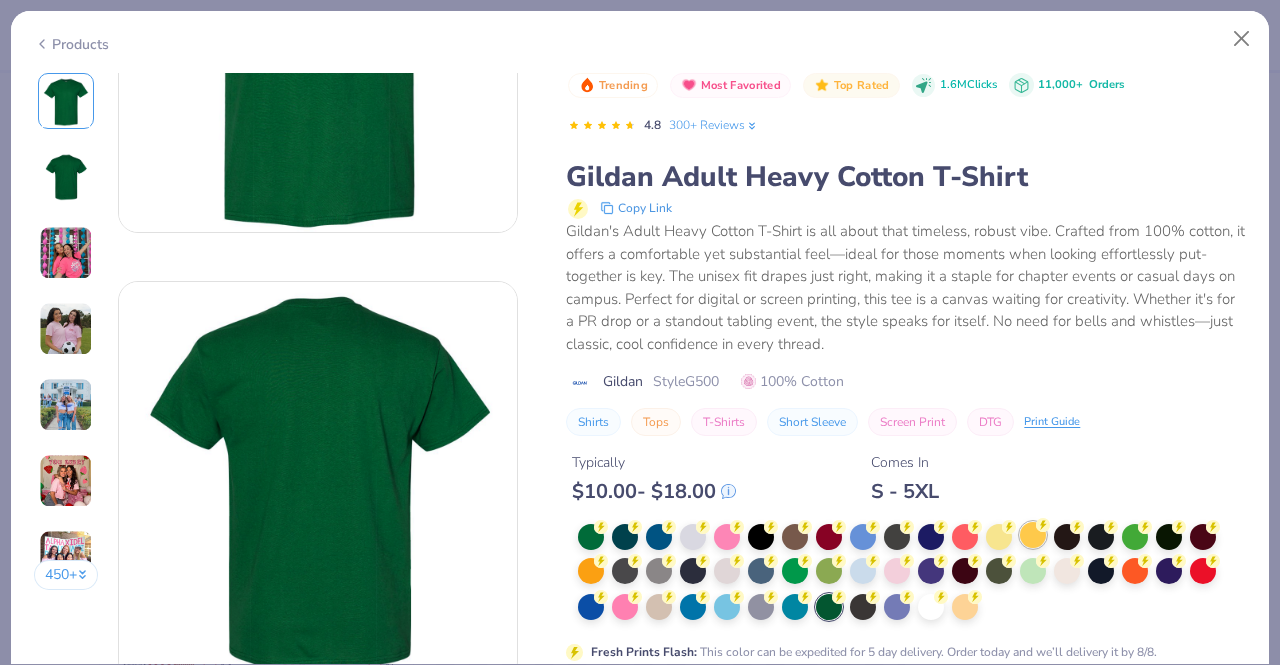 click at bounding box center (1033, 535) 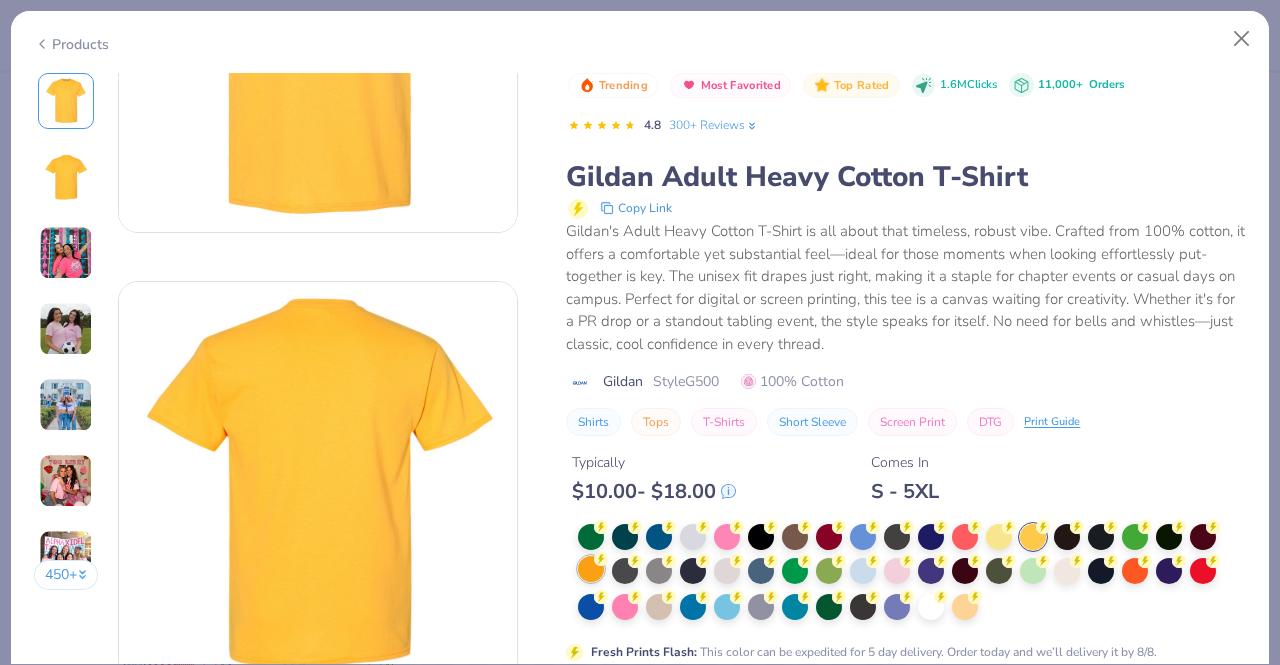 click at bounding box center (591, 569) 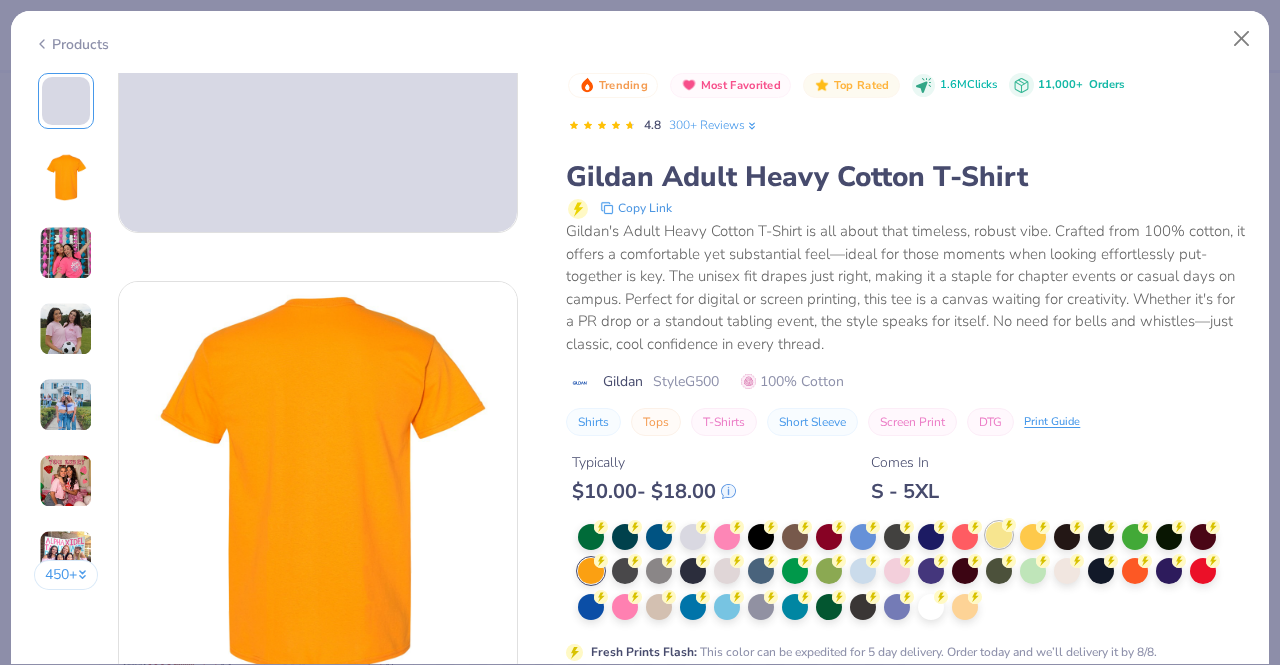 click at bounding box center (999, 535) 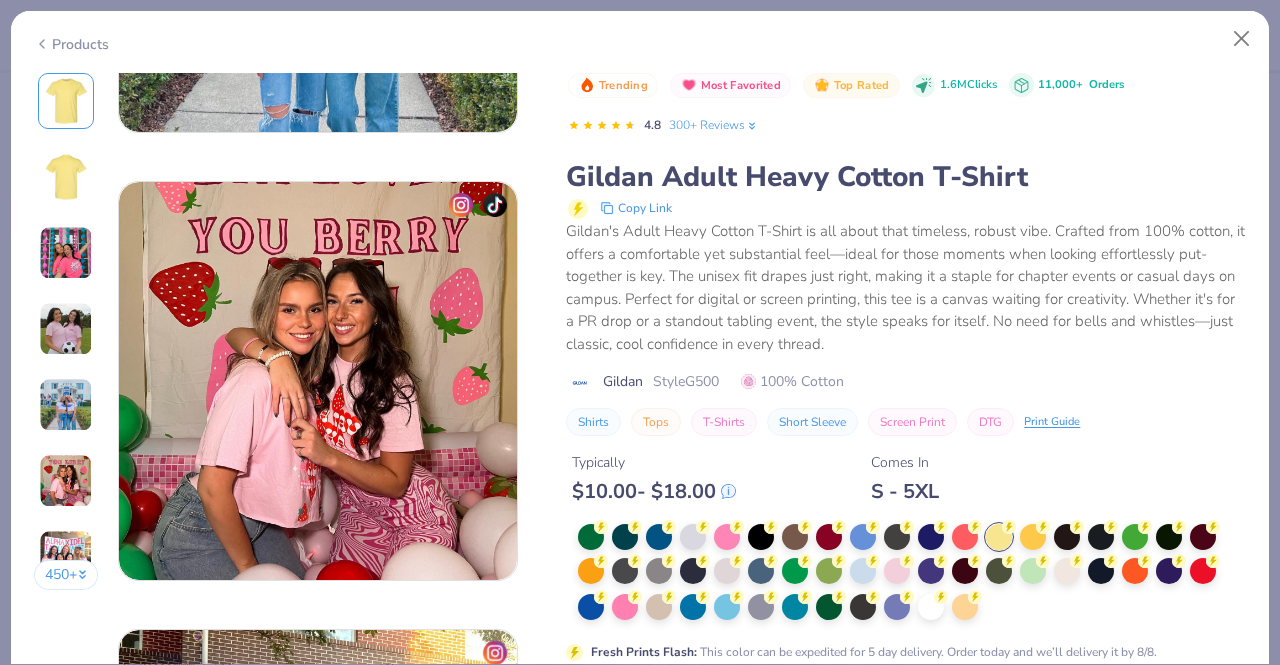 scroll, scrollTop: 2342, scrollLeft: 0, axis: vertical 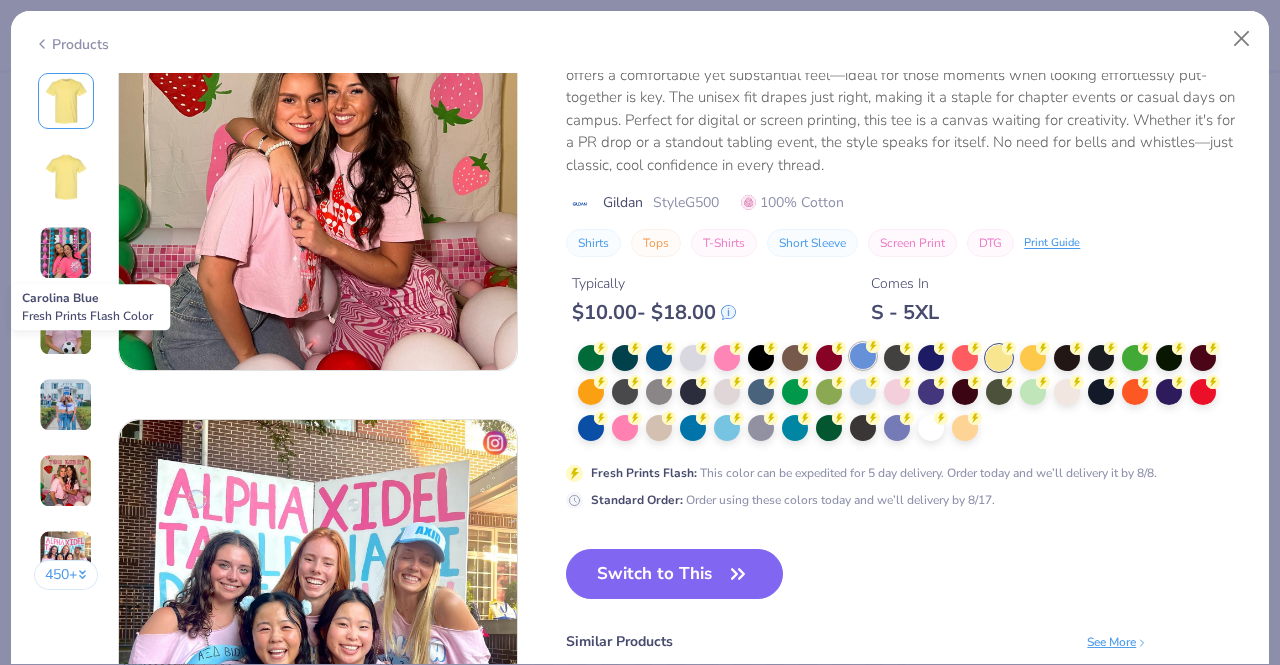 click at bounding box center [863, 356] 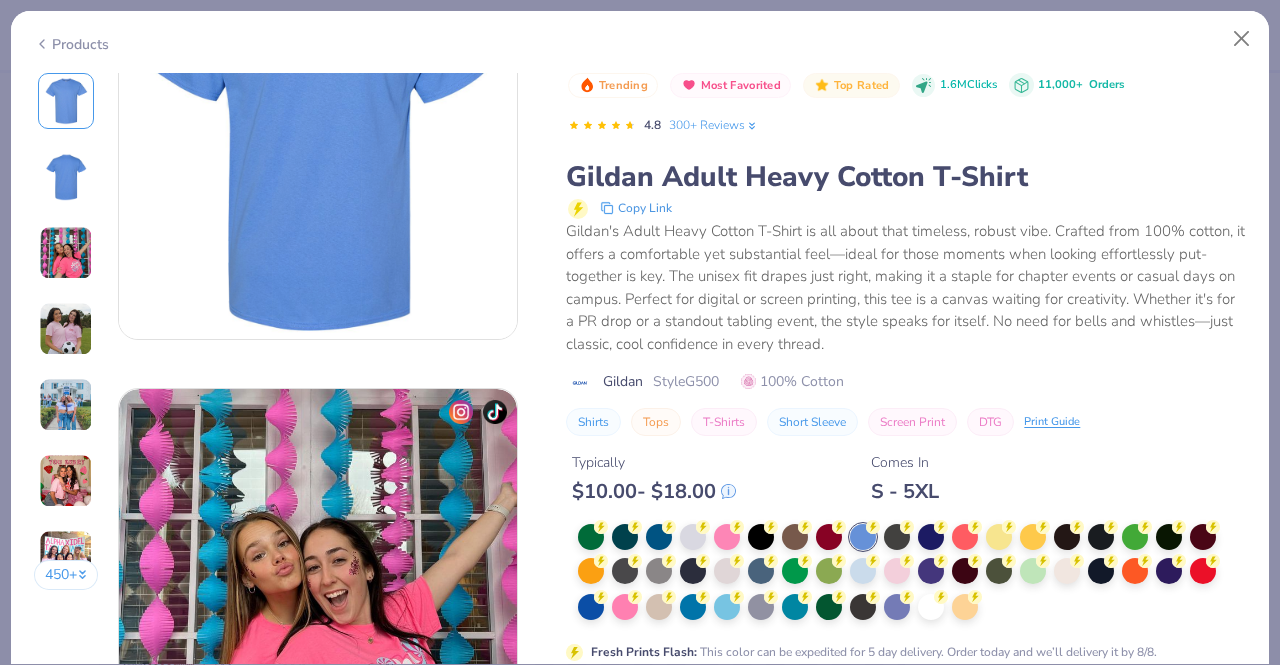scroll, scrollTop: 0, scrollLeft: 0, axis: both 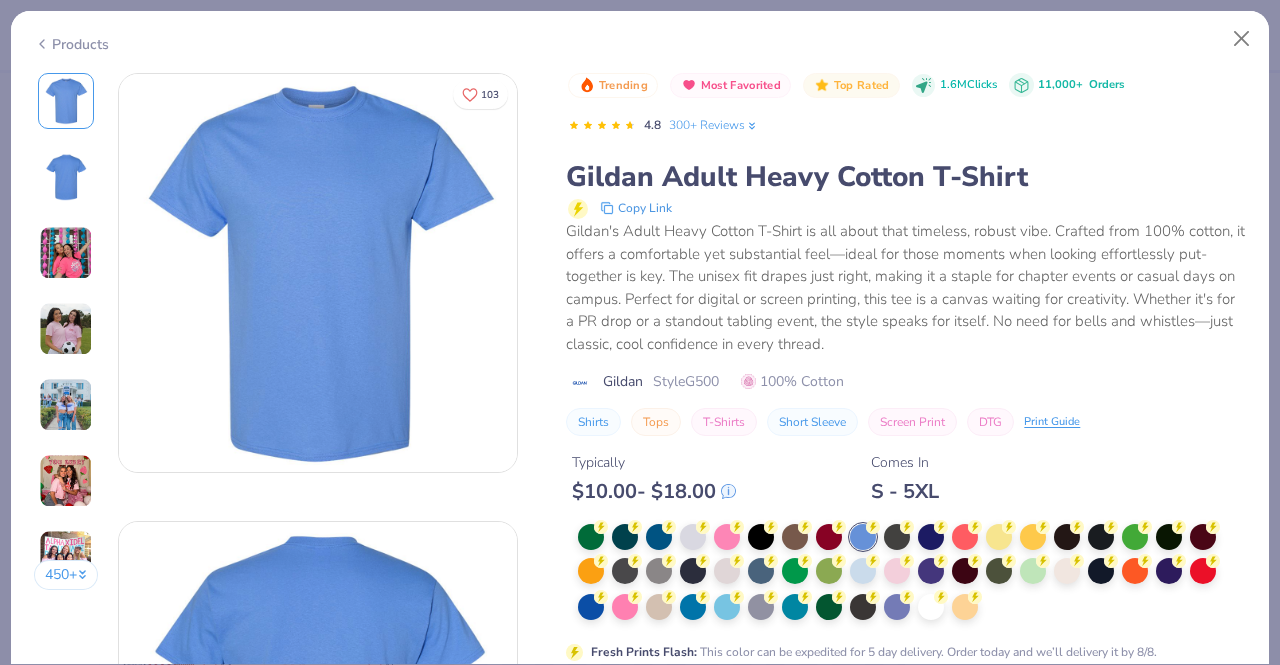 click at bounding box center (318, 273) 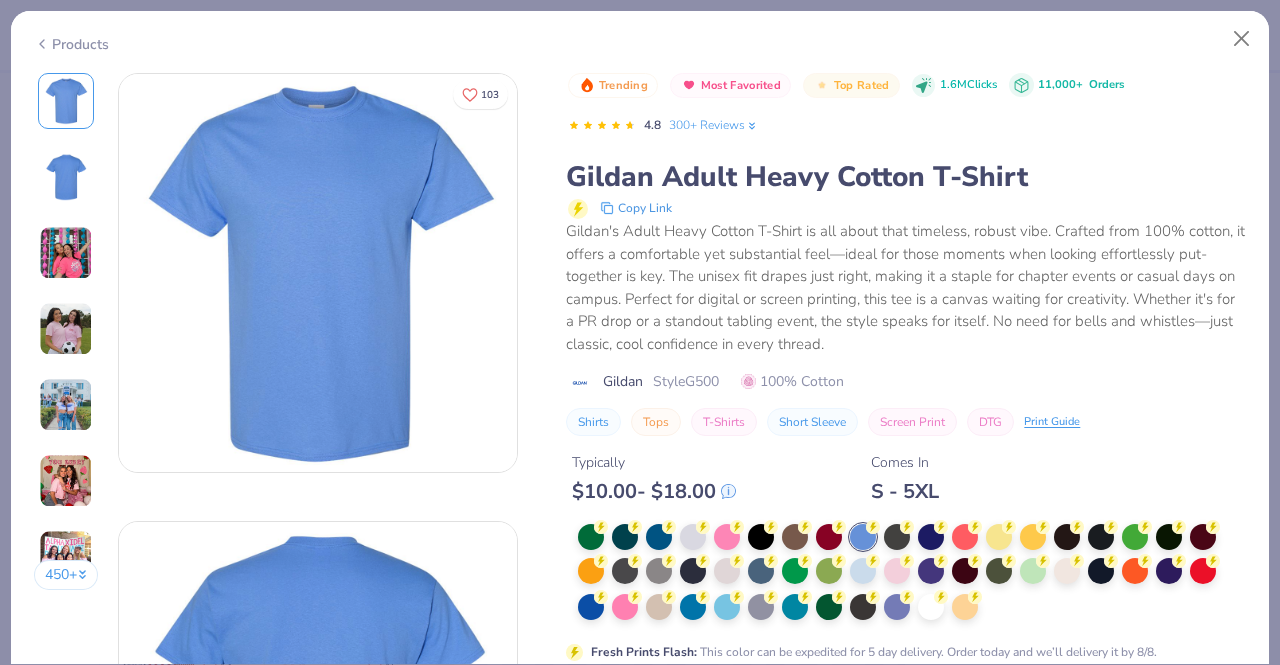 click on "Gildan Adult Heavy Cotton T-Shirt" at bounding box center [906, 177] 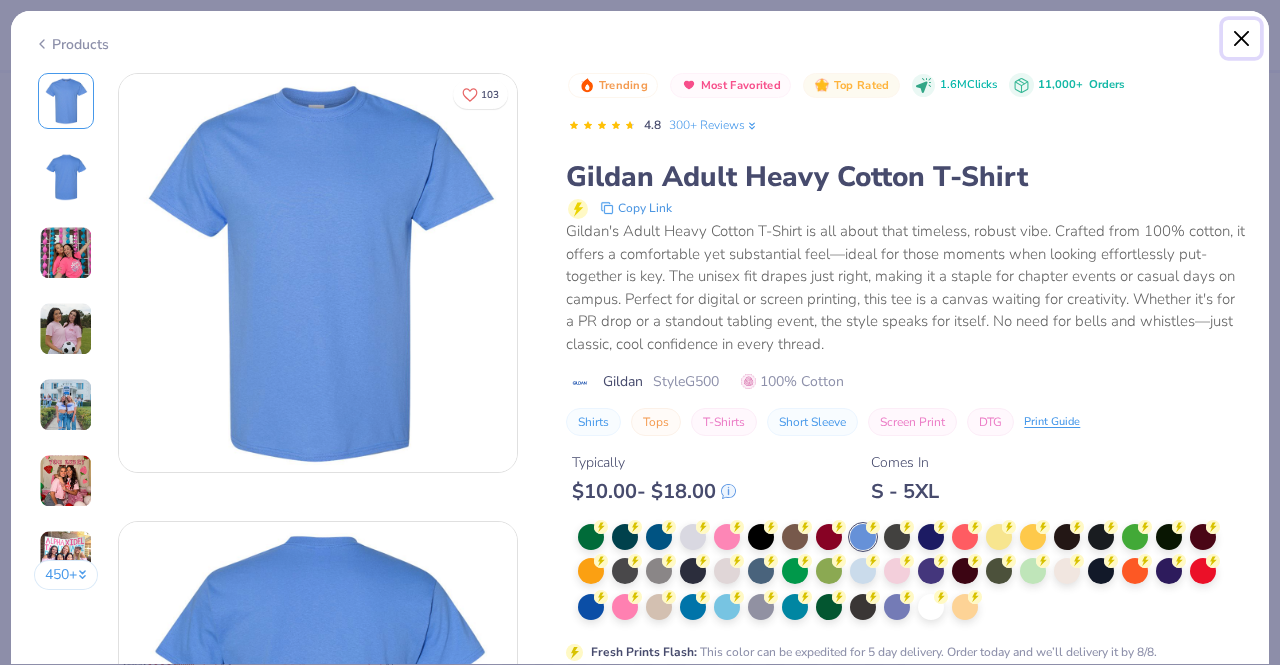 click at bounding box center [1242, 39] 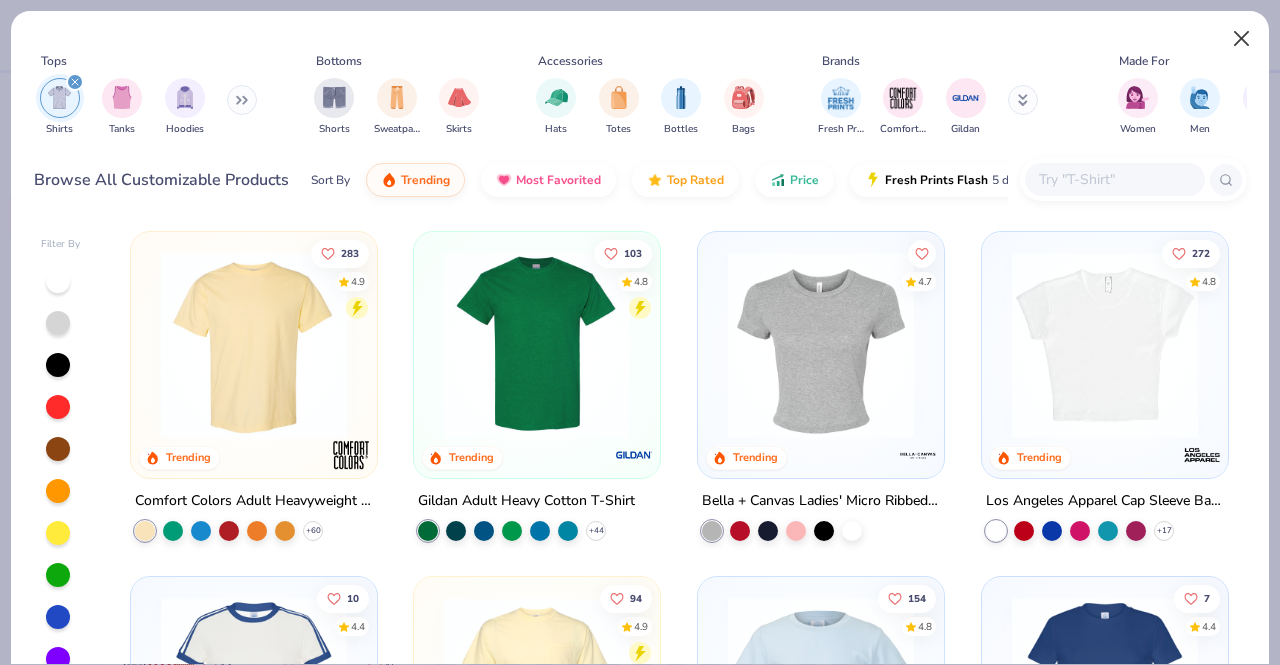click at bounding box center (1242, 39) 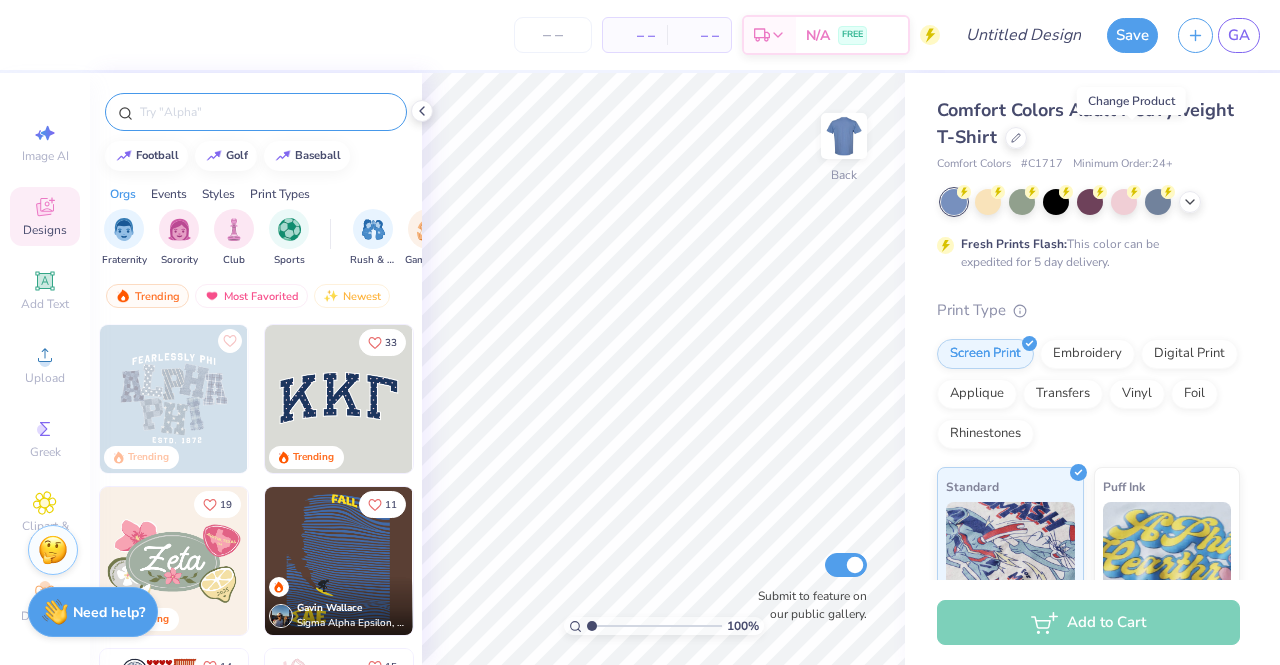 click at bounding box center (266, 112) 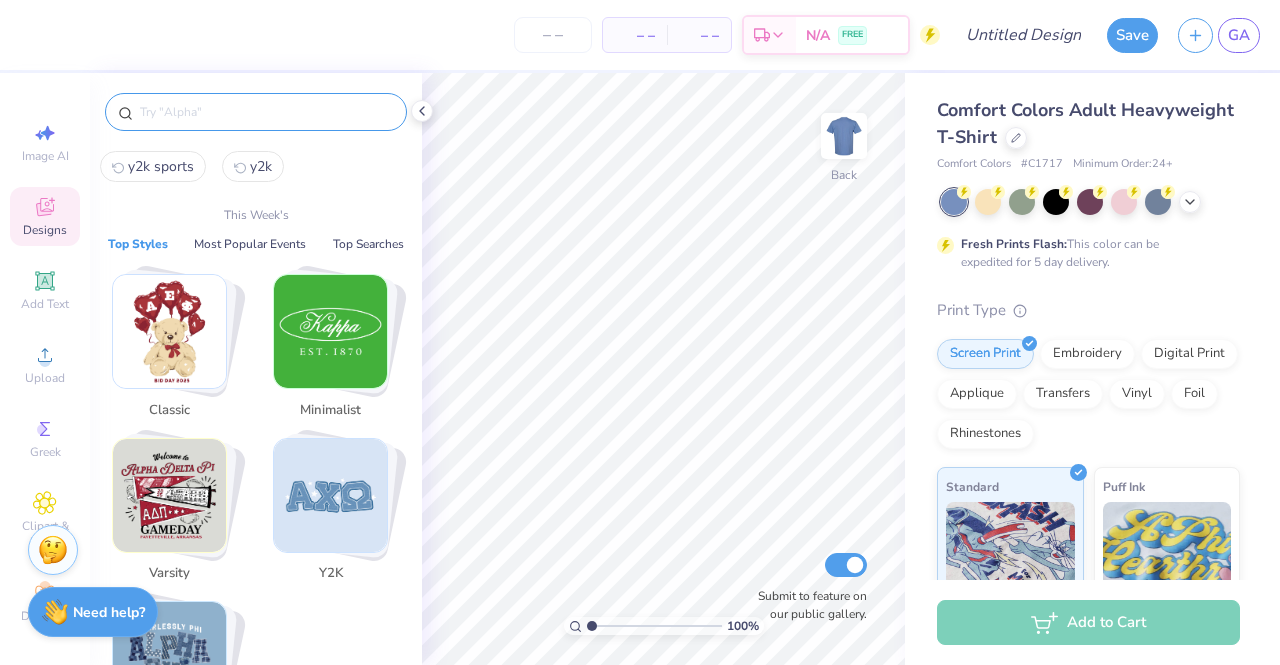 click on "y2k" at bounding box center [261, 166] 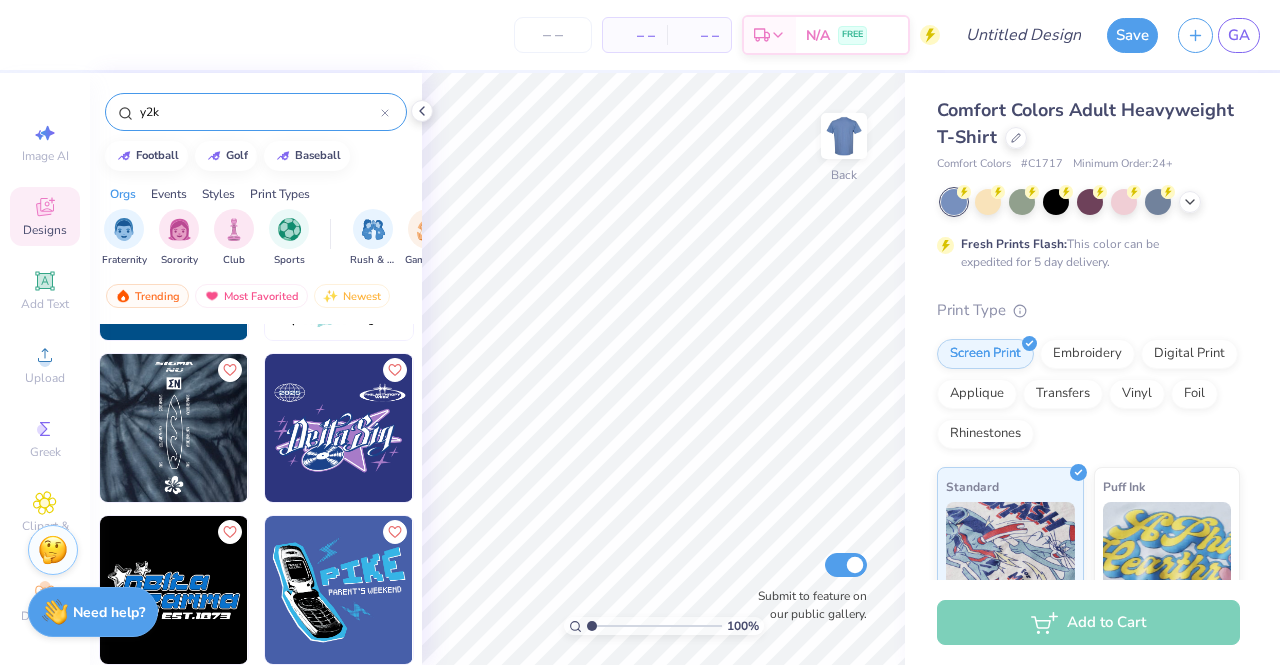 scroll, scrollTop: 1862, scrollLeft: 0, axis: vertical 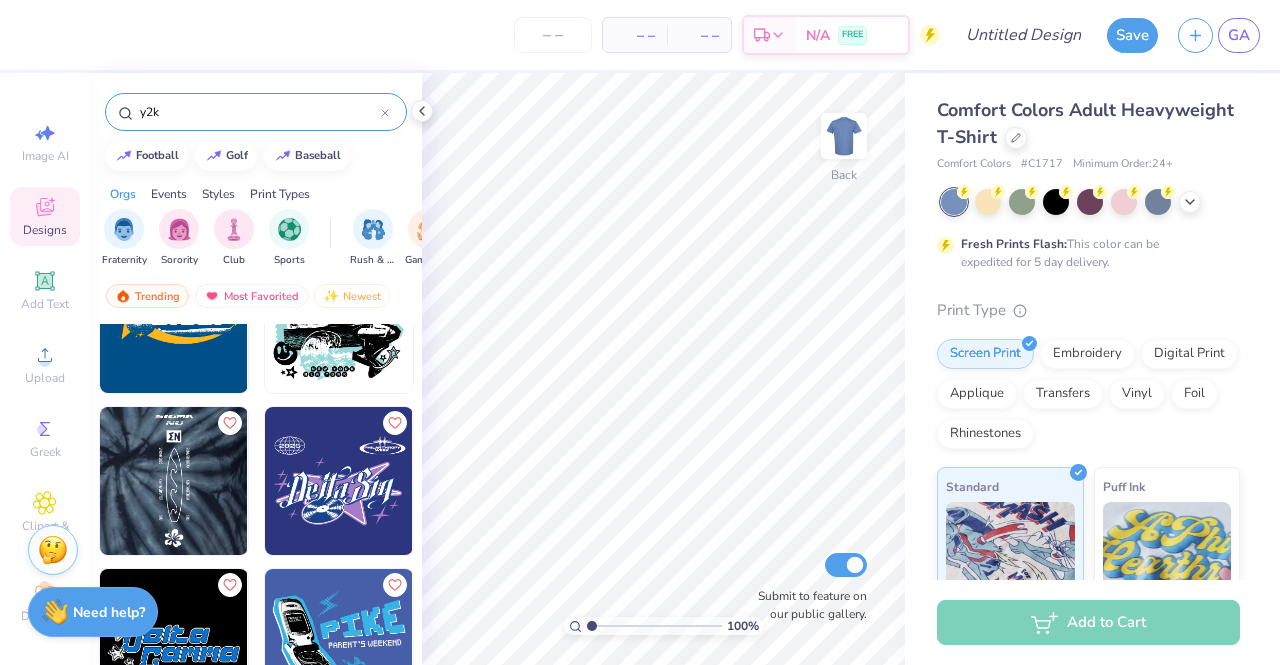 click at bounding box center (339, 481) 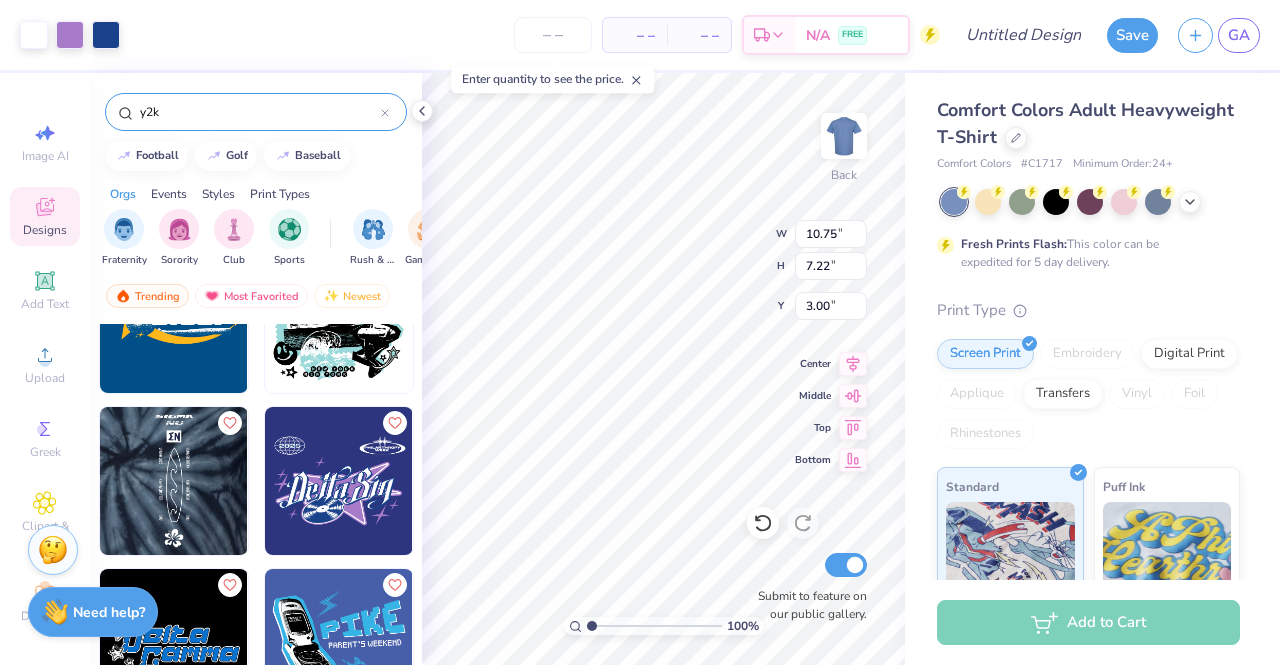 scroll, scrollTop: 2136, scrollLeft: 0, axis: vertical 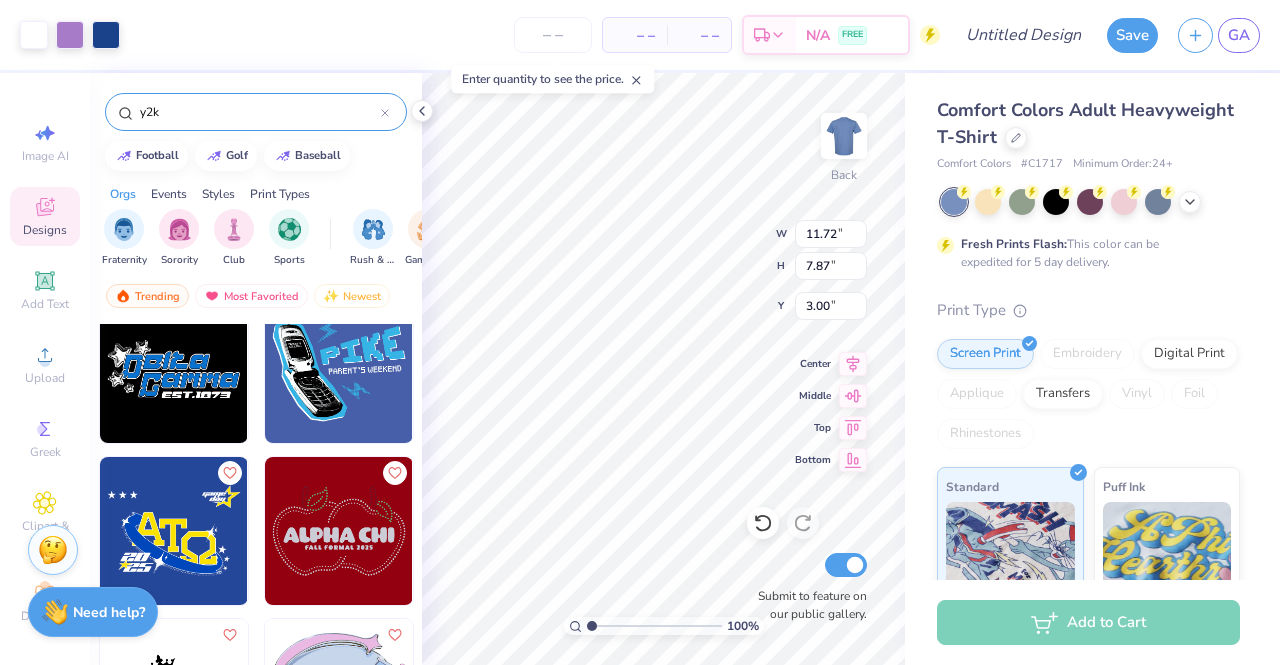 type on "11.72" 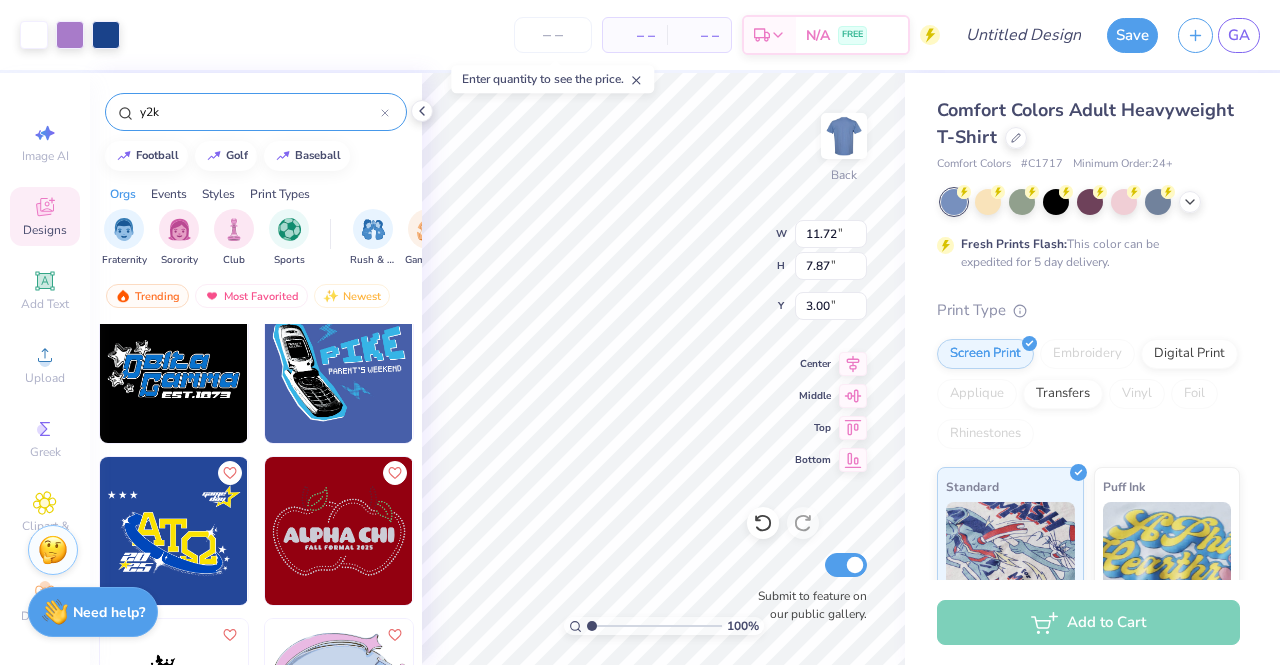 type on "7.87" 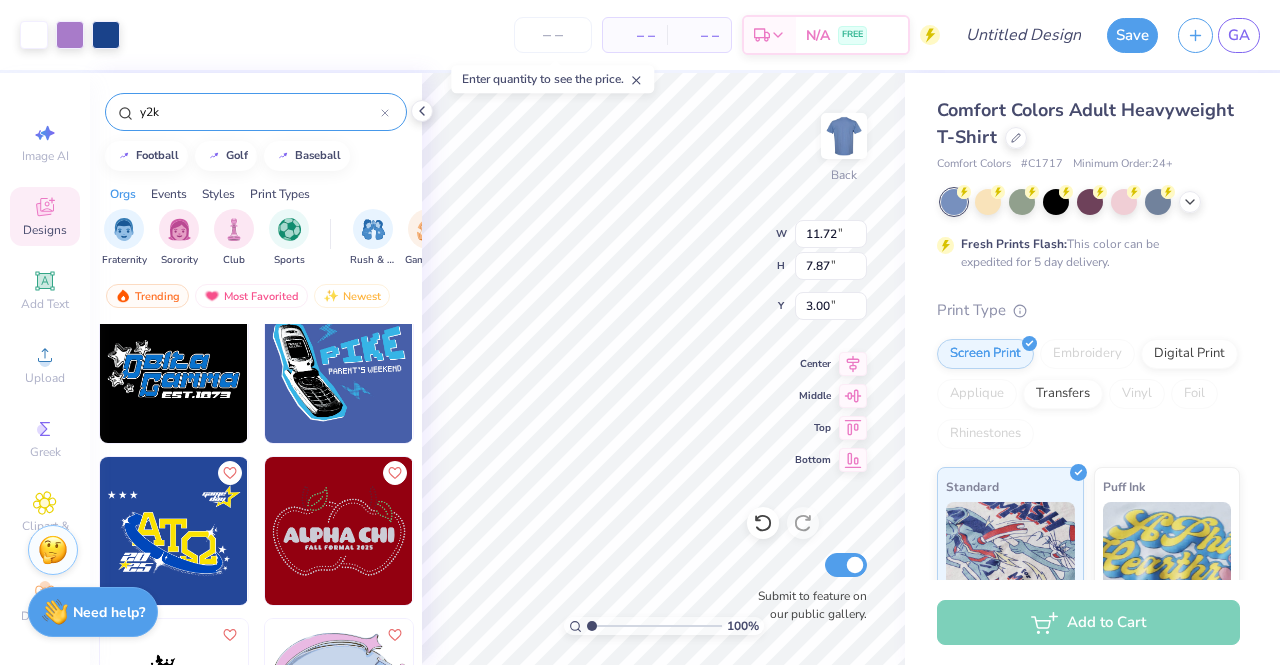 type on "12.15" 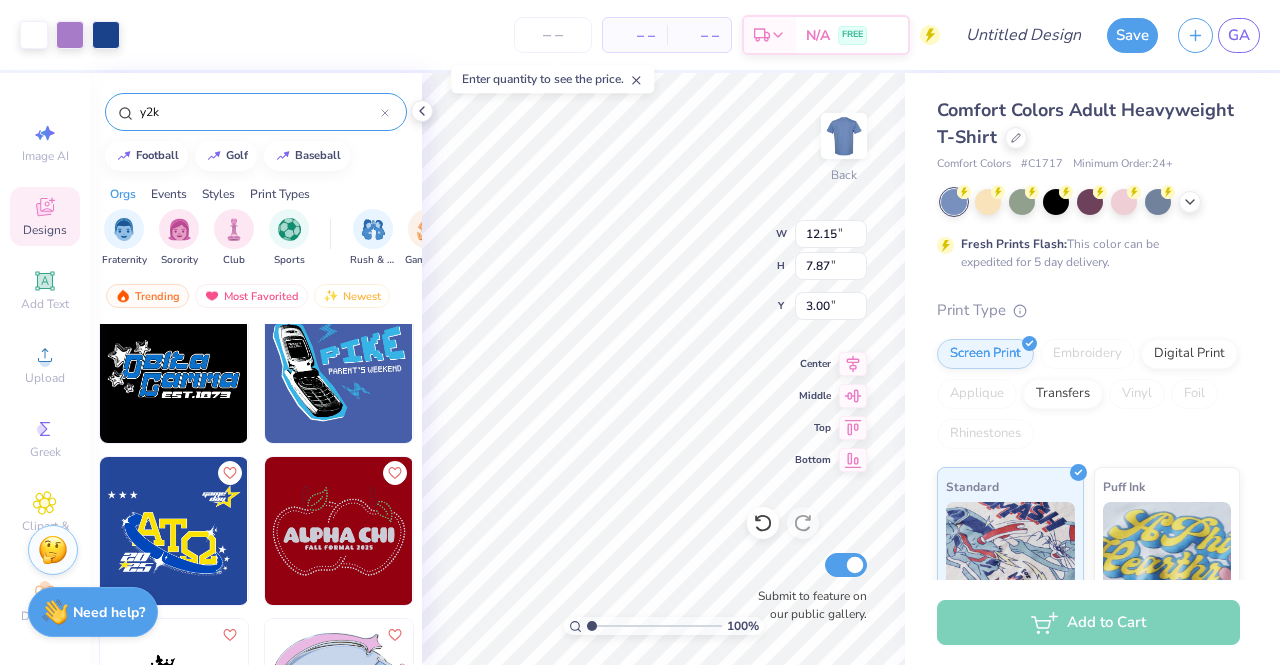 type on "8.15" 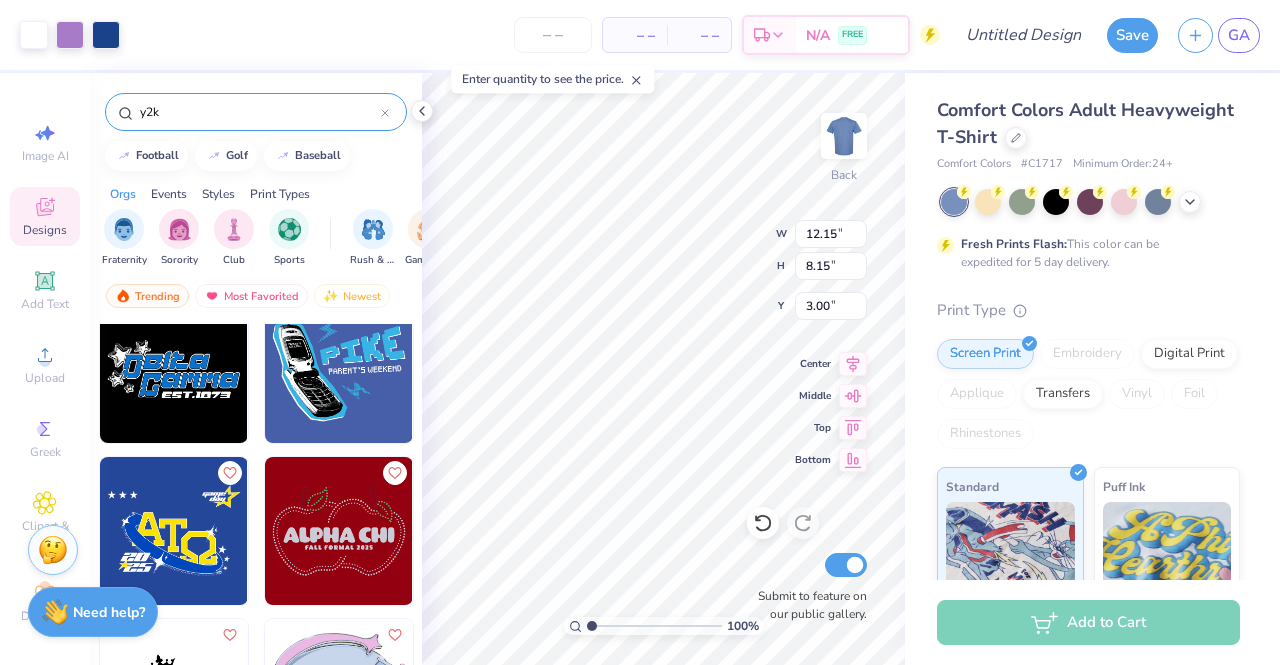 type on "12.76" 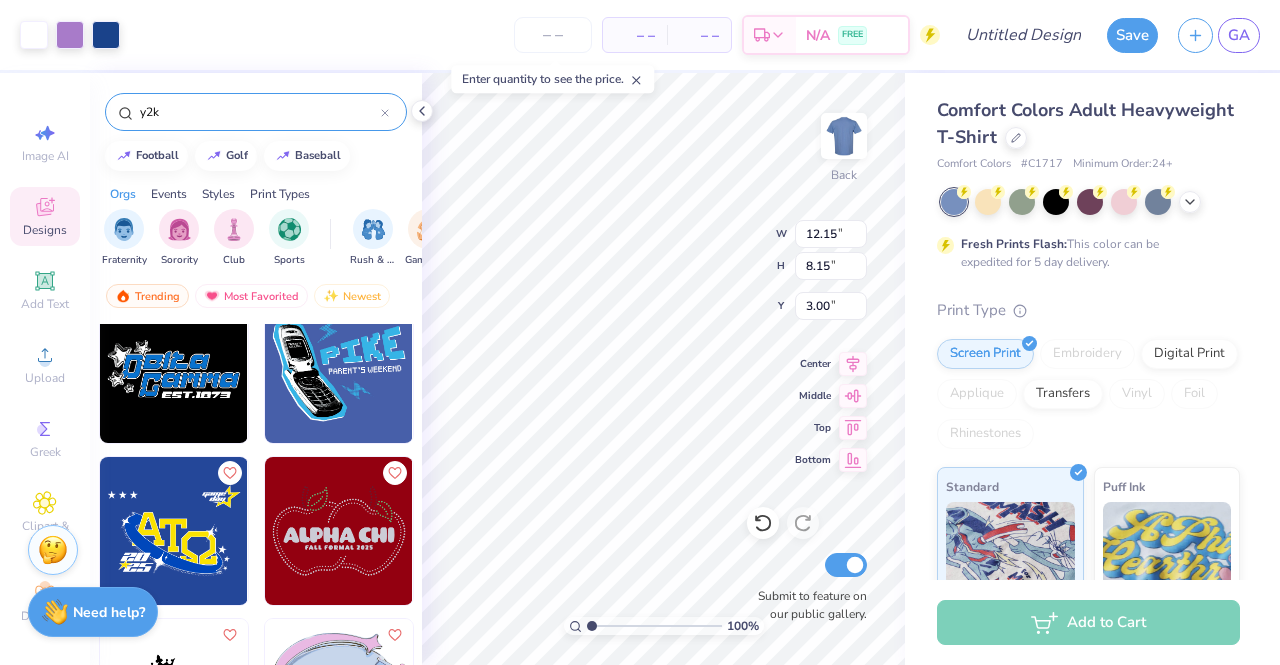 type on "8.56" 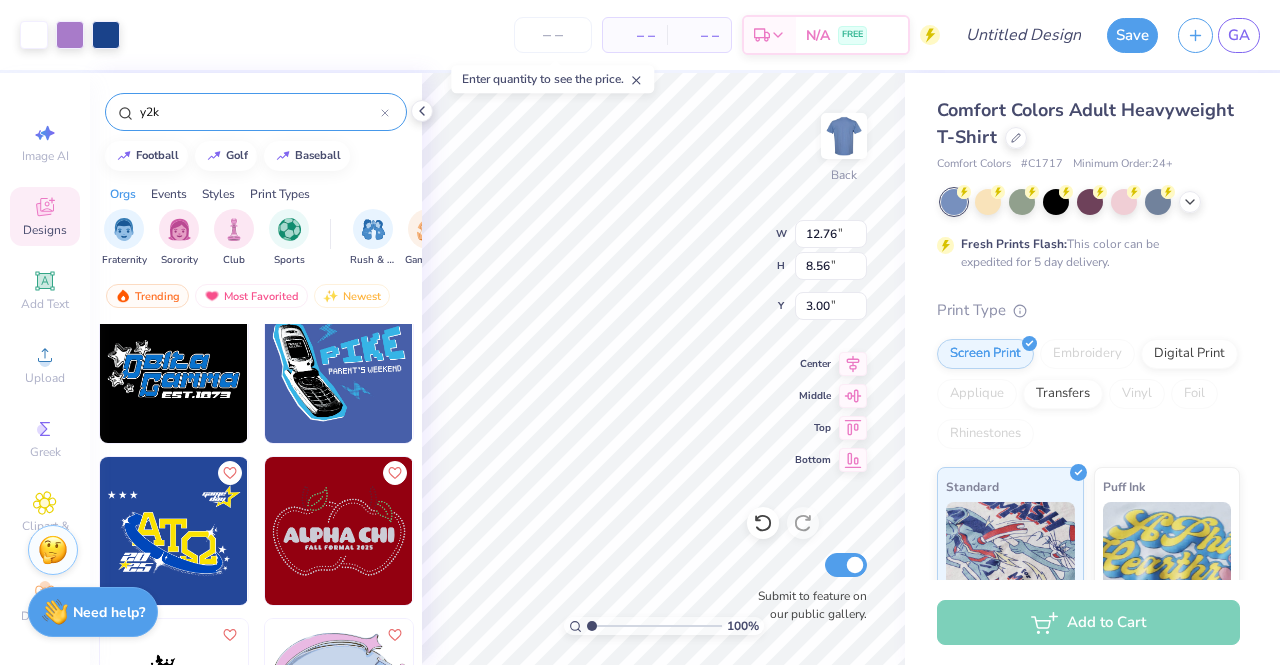 click on "[FIRST] [LAST]" at bounding box center (1092, 496) 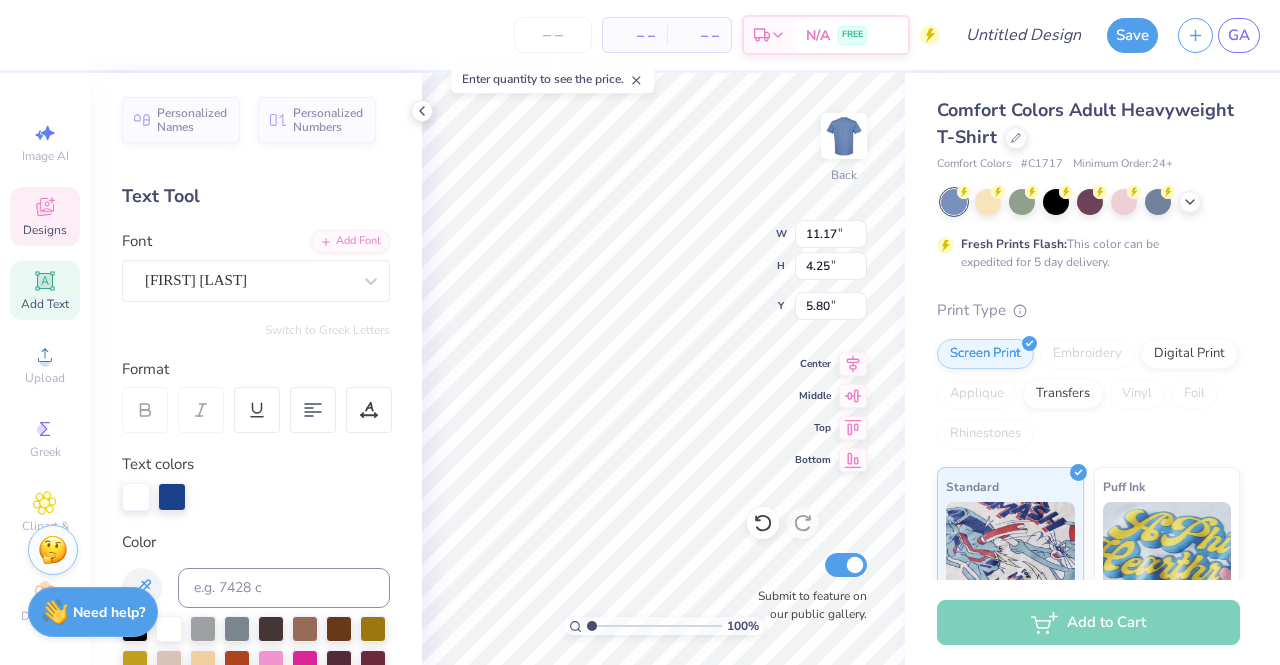 scroll, scrollTop: 16, scrollLeft: 5, axis: both 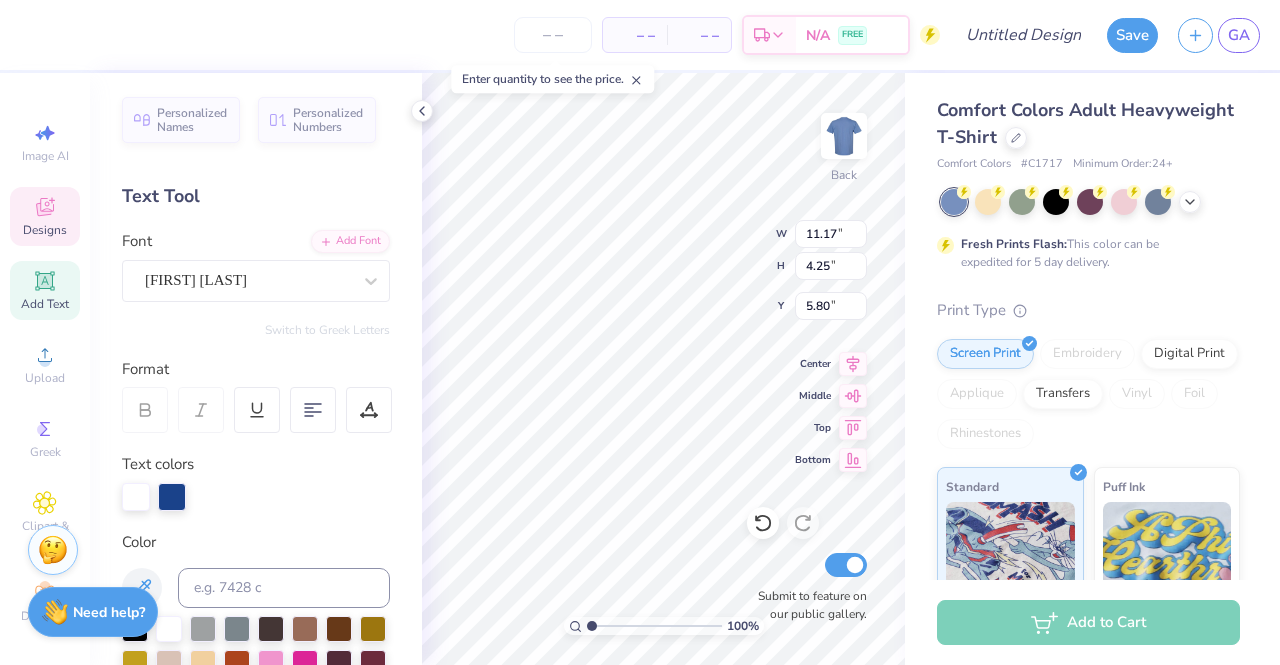 type on "D" 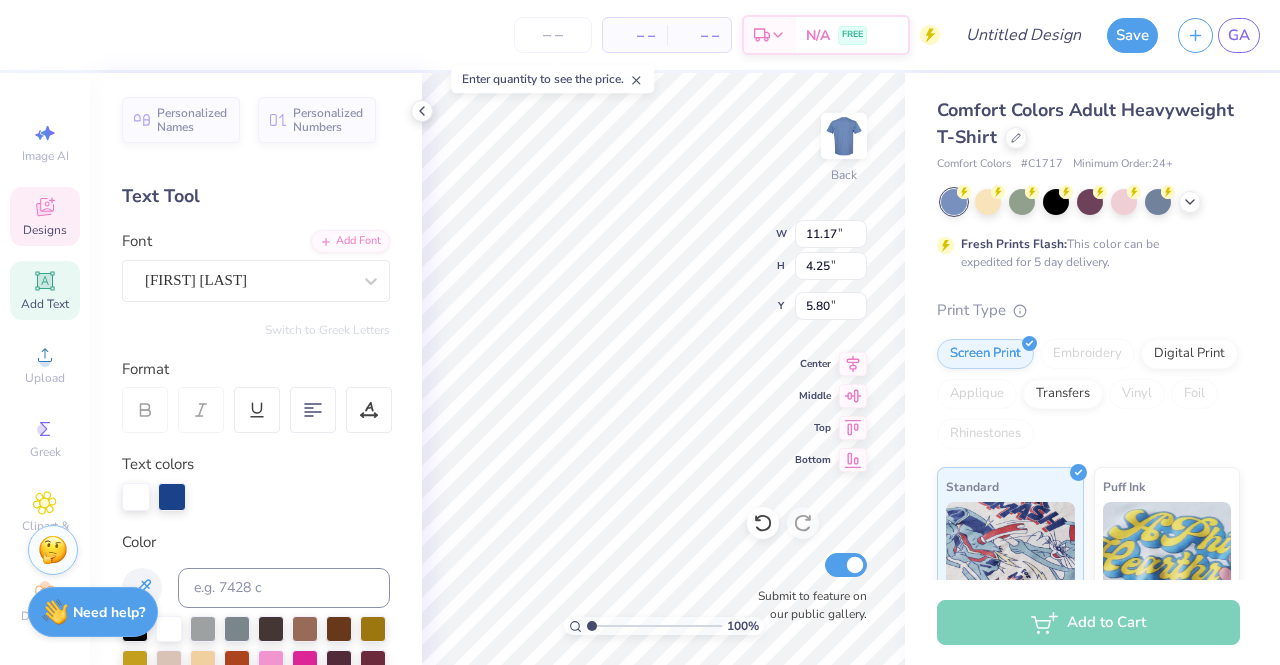 scroll, scrollTop: 16, scrollLeft: 2, axis: both 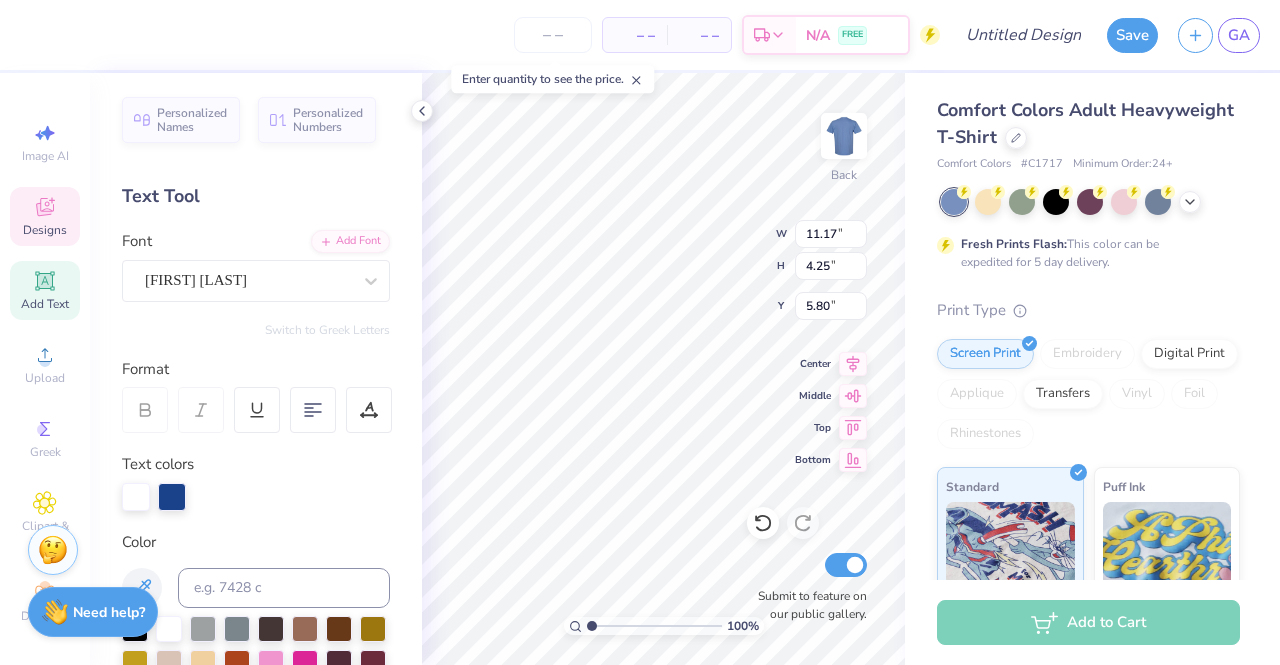 type on "DDD OX" 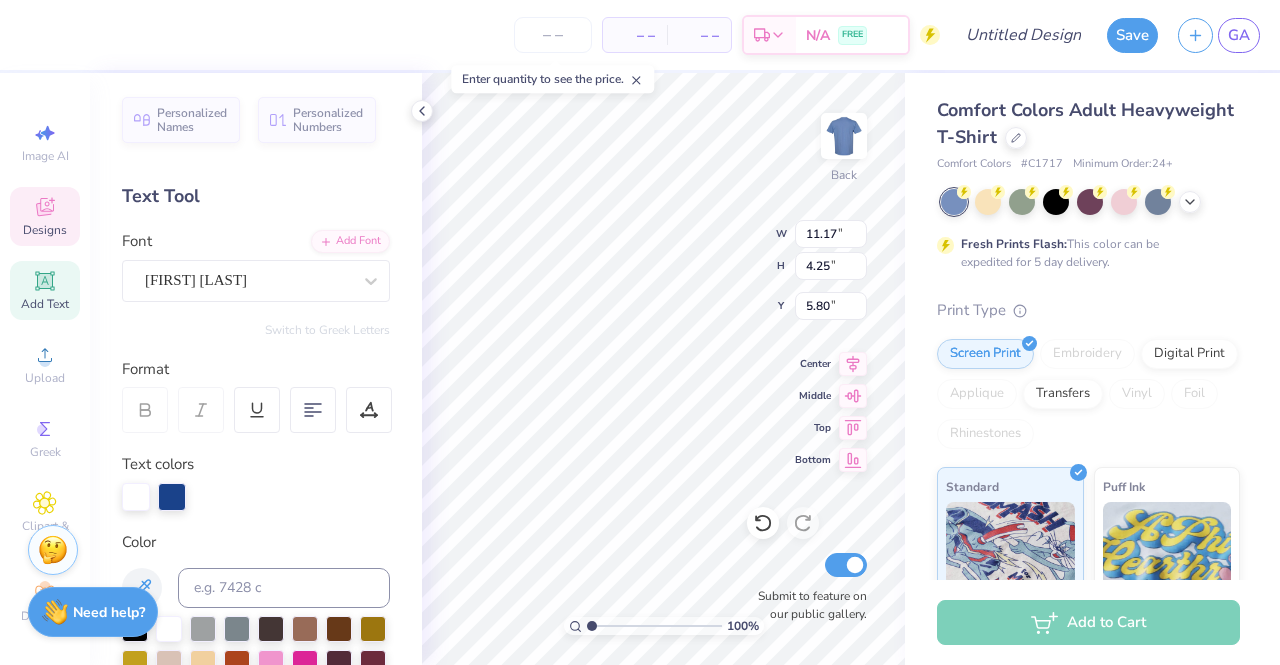 scroll, scrollTop: 16, scrollLeft: 4, axis: both 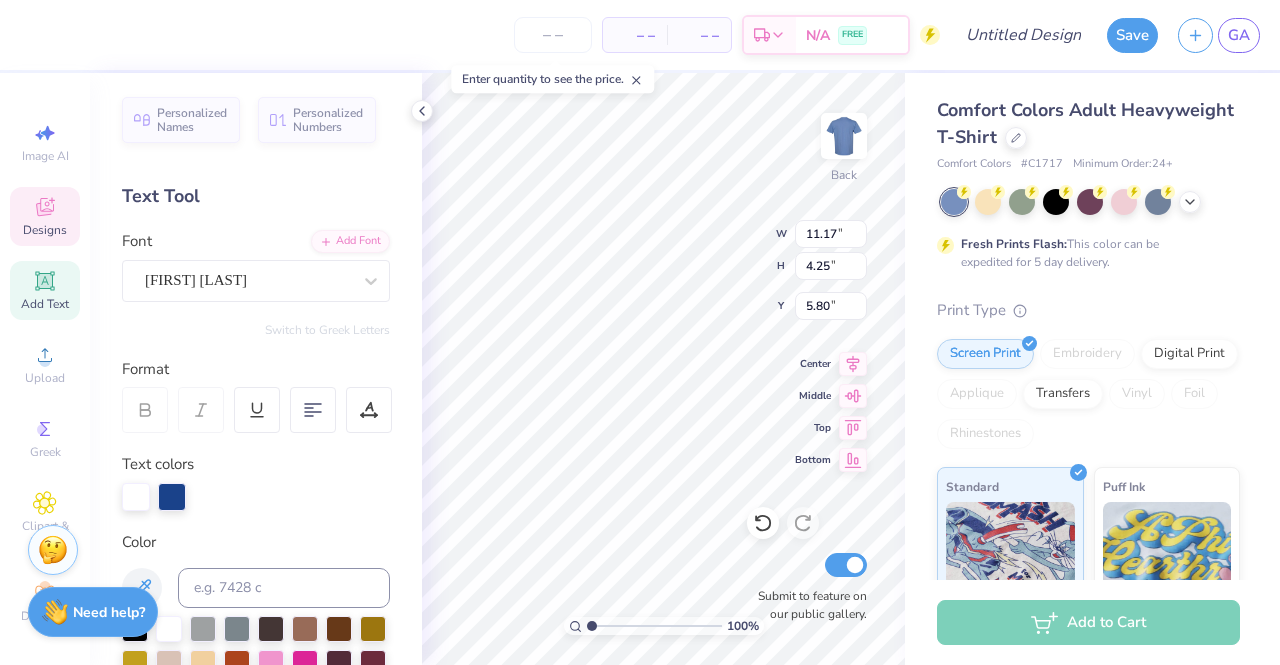 type on "12.69" 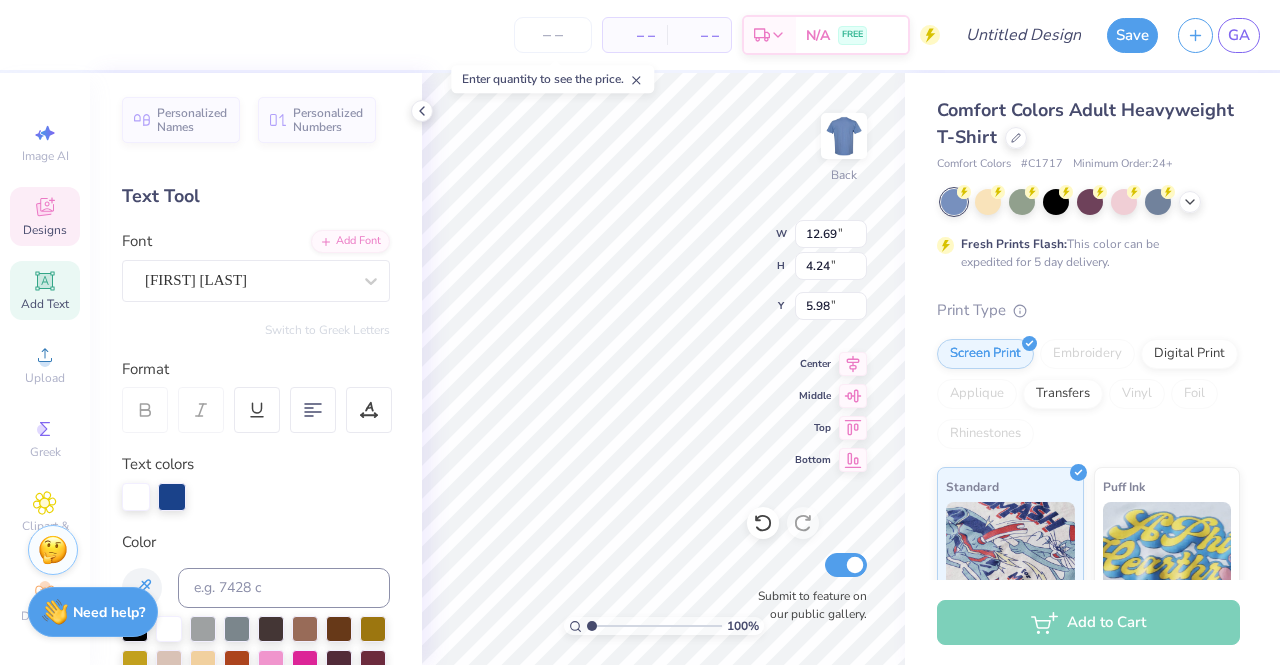 type on "4.24" 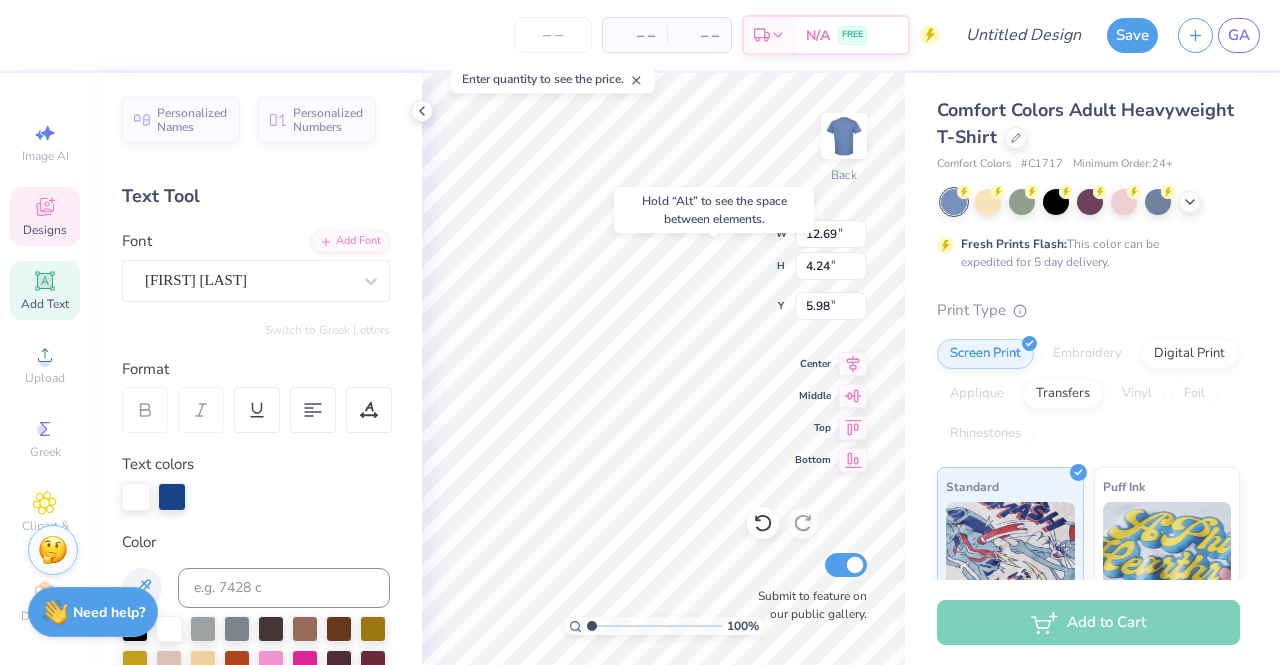type on "5.66" 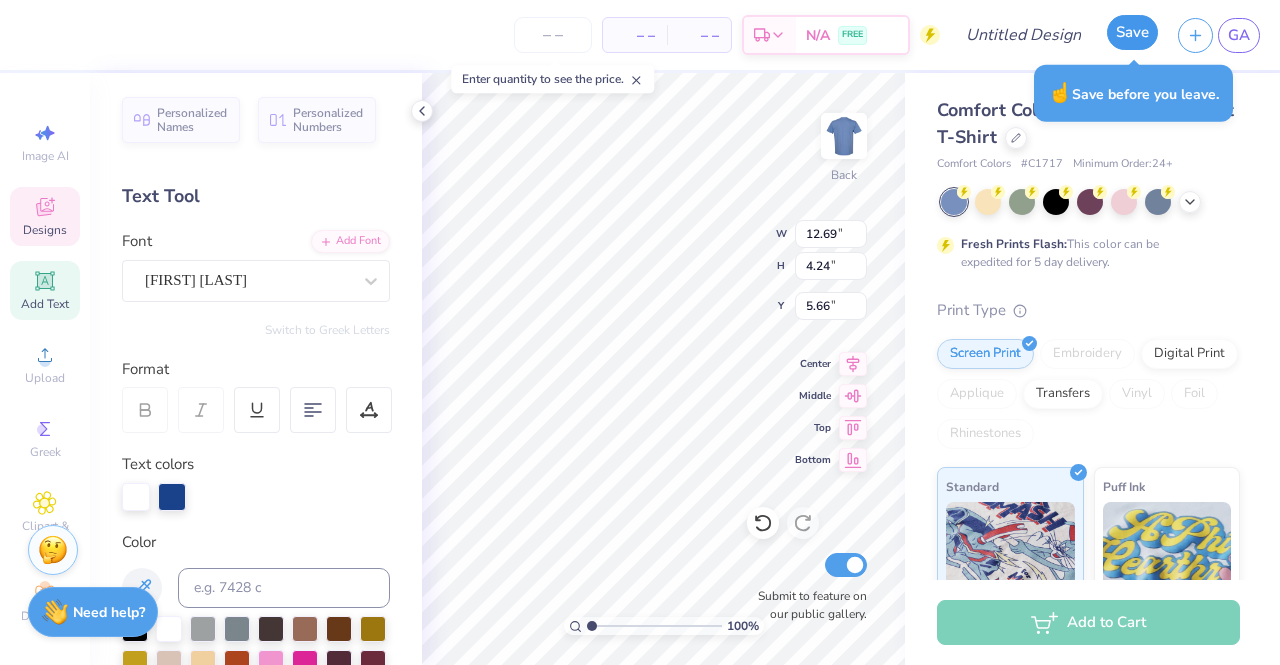 click on "Save" at bounding box center (1132, 32) 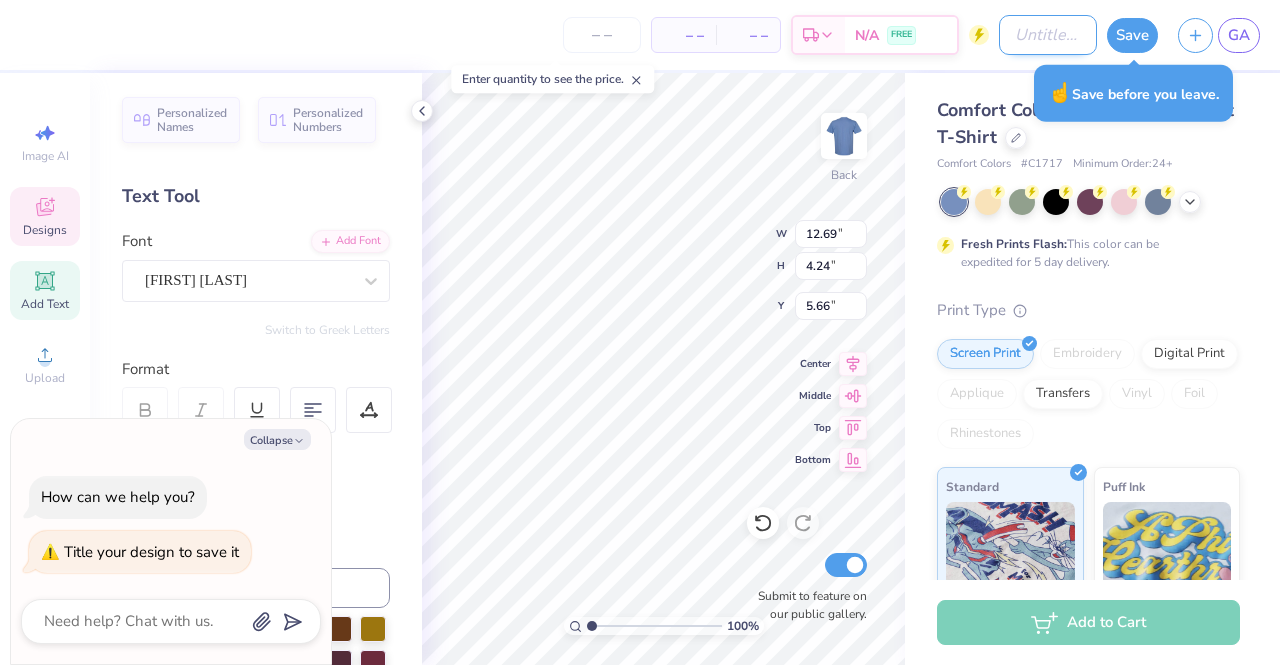 click on "Design Title" at bounding box center (1048, 35) 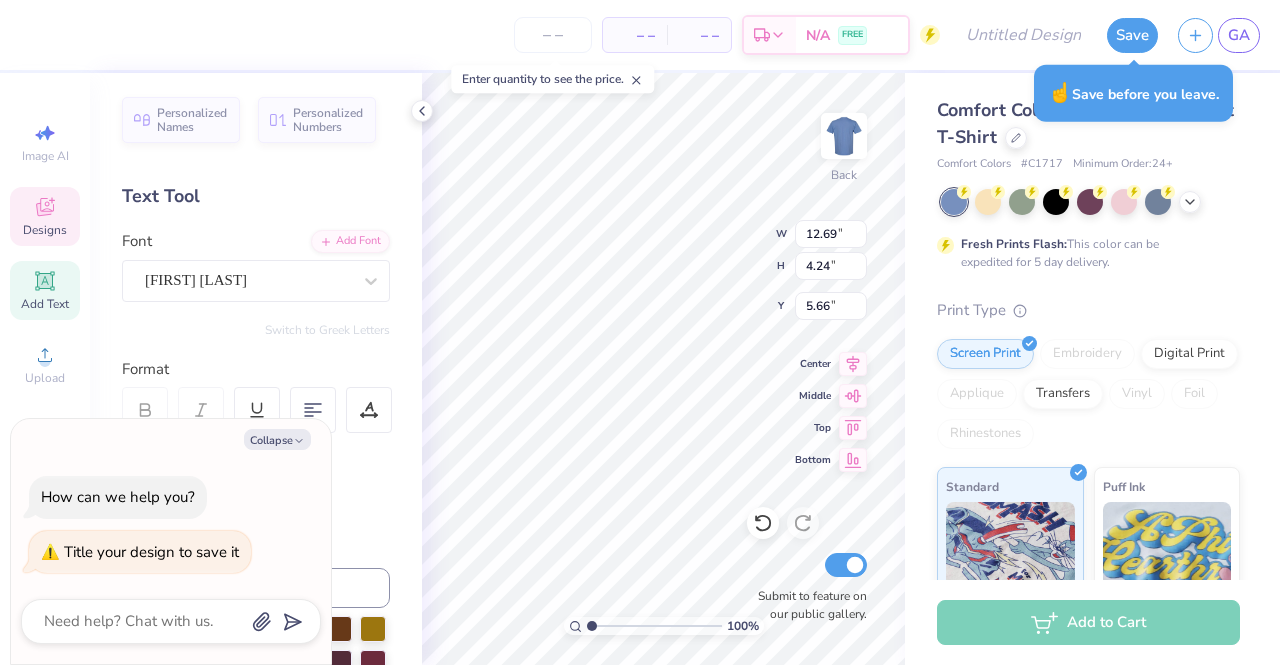 type on "x" 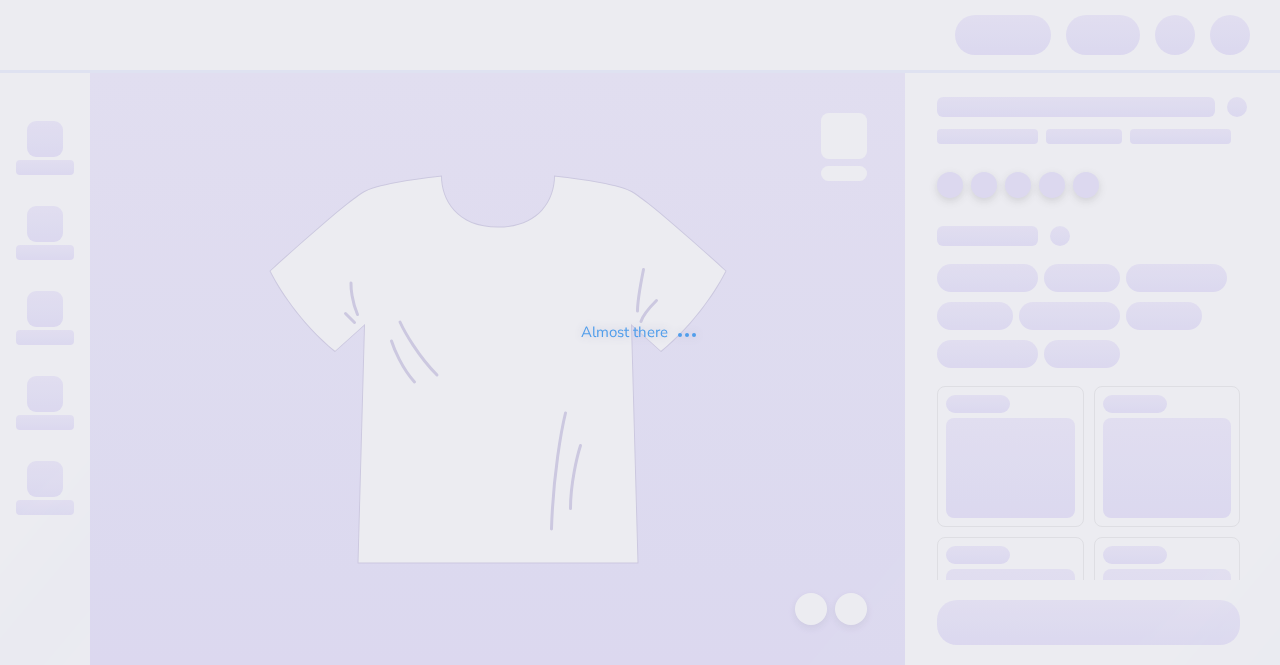 scroll, scrollTop: 0, scrollLeft: 0, axis: both 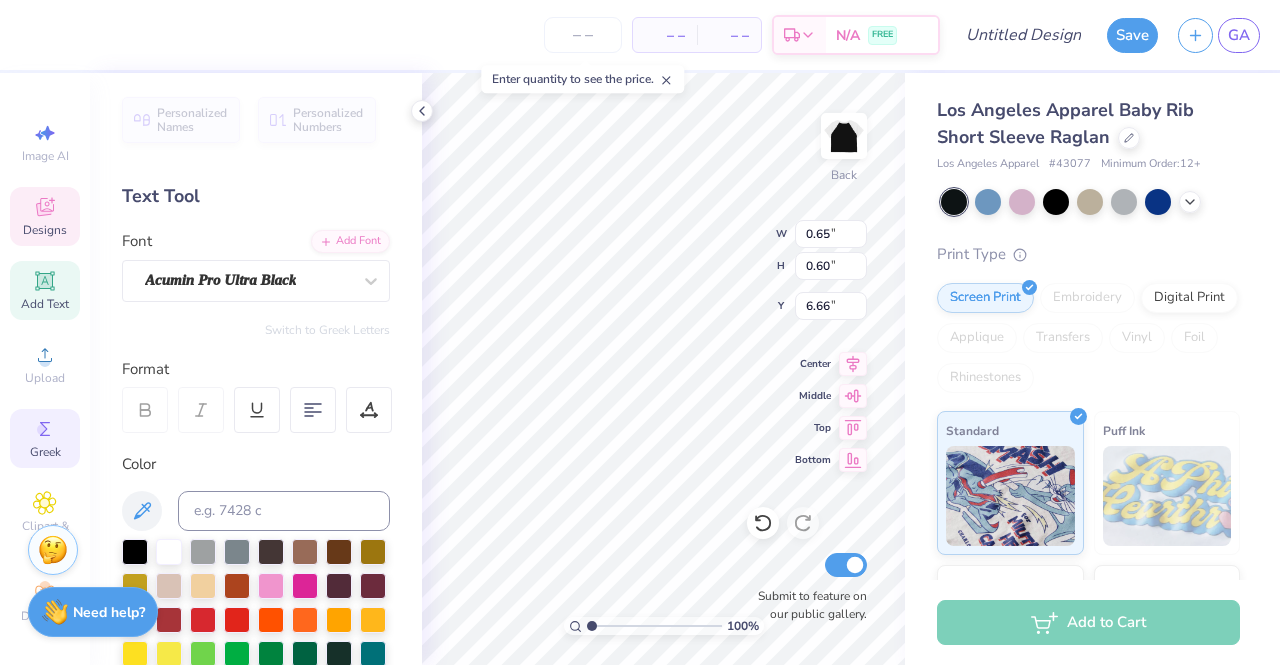 click 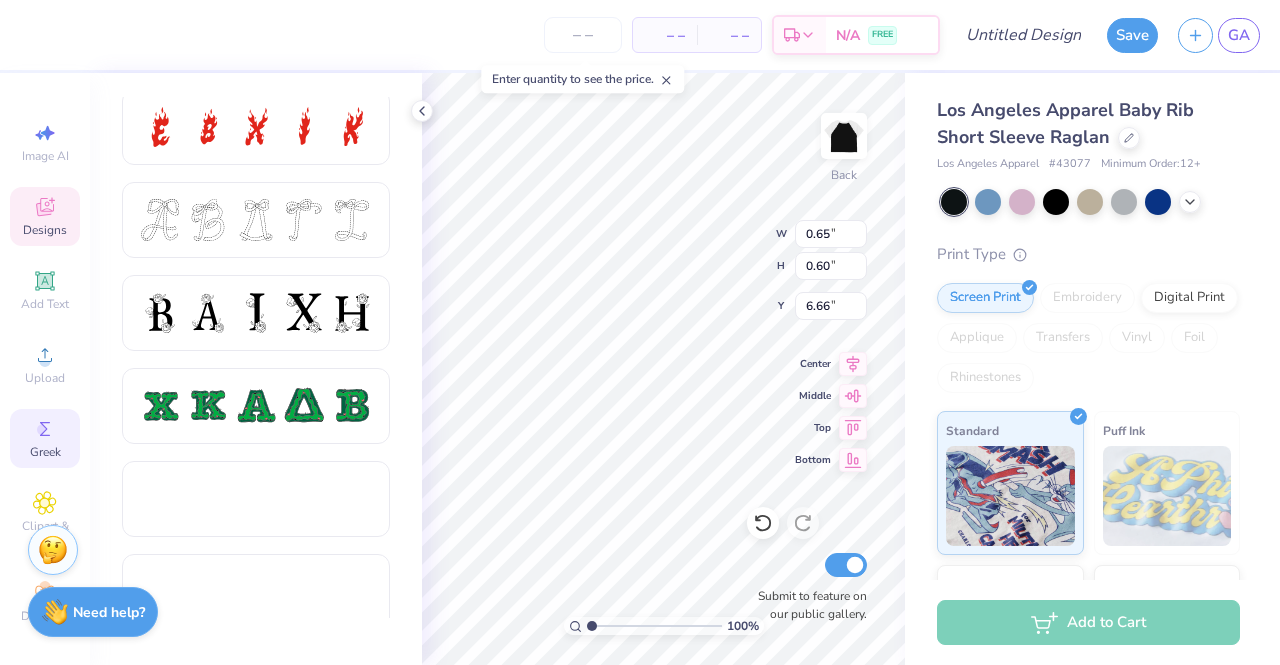 scroll, scrollTop: 773, scrollLeft: 0, axis: vertical 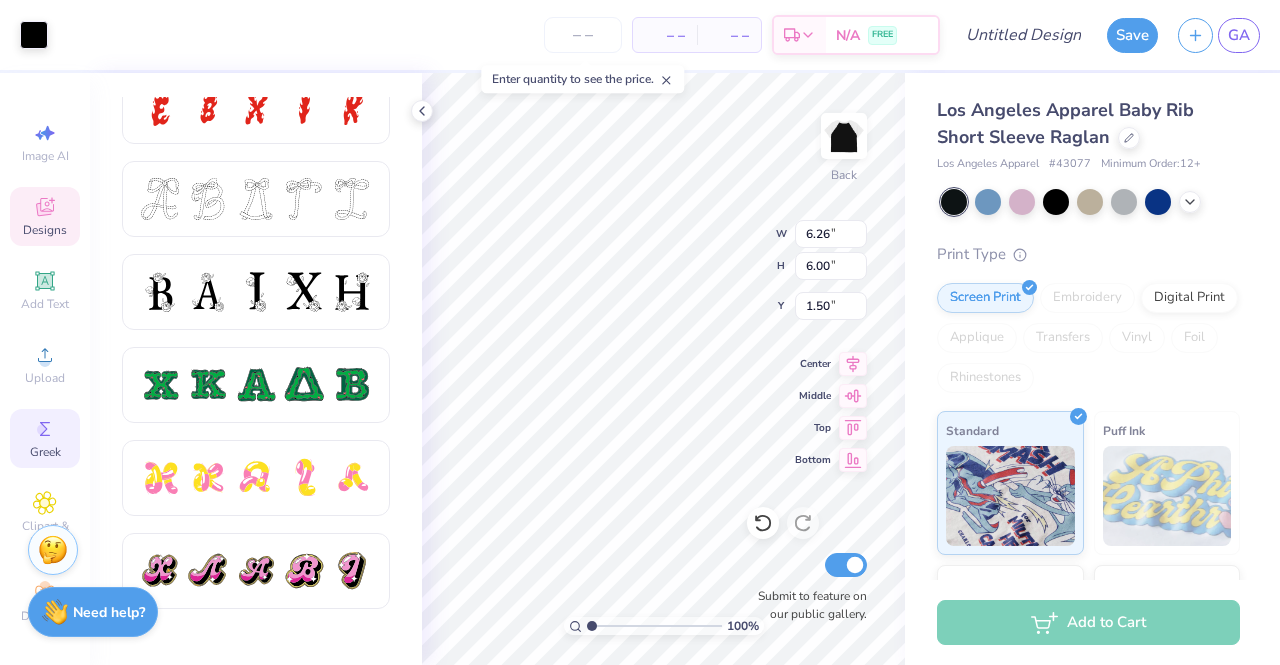 type on "6.26" 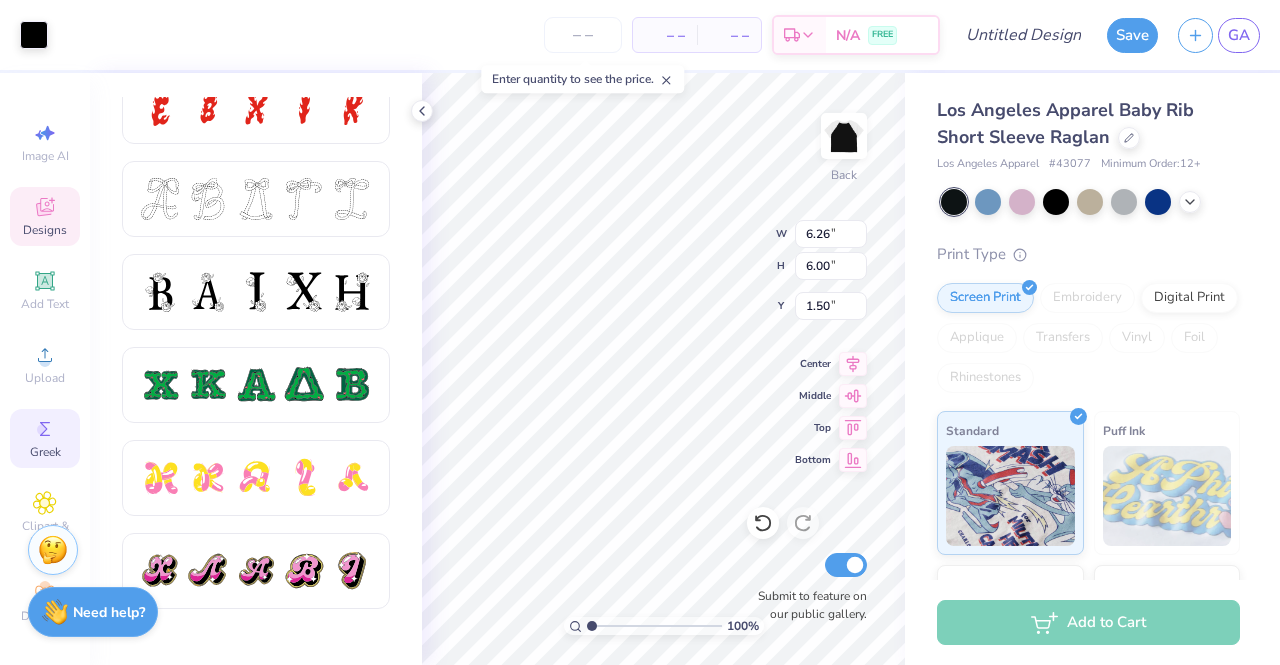 type on "6.00" 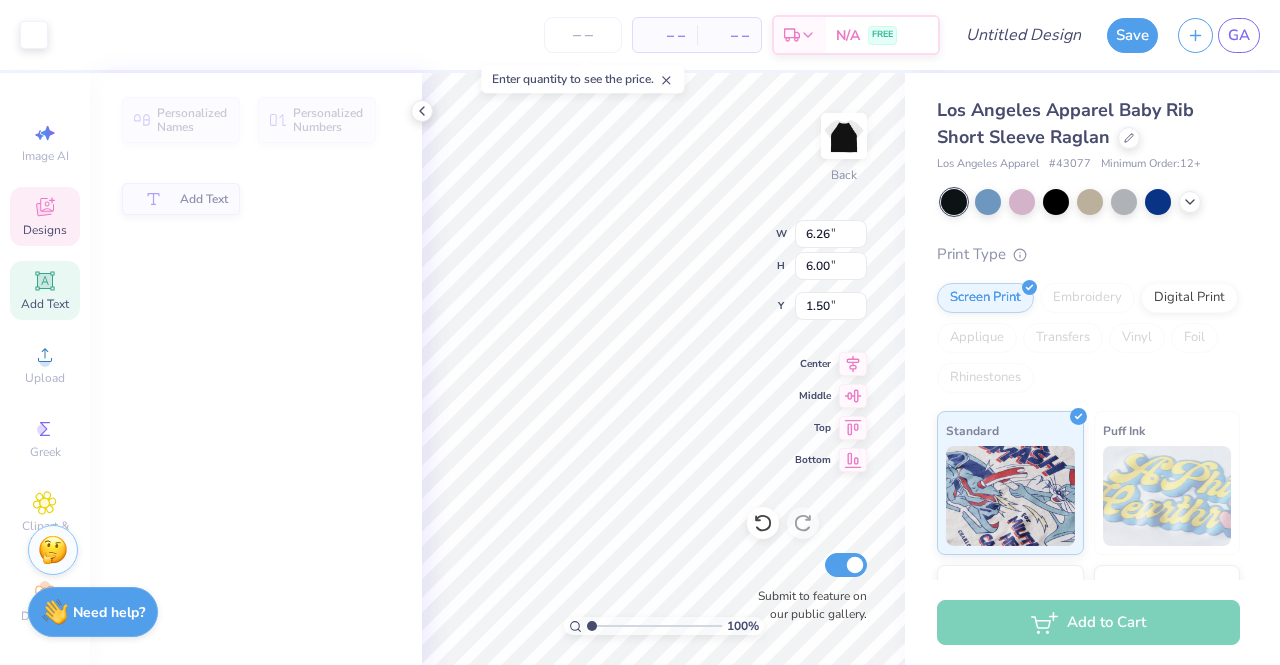 type on "0.61" 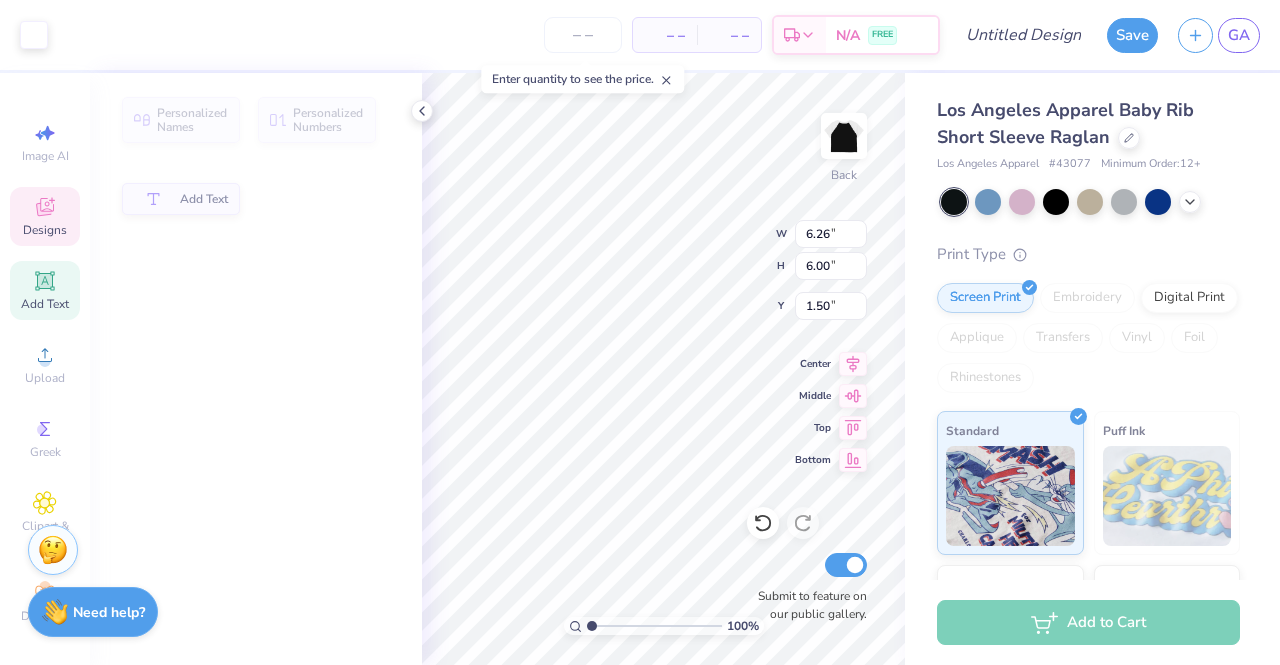type on "0.63" 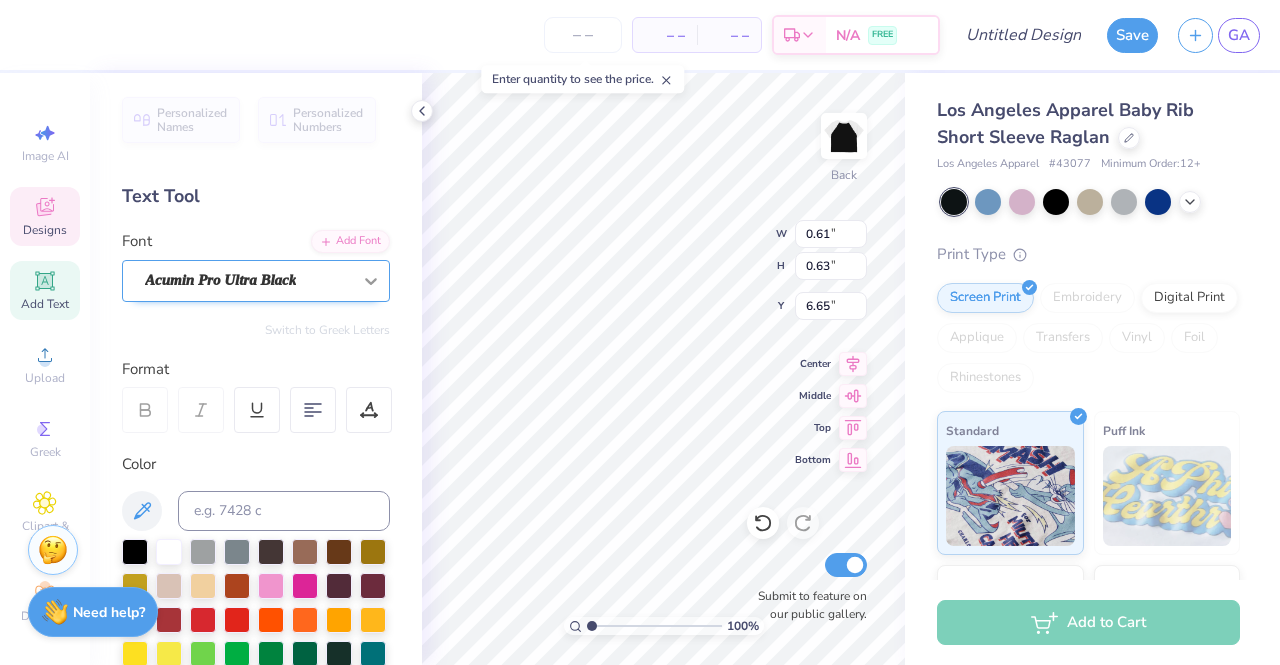 click at bounding box center [371, 281] 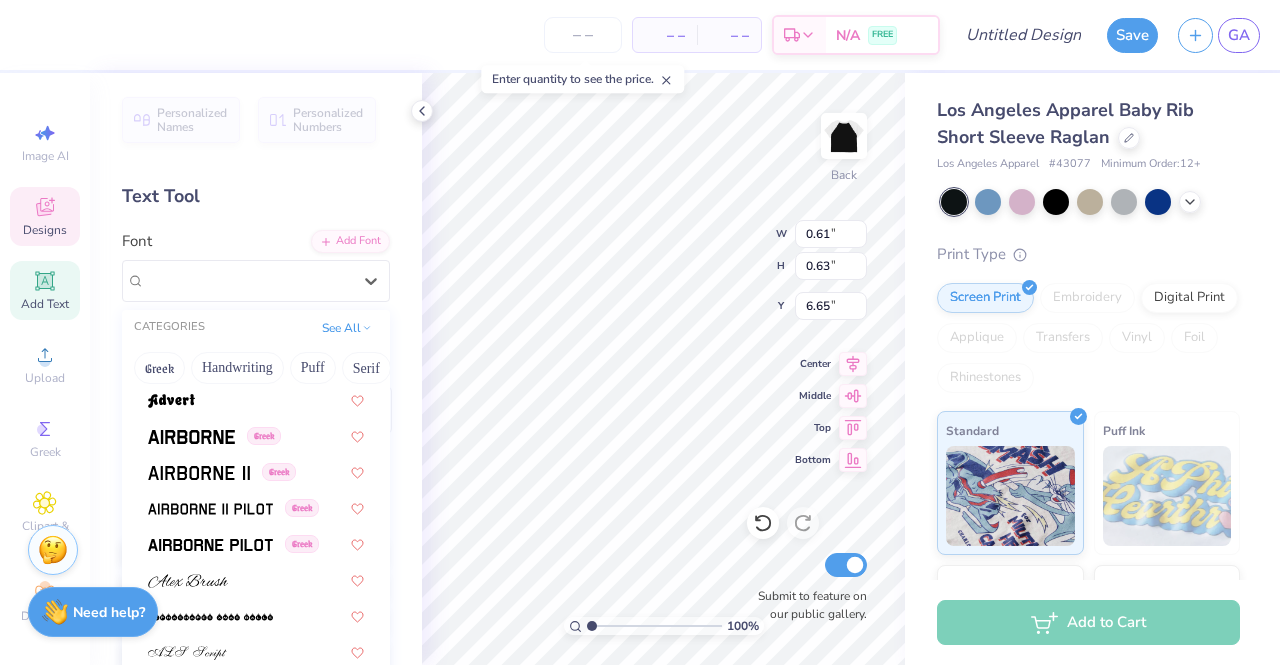 scroll, scrollTop: 0, scrollLeft: 0, axis: both 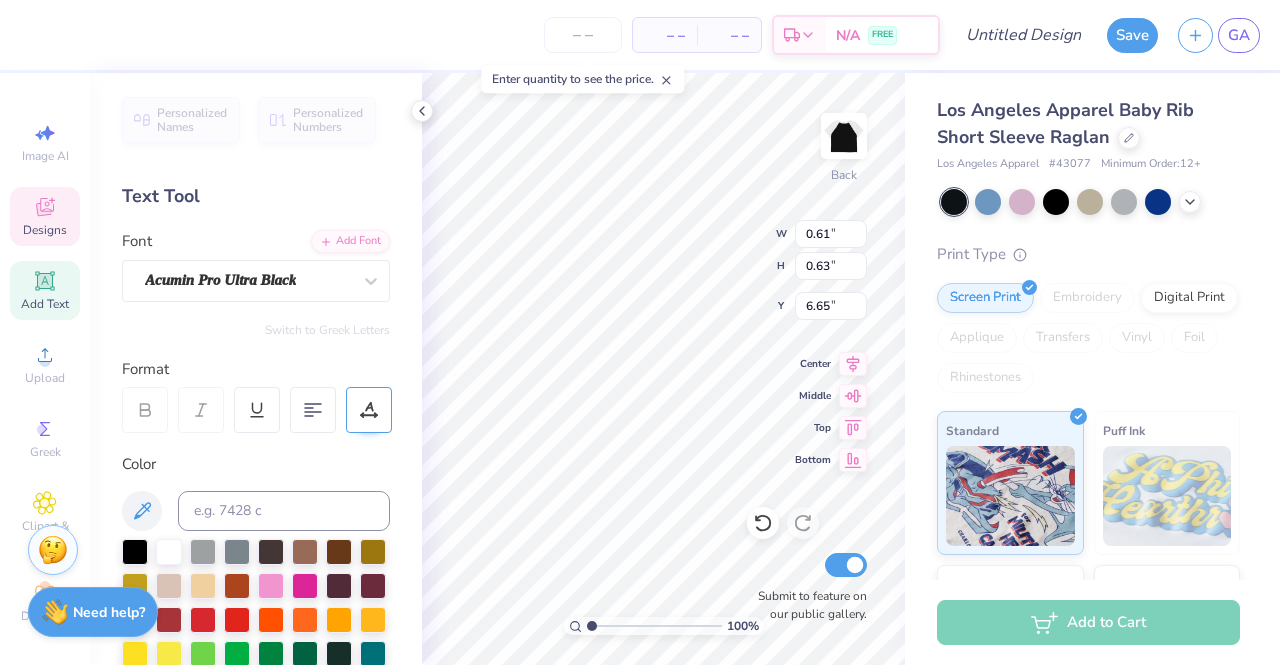 type on "0.35" 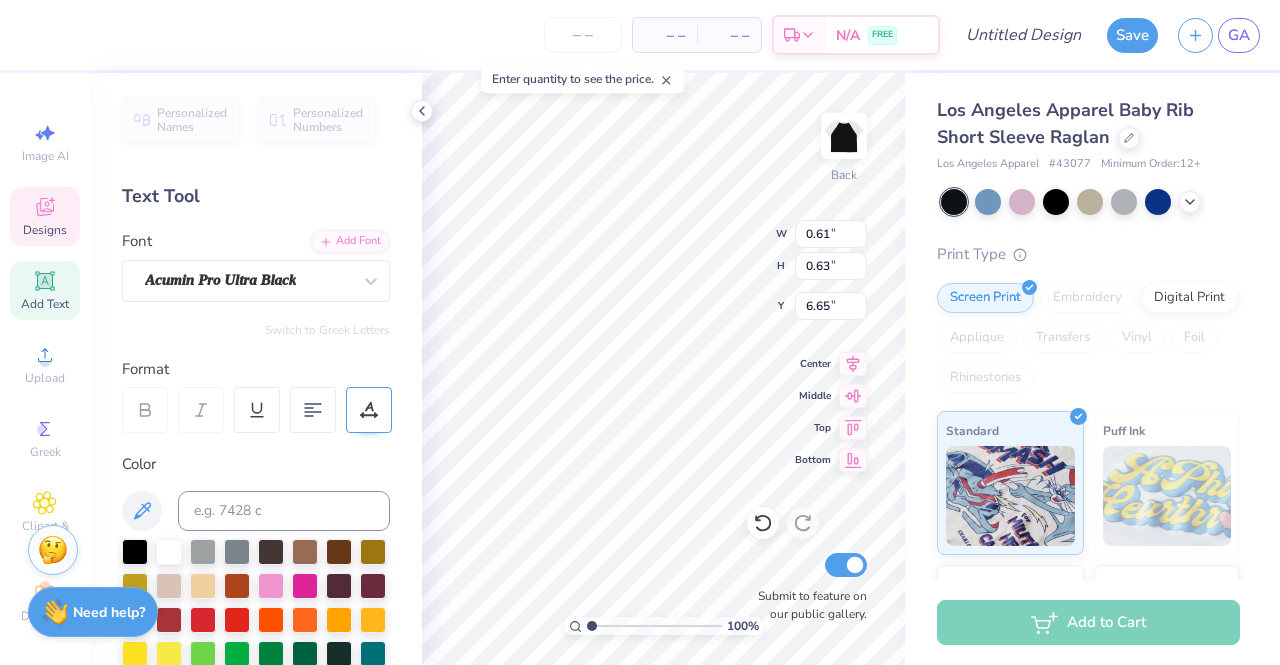 type on "0.62" 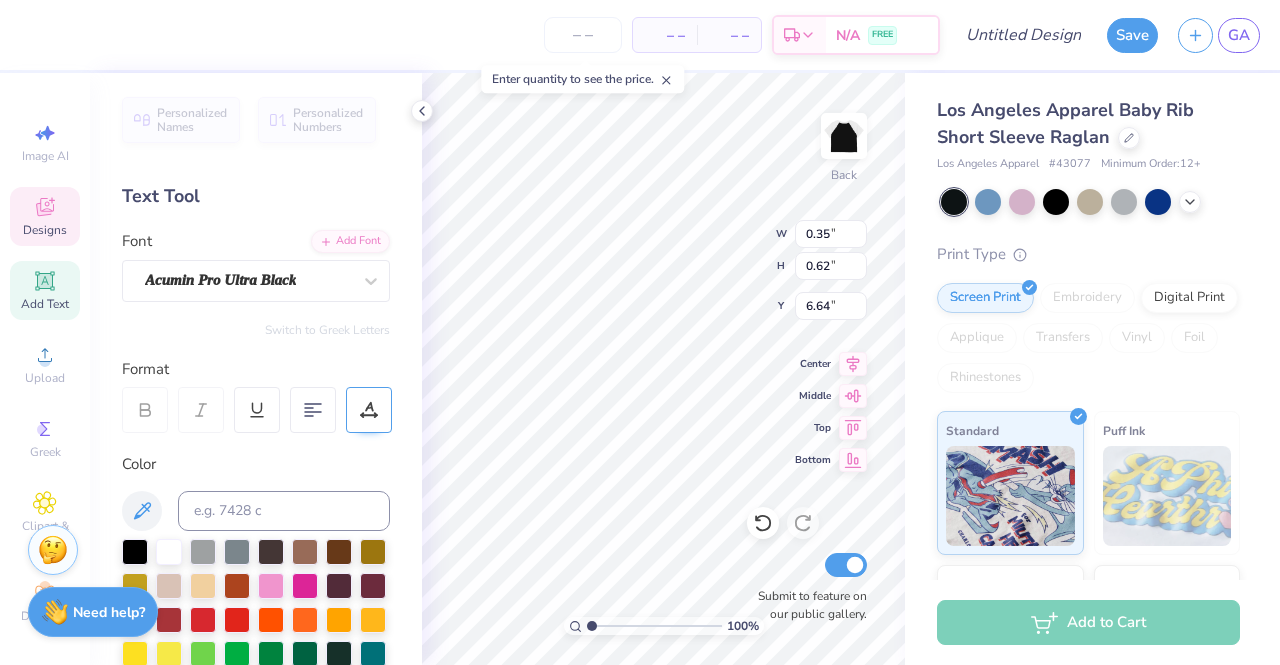 type on "0.65" 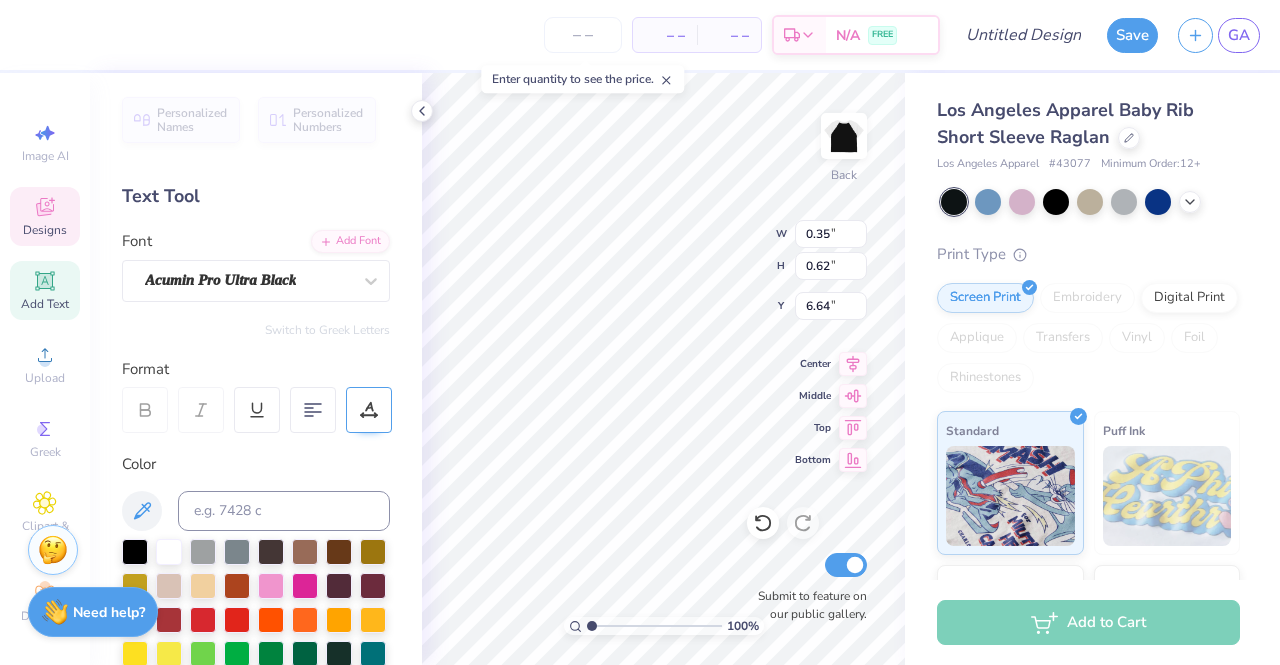 type on "0.60" 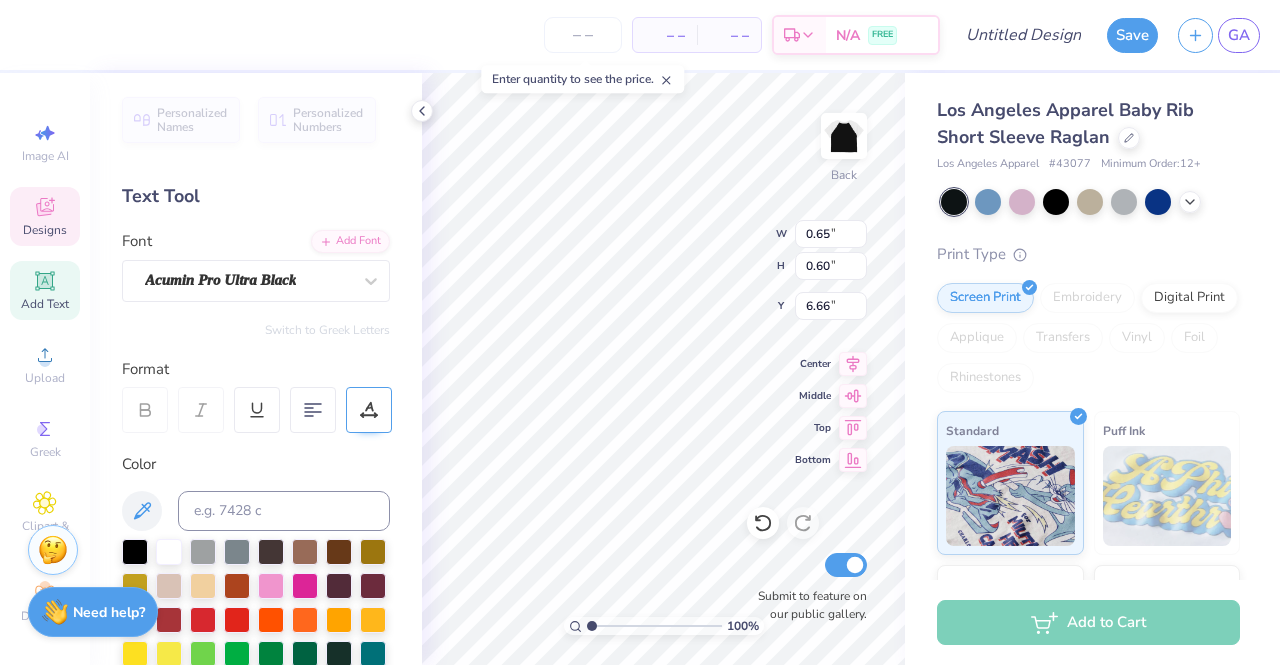 scroll, scrollTop: 16, scrollLeft: 2, axis: both 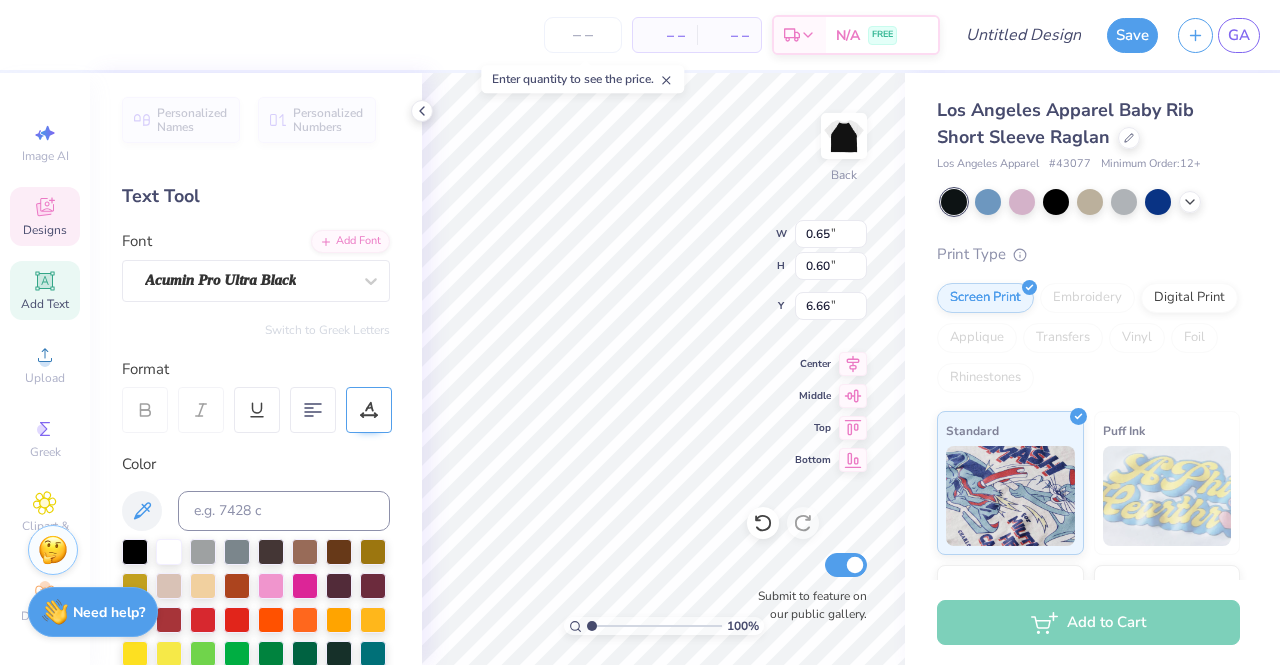 type on "D" 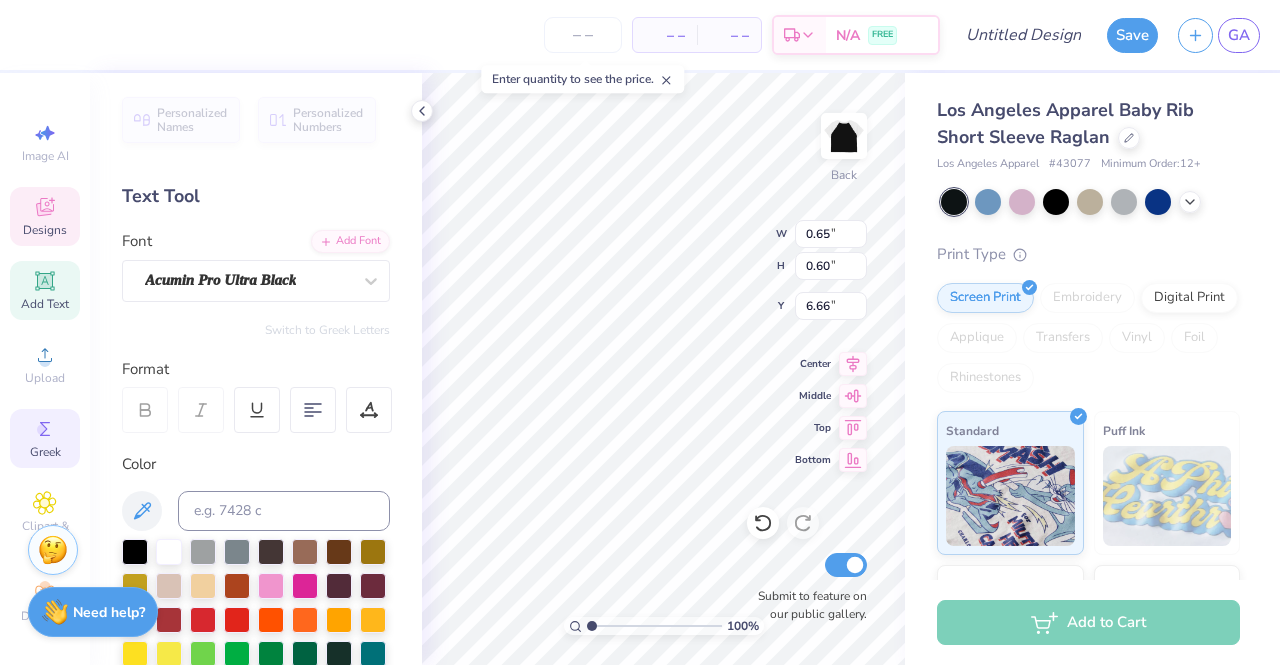 click on "Greek" at bounding box center (45, 438) 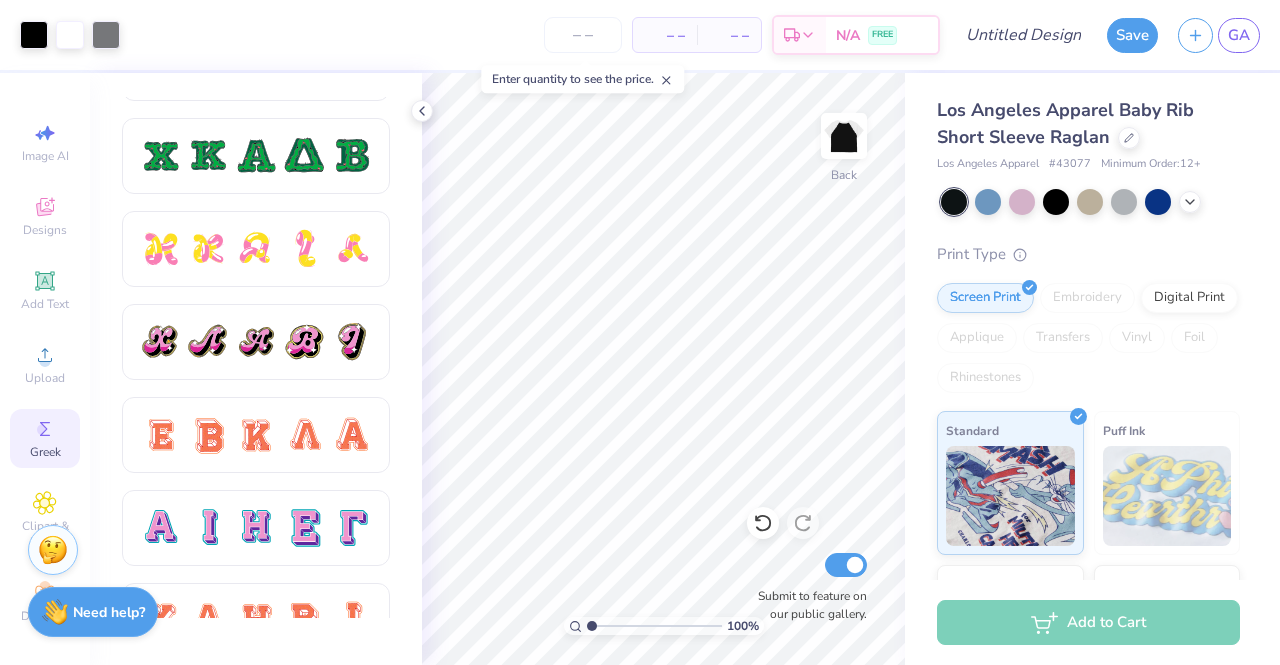 scroll, scrollTop: 1011, scrollLeft: 0, axis: vertical 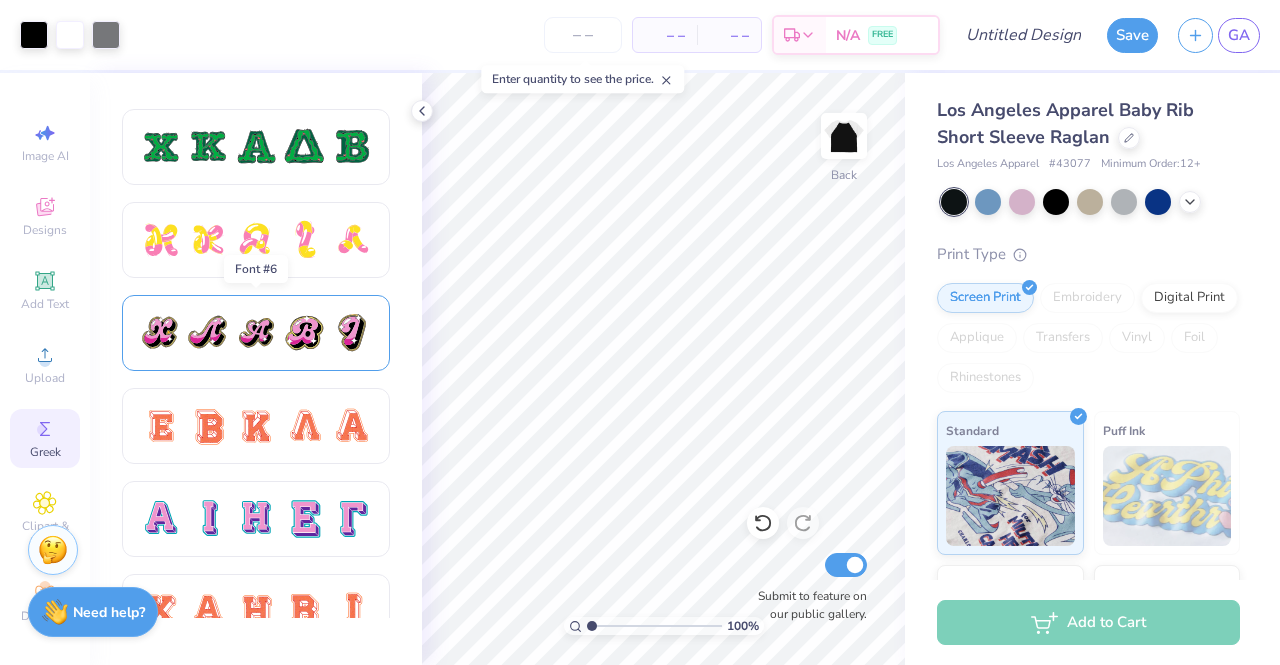 click at bounding box center [160, 333] 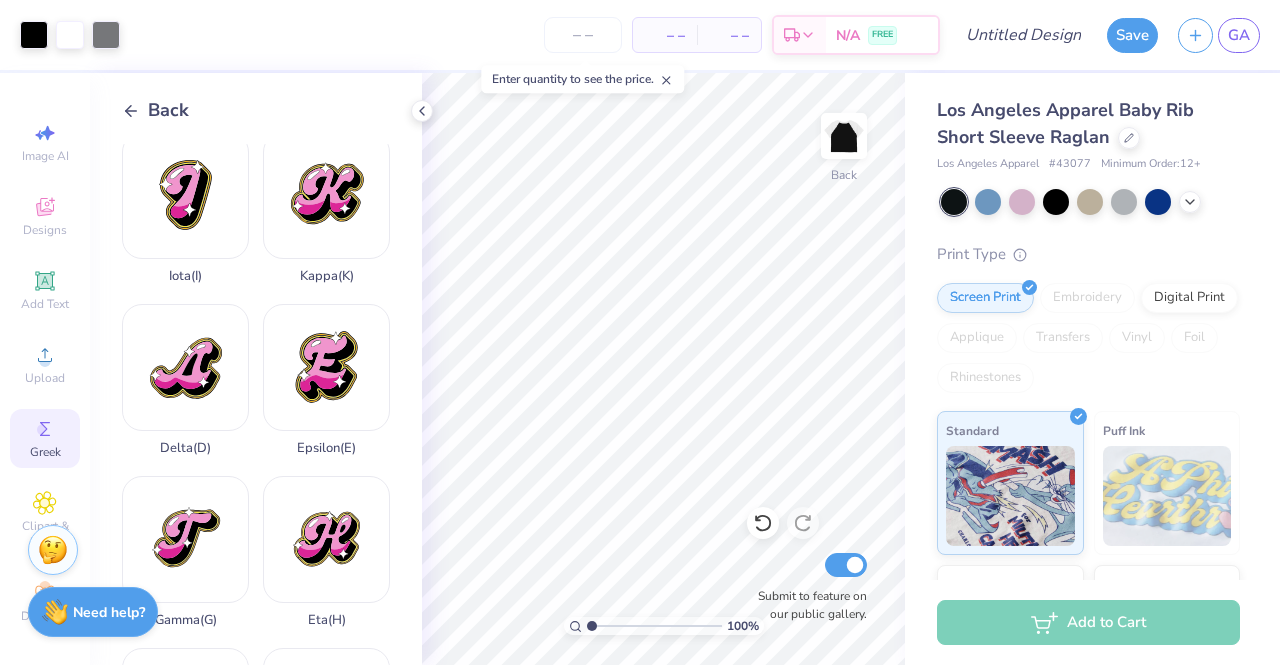 scroll, scrollTop: 0, scrollLeft: 0, axis: both 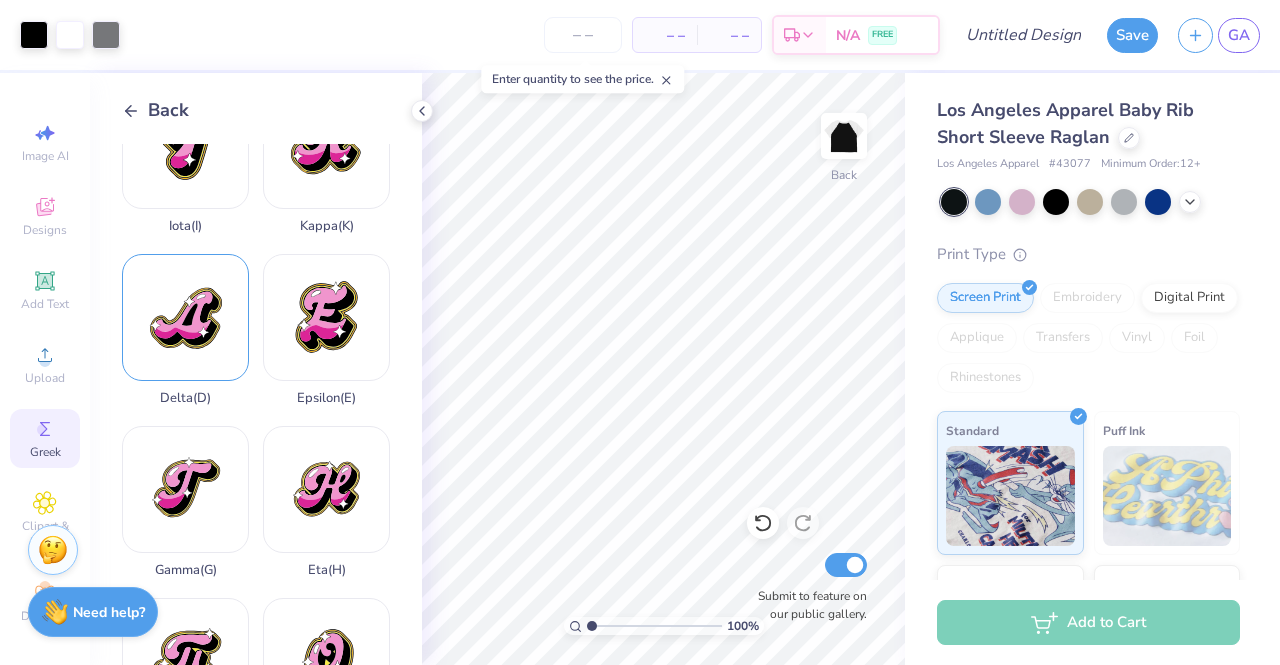 click on "Delta  ( D )" at bounding box center (185, 330) 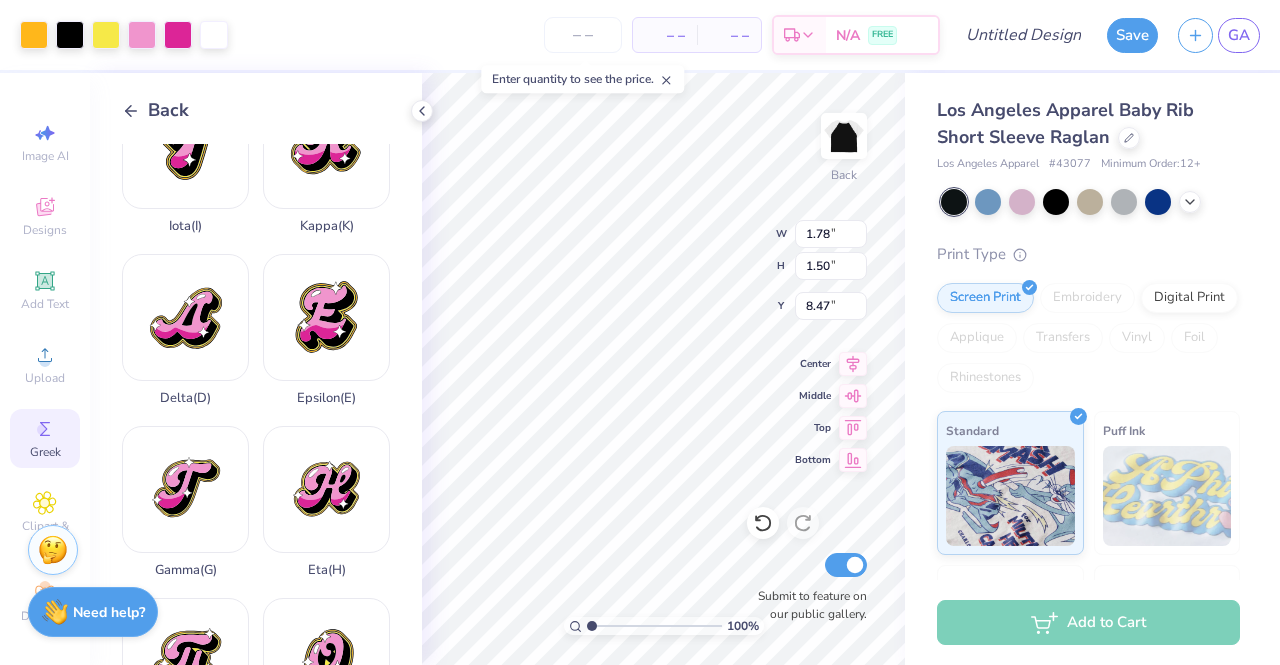 type on "1.78" 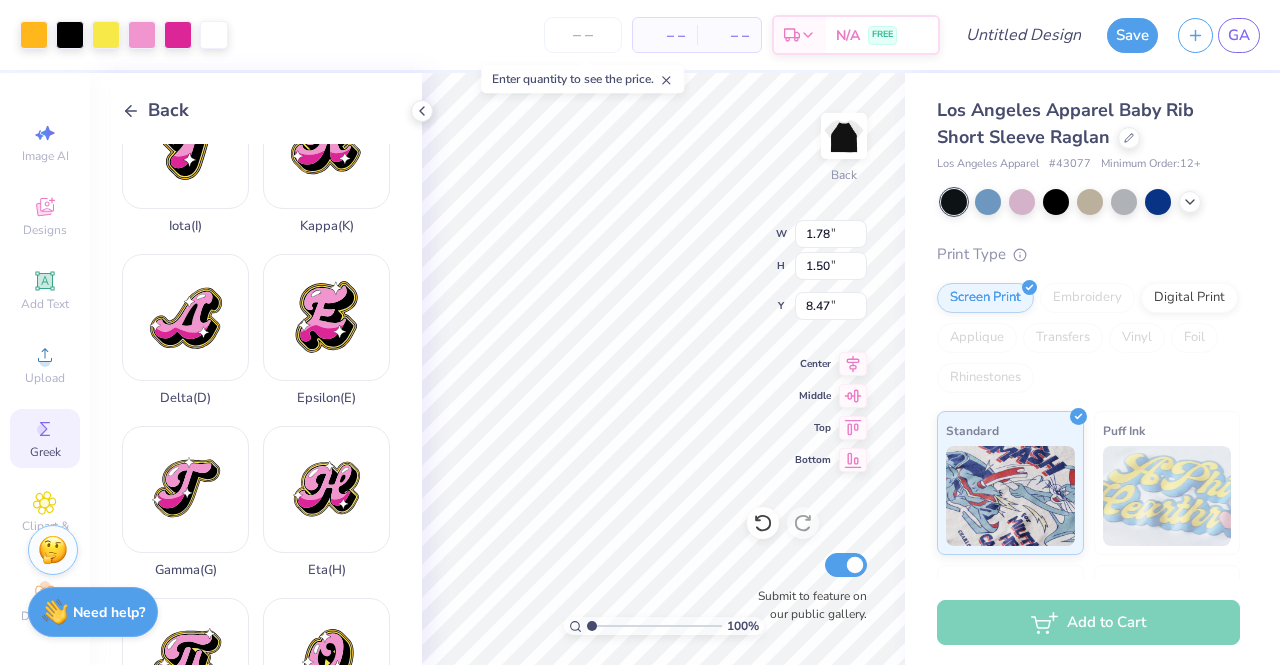 type on "1.50" 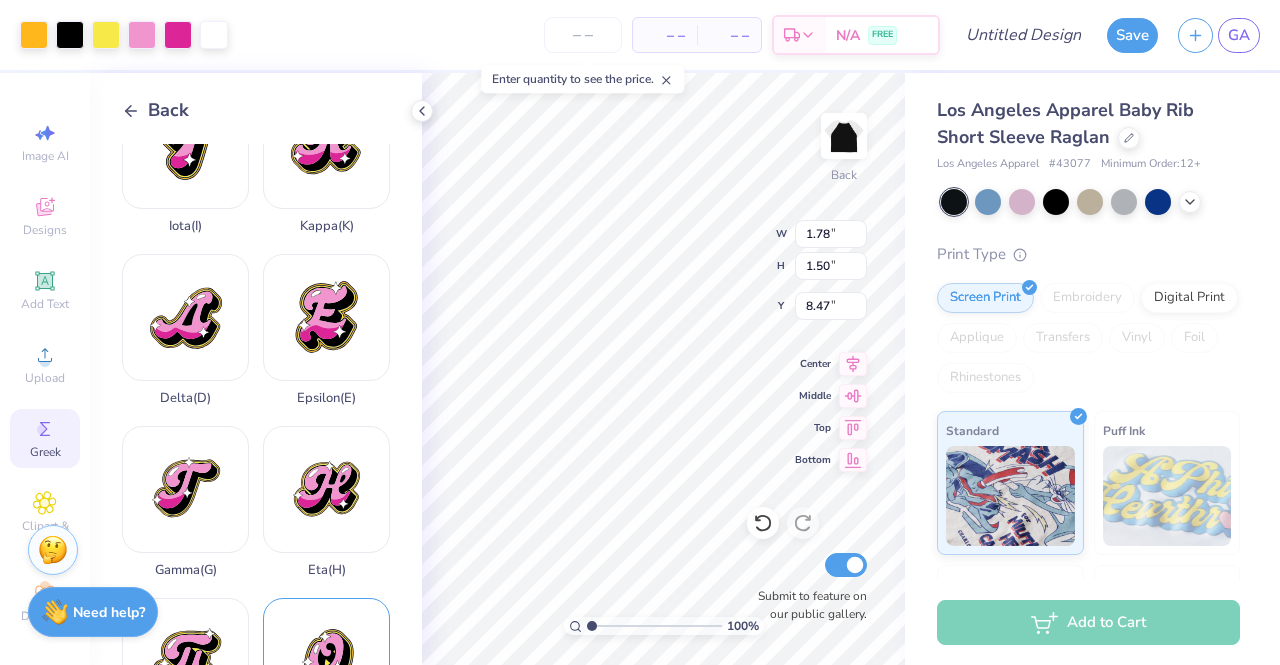 click on "Omicron  ( O )" at bounding box center (326, 674) 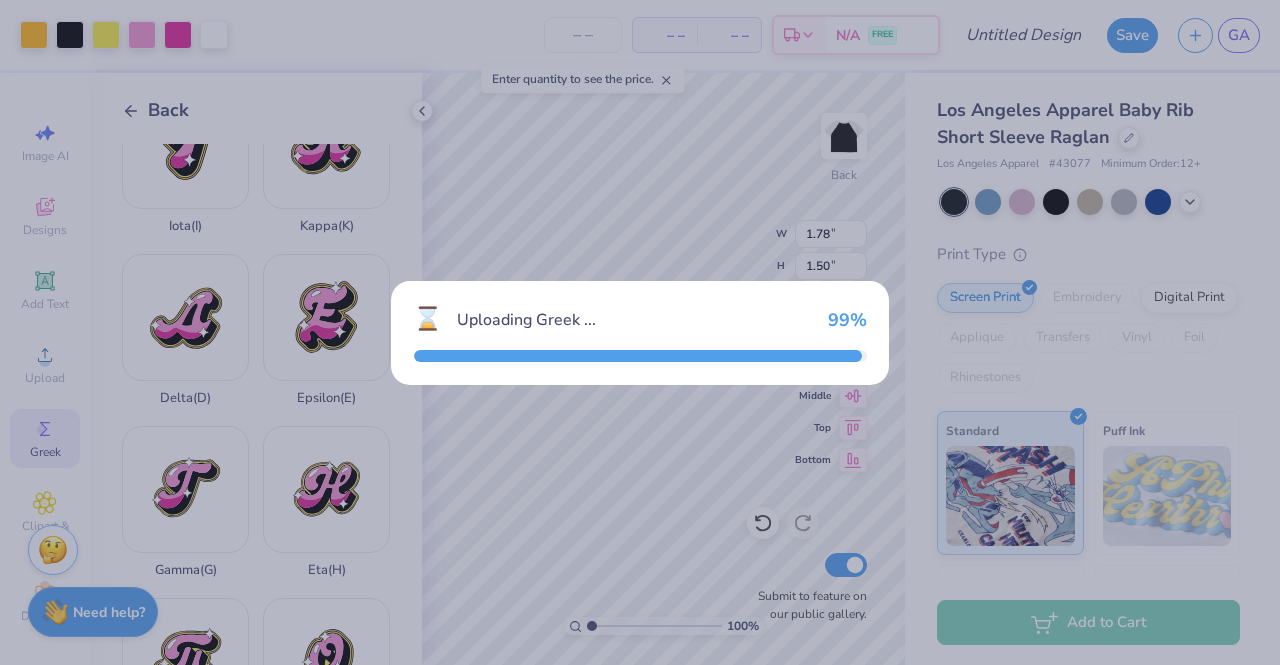 type on "7.05" 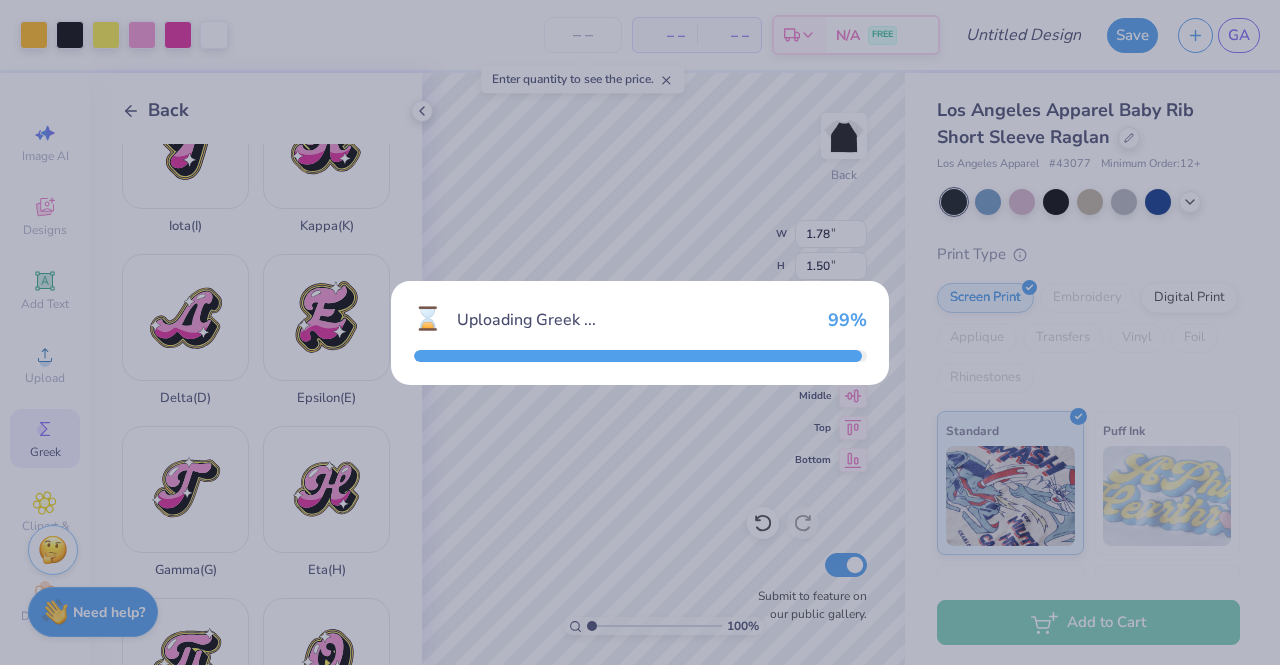 type on "8.48" 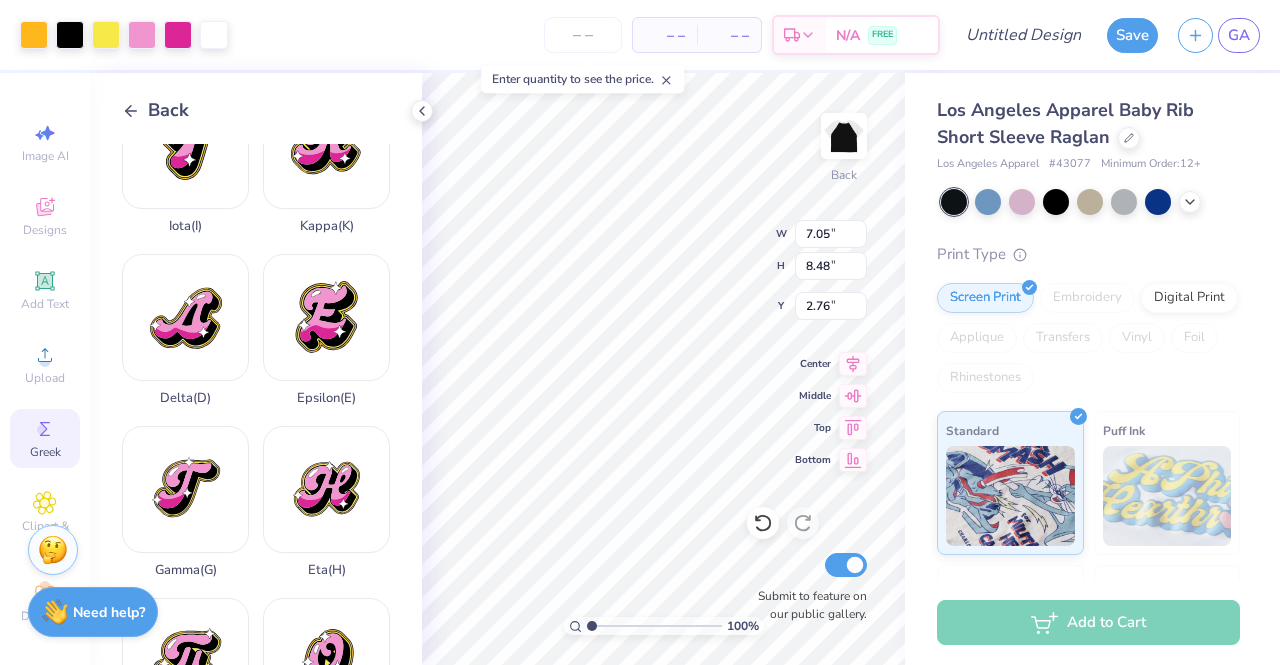 type on "1.61" 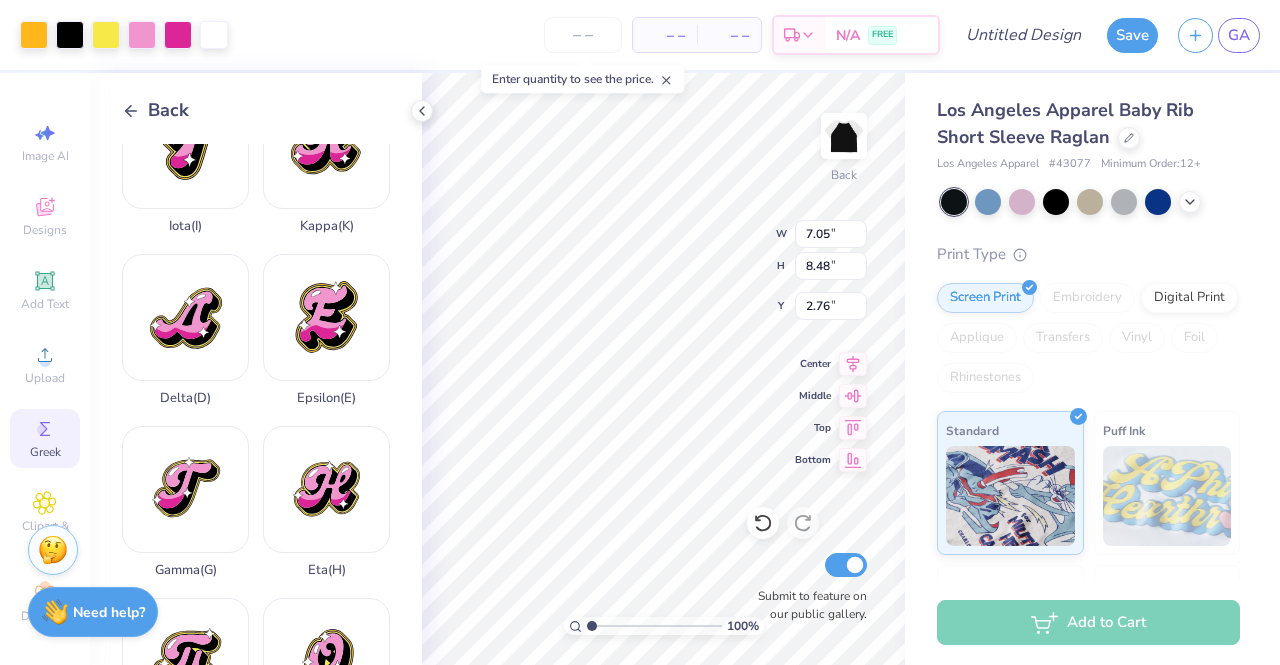 type on "1.94" 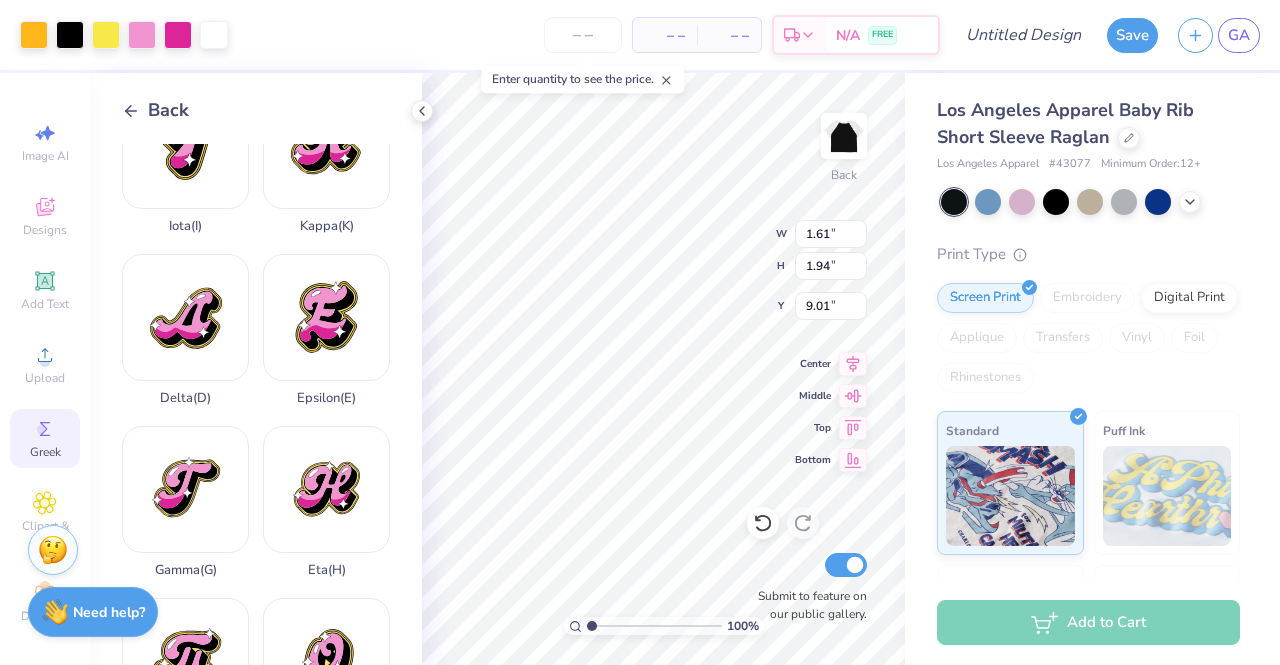 type on "9.30" 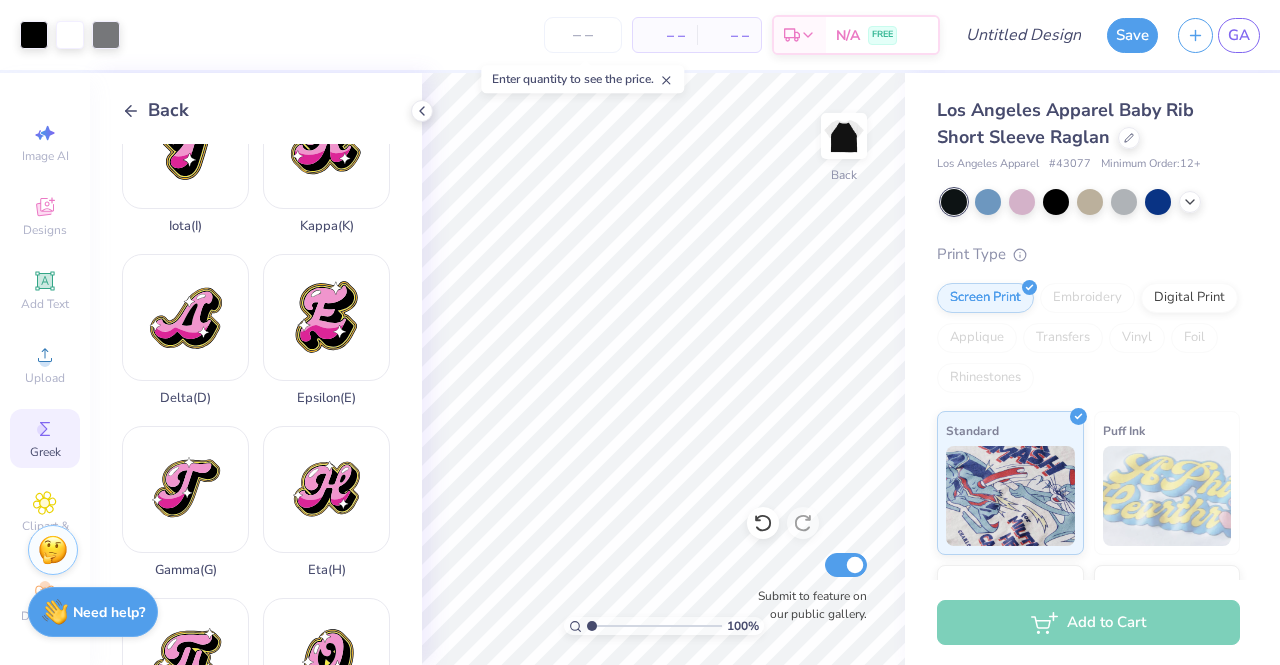 click 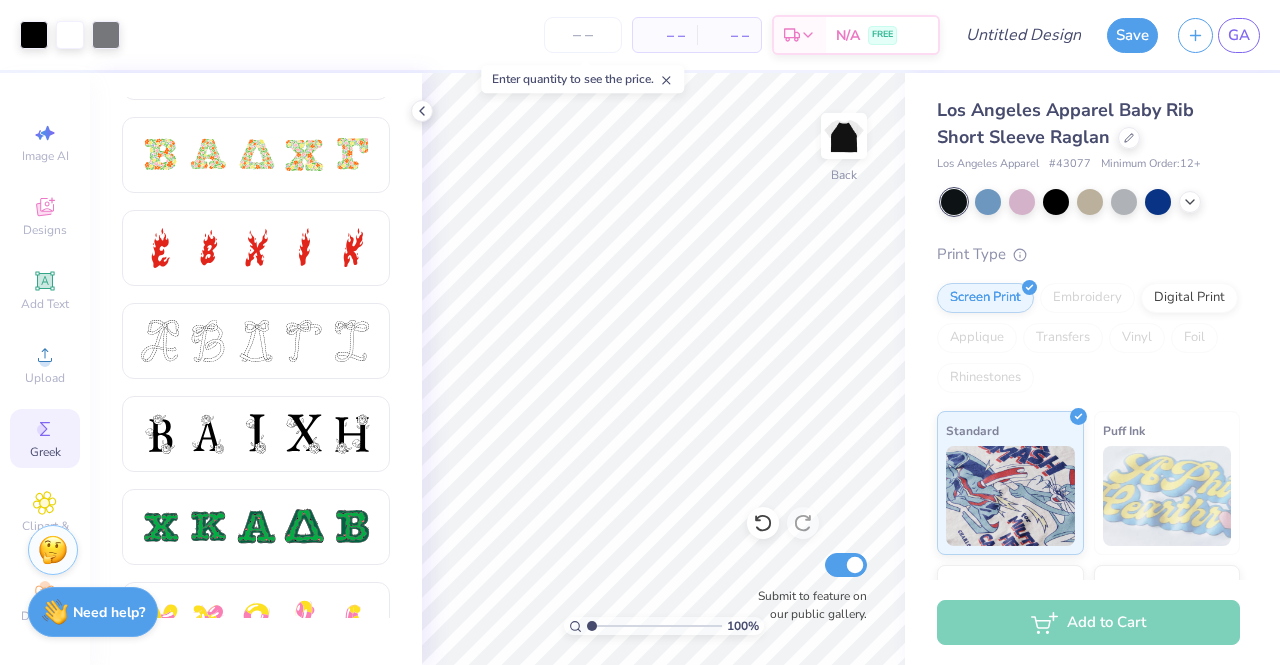 scroll, scrollTop: 632, scrollLeft: 0, axis: vertical 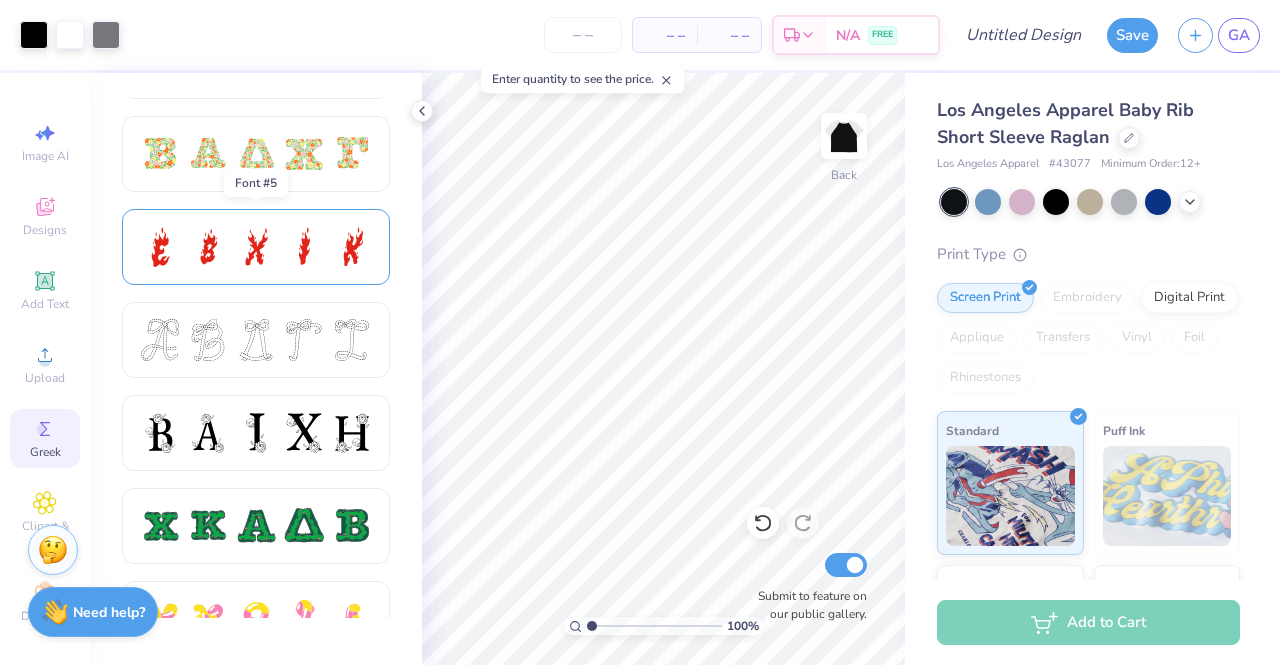 click at bounding box center (256, 247) 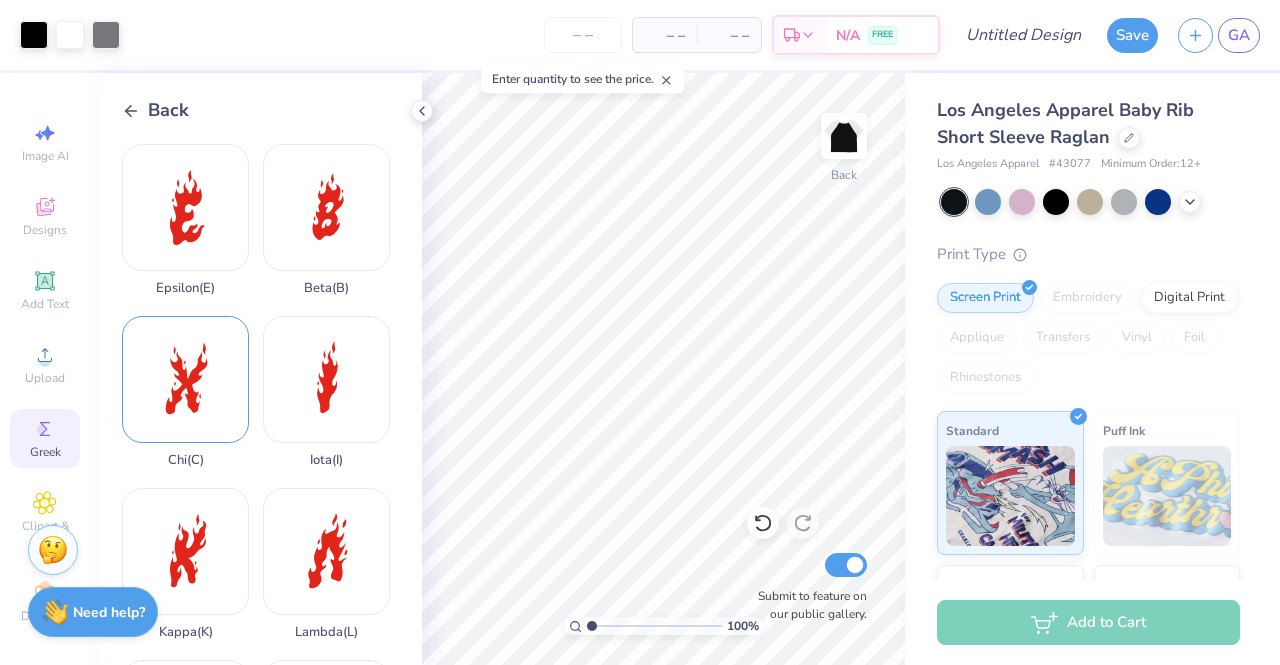 click on "Chi  ( C )" at bounding box center [185, 392] 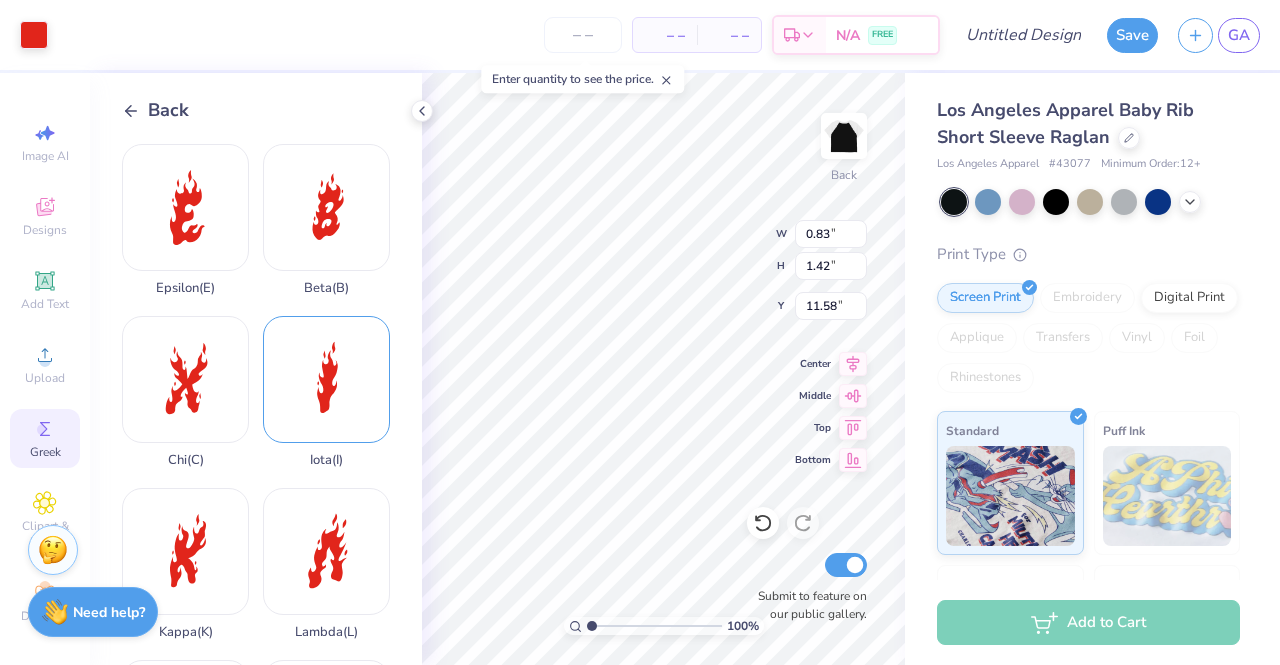 type on "0.83" 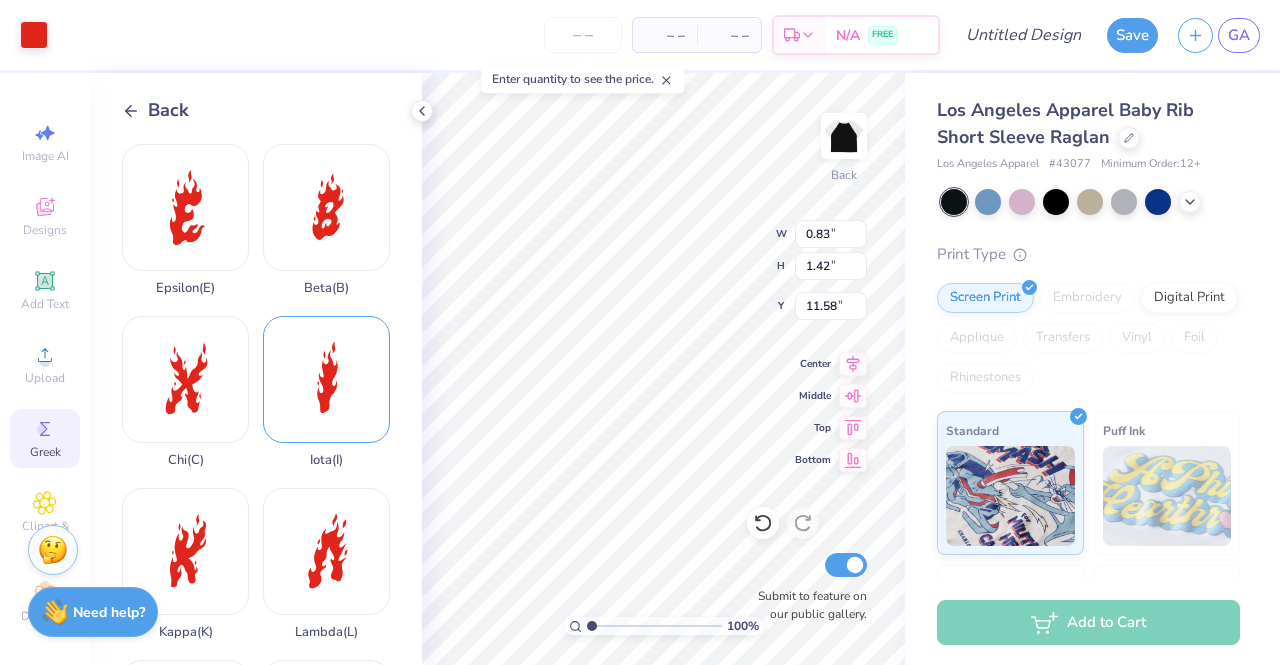 type on "1.42" 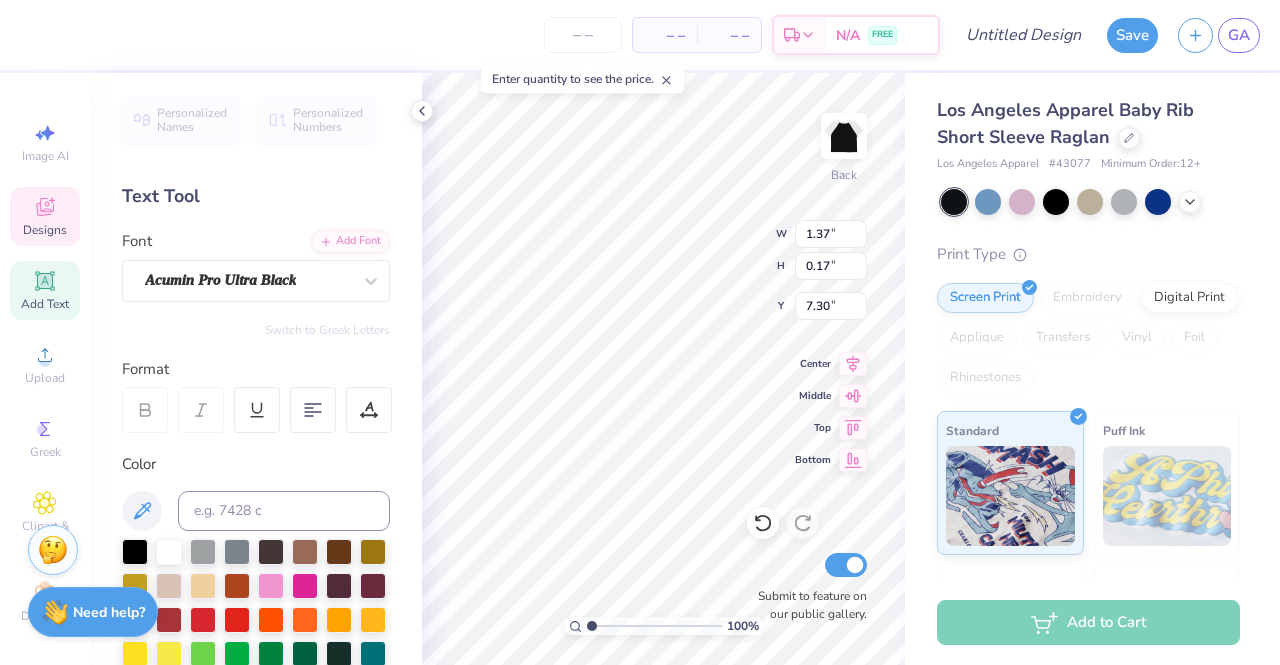 type on "2.15" 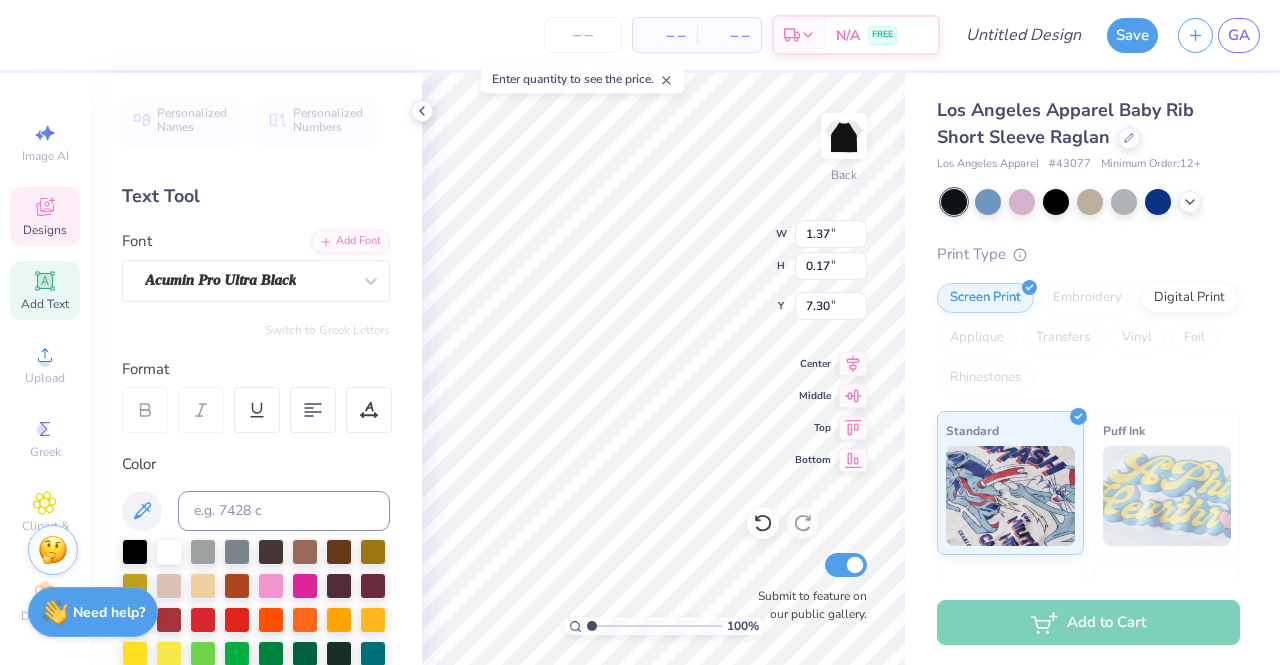 type on "0.27" 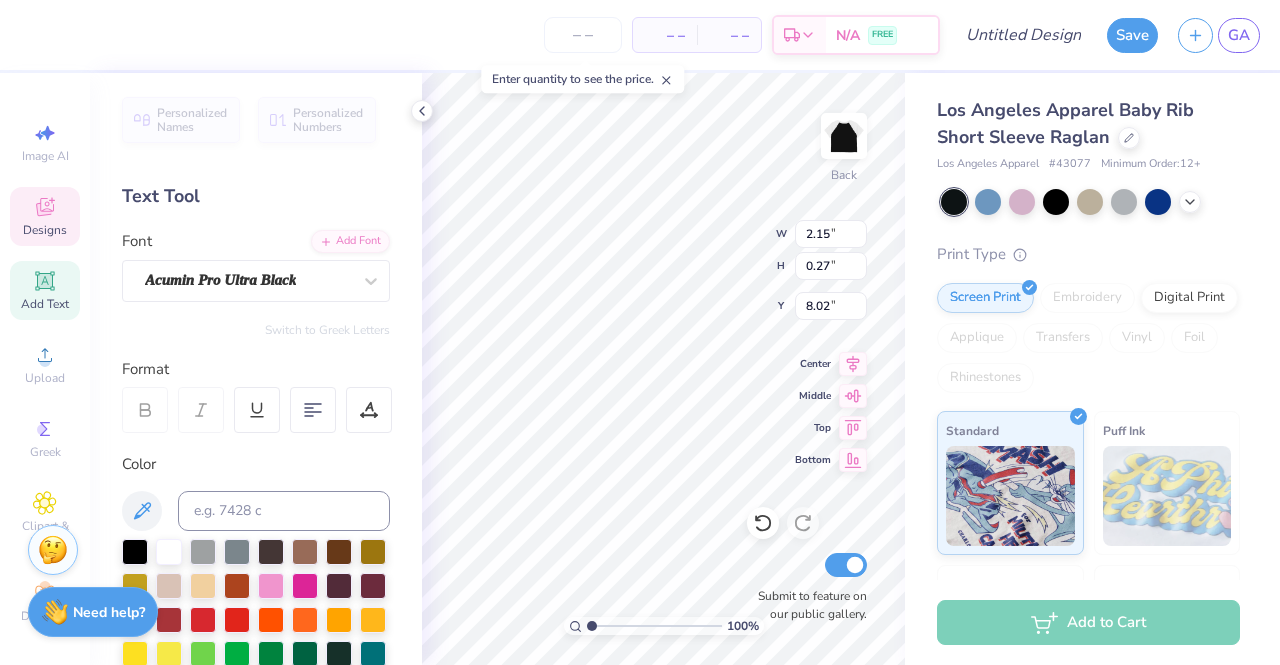 type on "8.02" 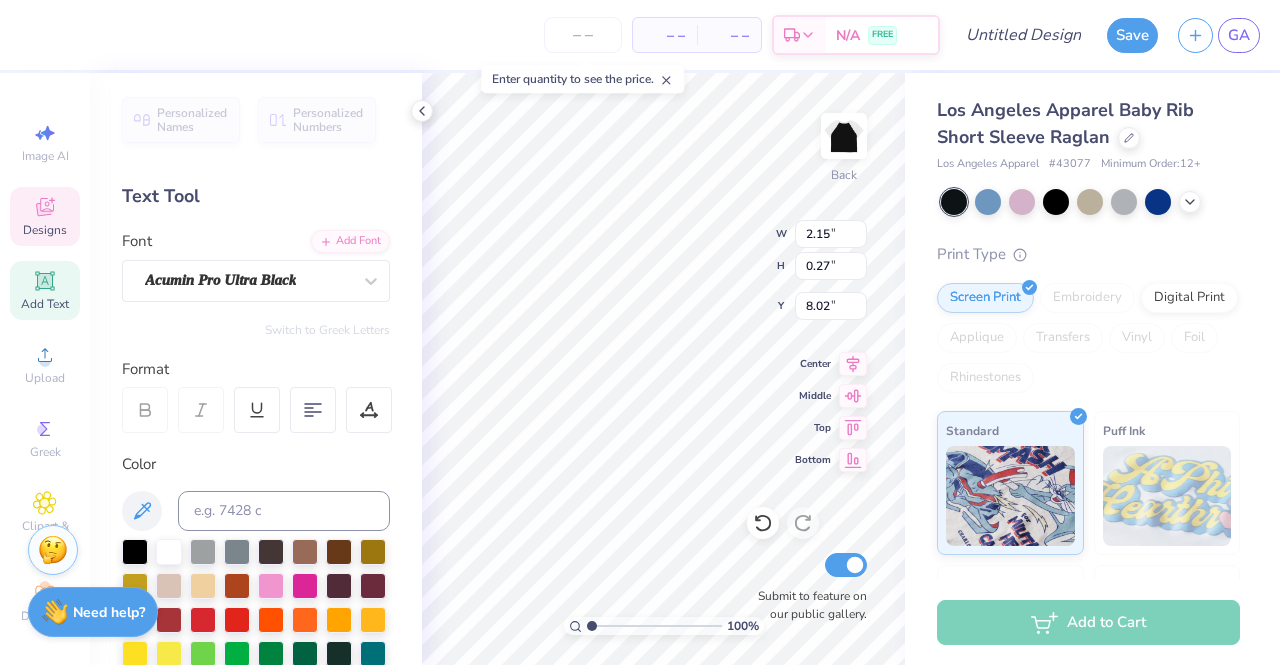 scroll, scrollTop: 16, scrollLeft: 5, axis: both 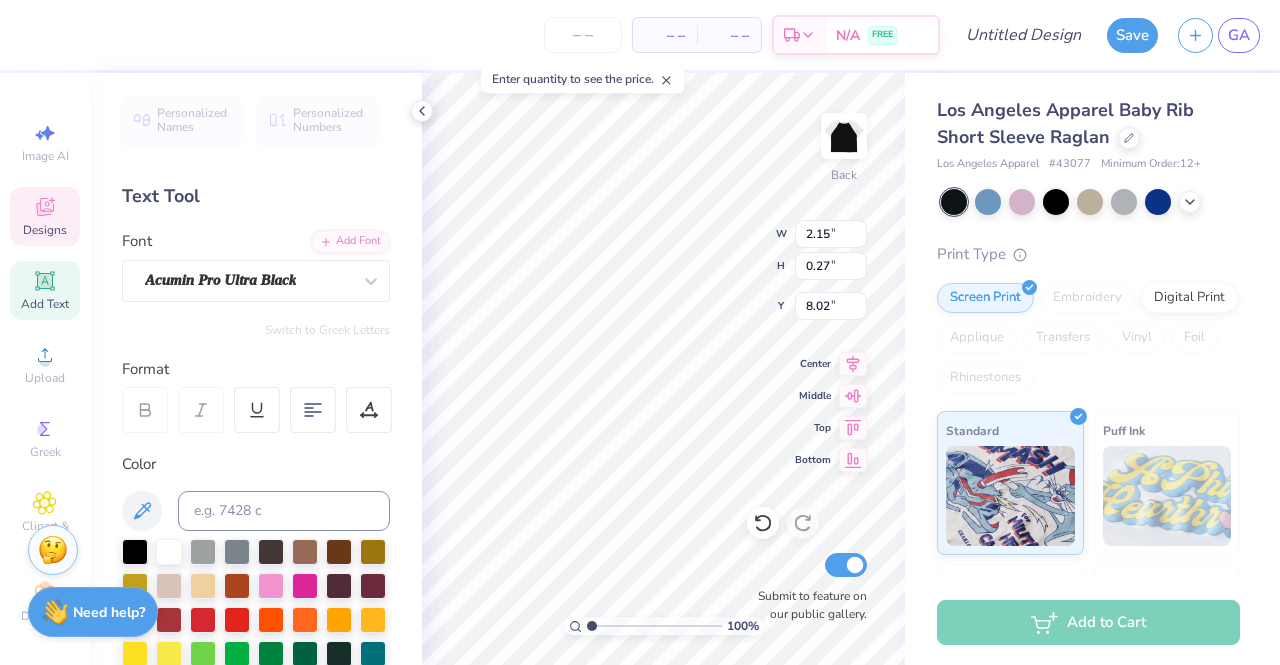 type on "HOCO '25" 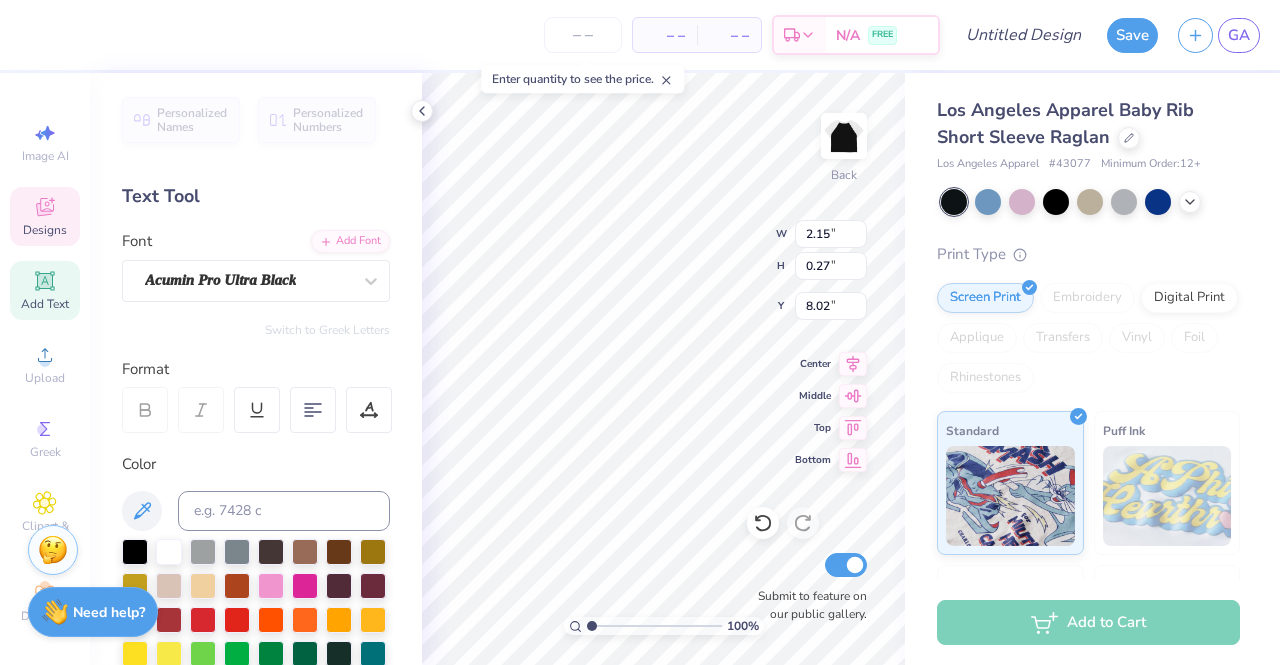 scroll, scrollTop: 16, scrollLeft: 5, axis: both 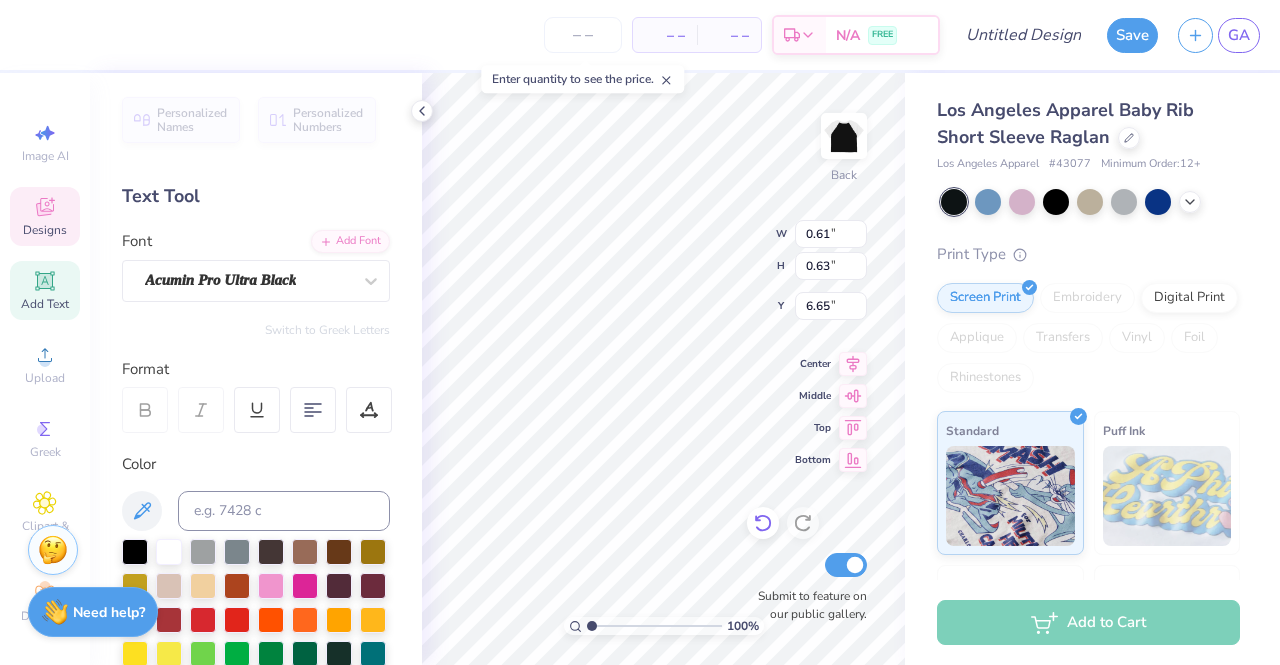 type on "0.61" 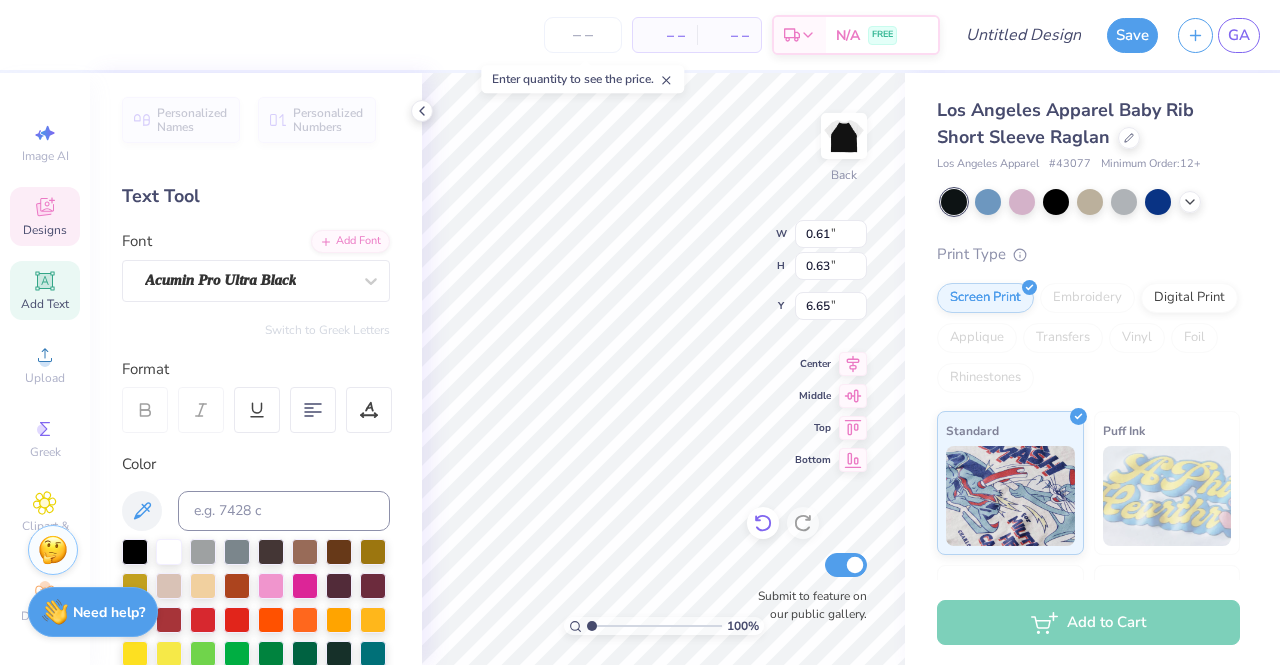 type on "0.63" 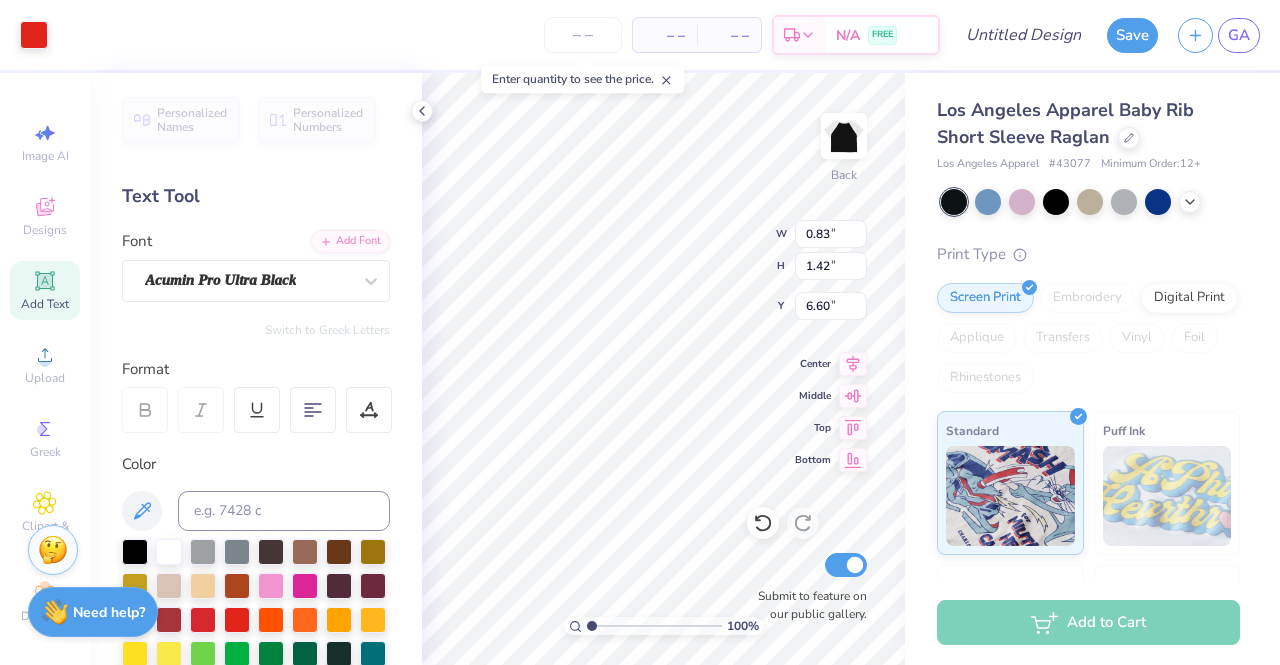 type on "6.60" 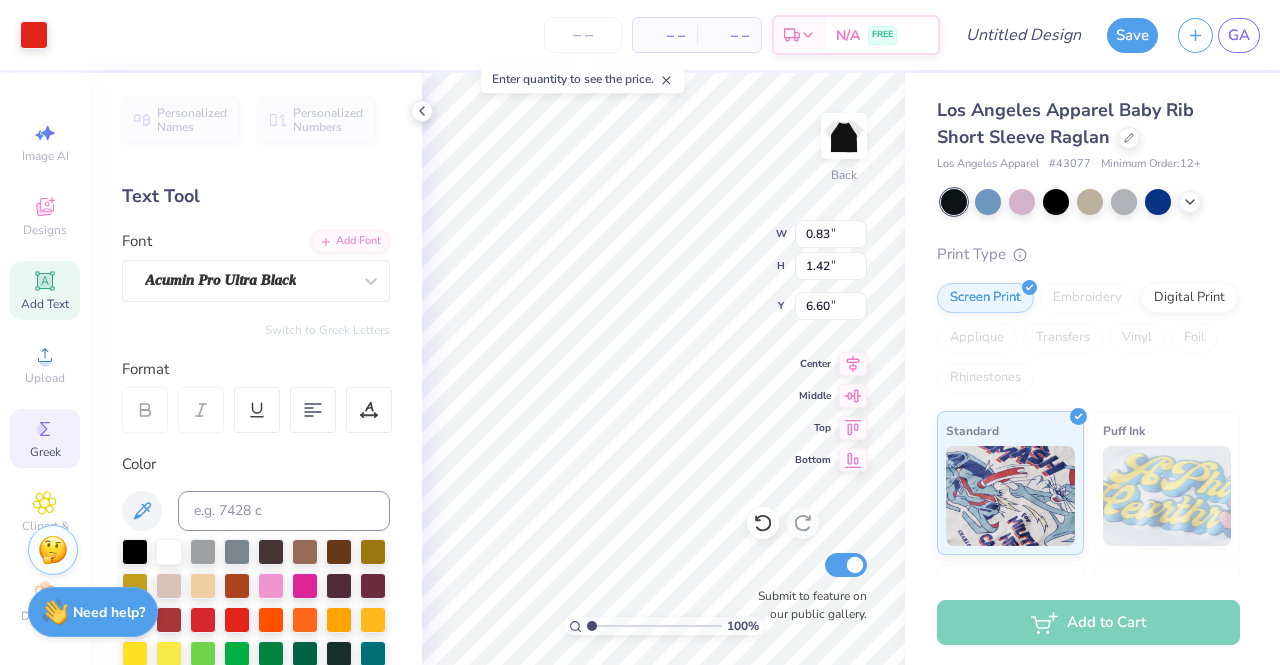 click 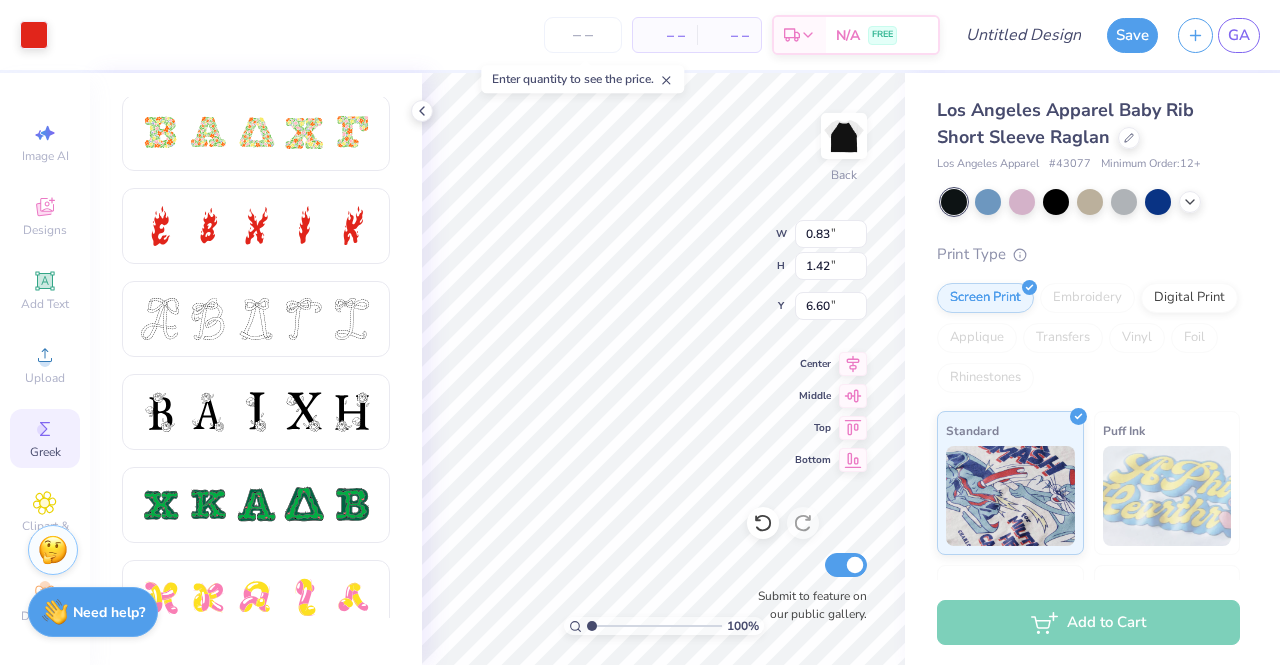scroll, scrollTop: 654, scrollLeft: 0, axis: vertical 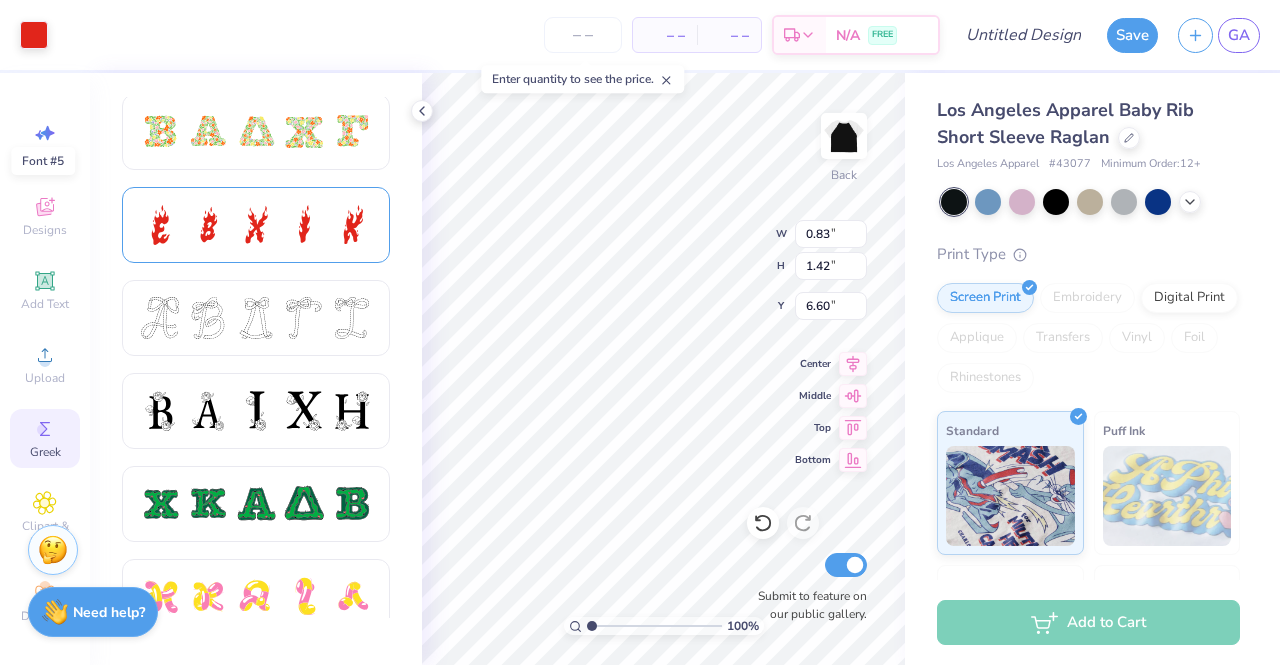 click at bounding box center (304, 225) 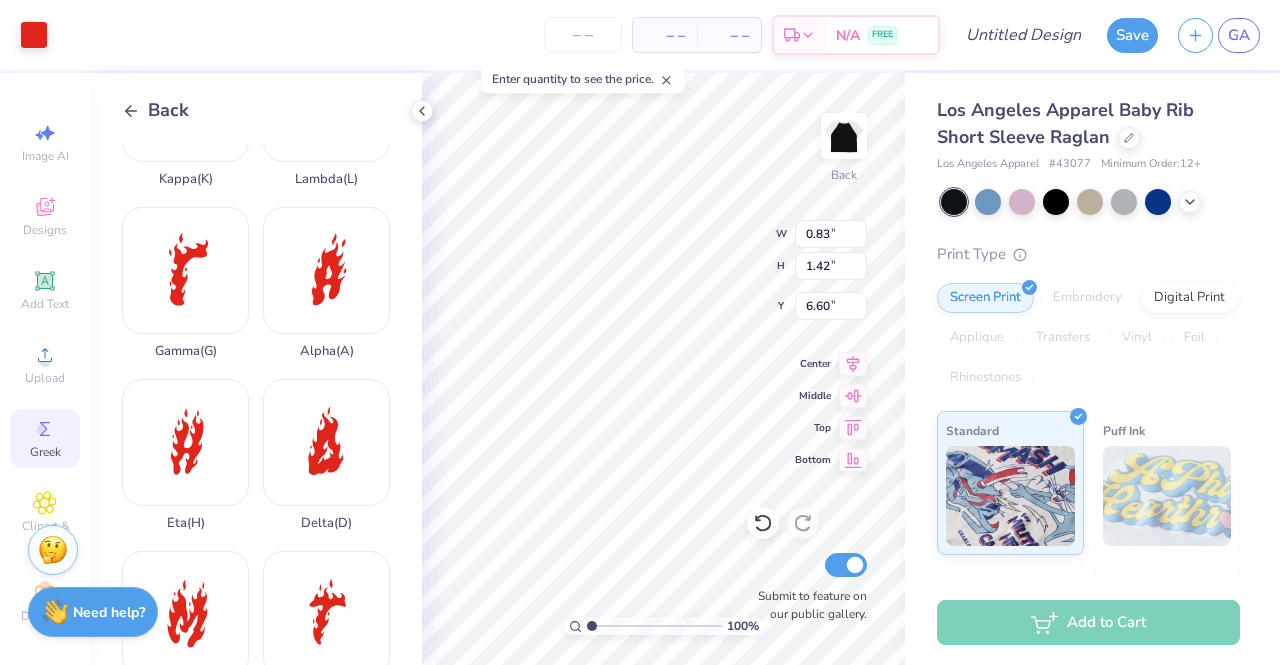 scroll, scrollTop: 455, scrollLeft: 0, axis: vertical 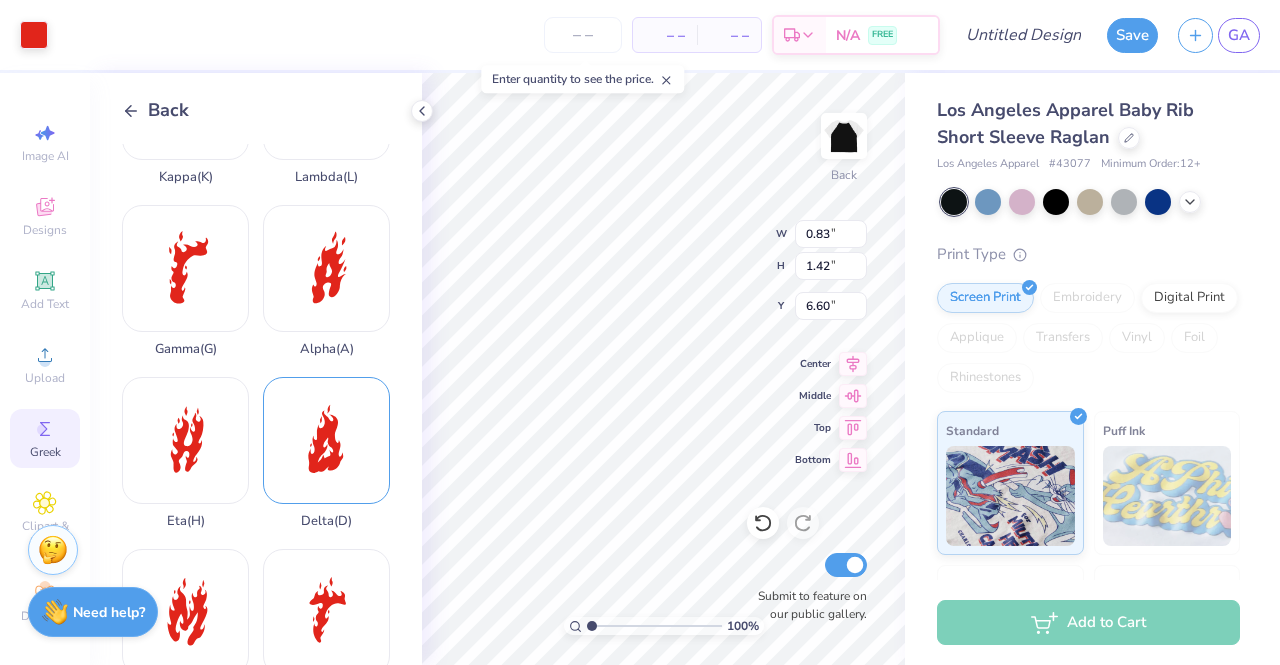 click on "Delta  ( D )" at bounding box center (326, 453) 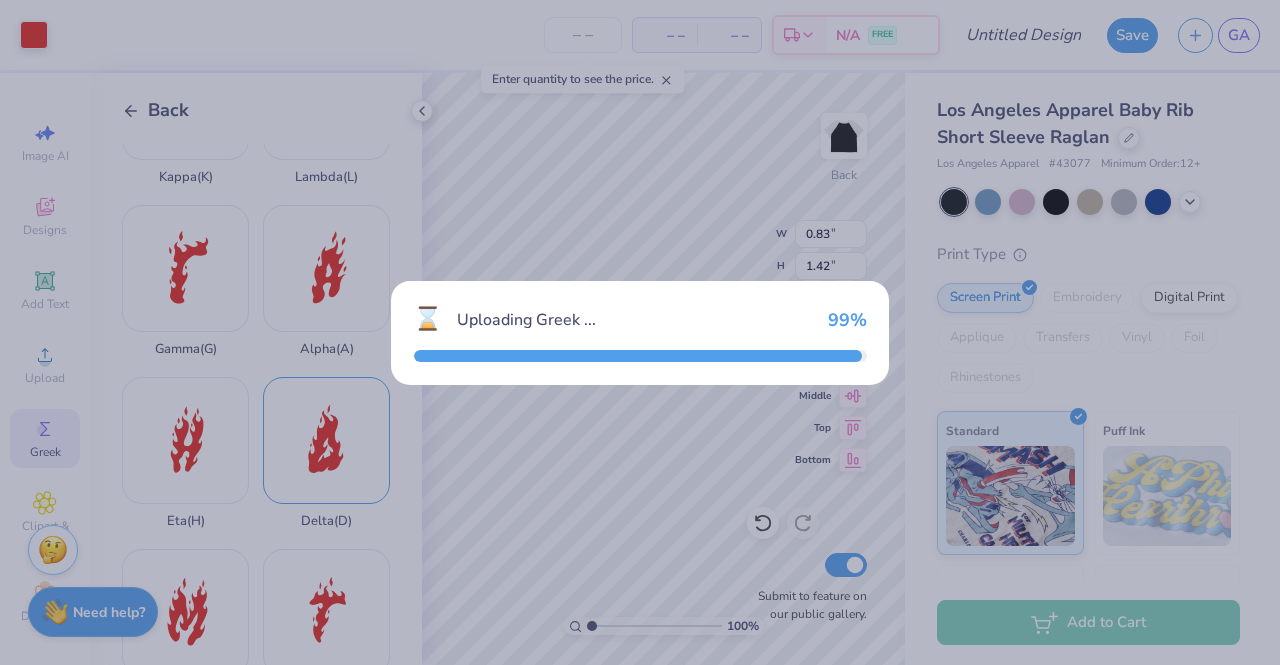 type on "6.66" 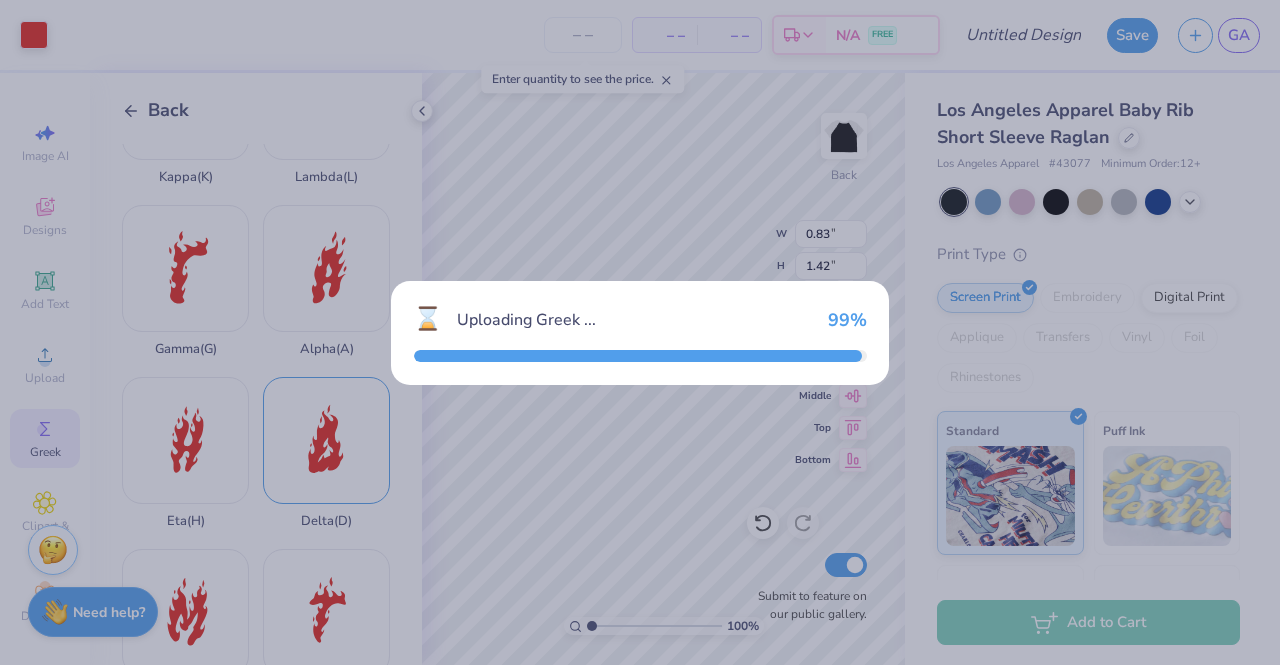 type on "13.00" 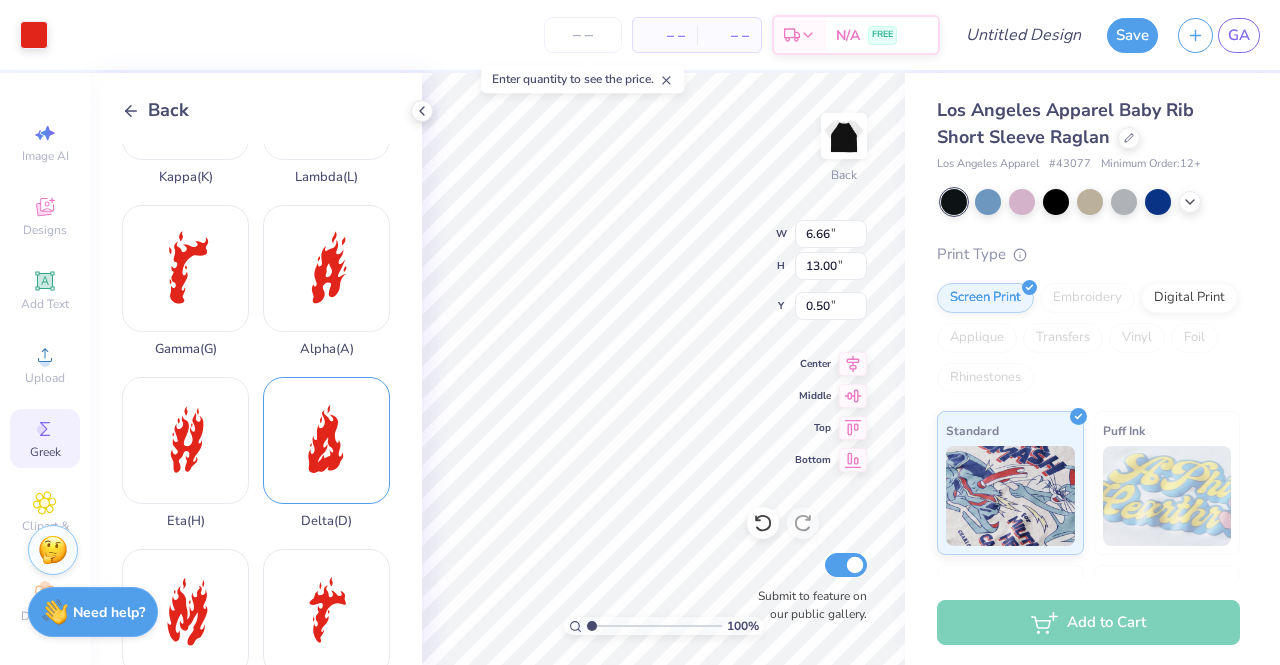 type on "0.66" 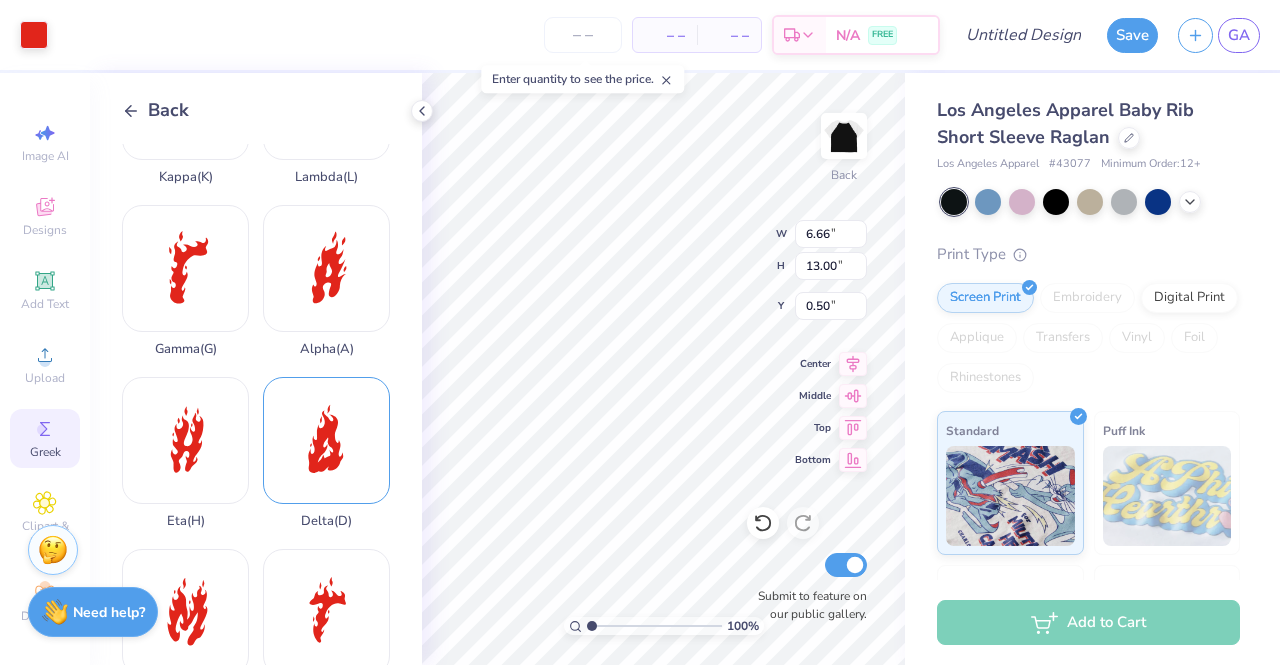 type on "1.29" 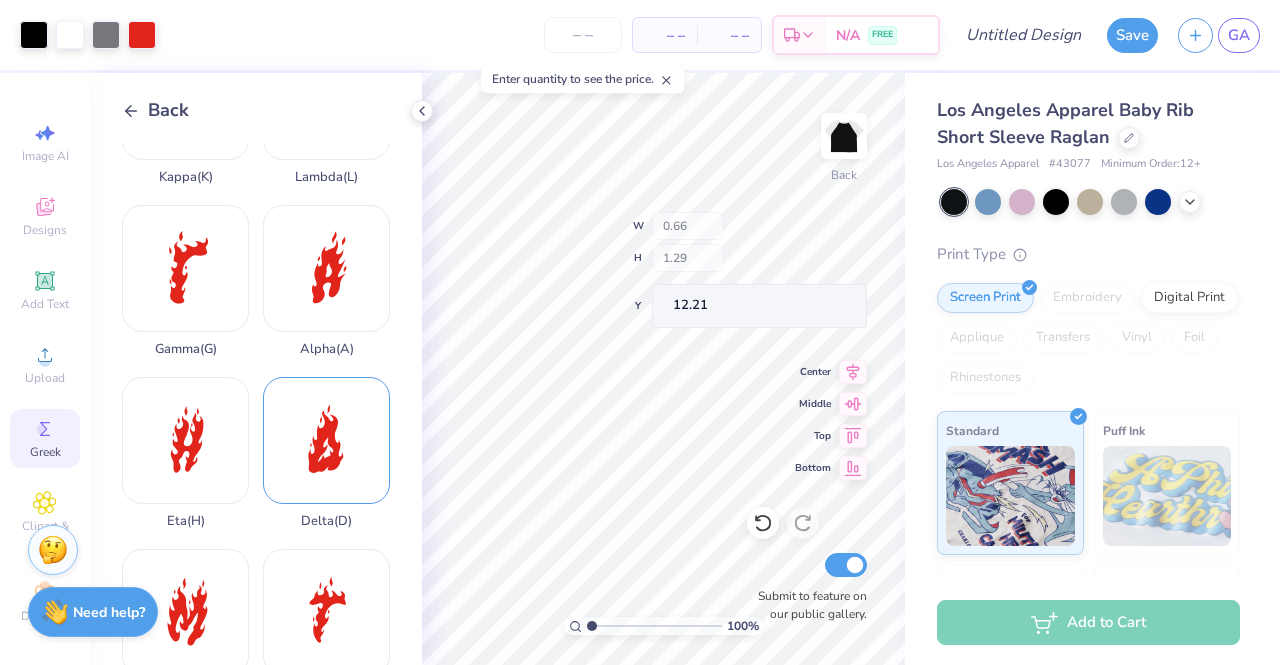 type on "6.60" 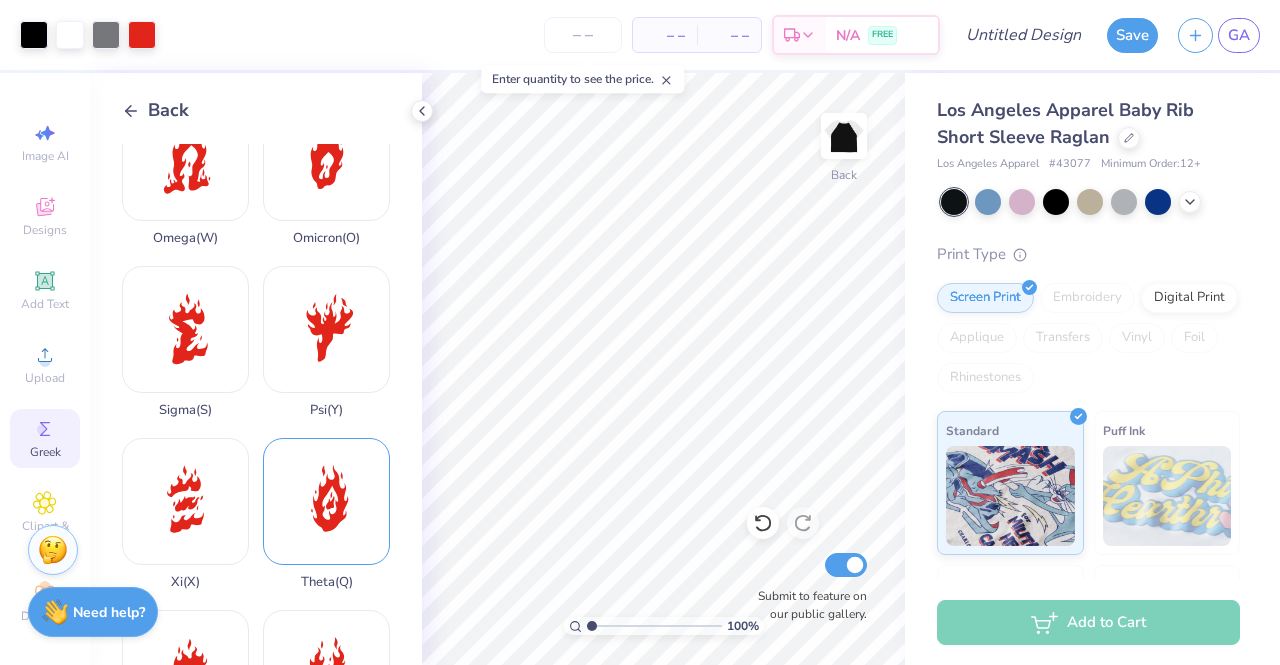 scroll, scrollTop: 1454, scrollLeft: 0, axis: vertical 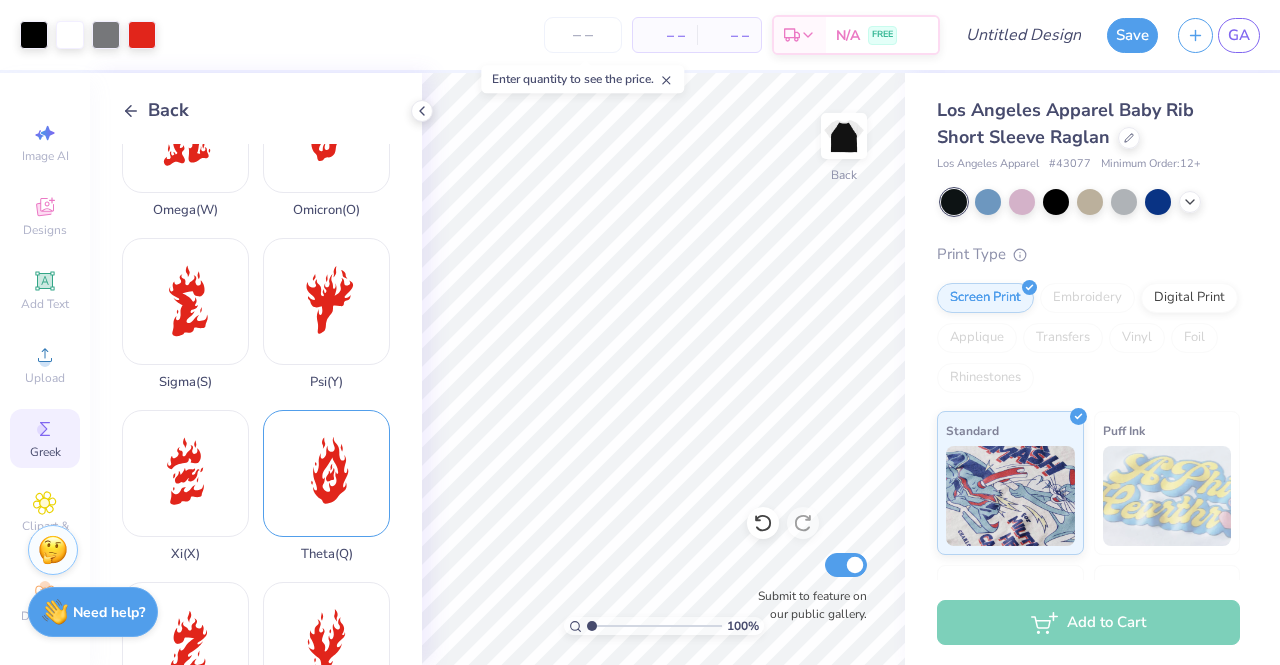 click on "Theta  ( Q )" at bounding box center (326, 486) 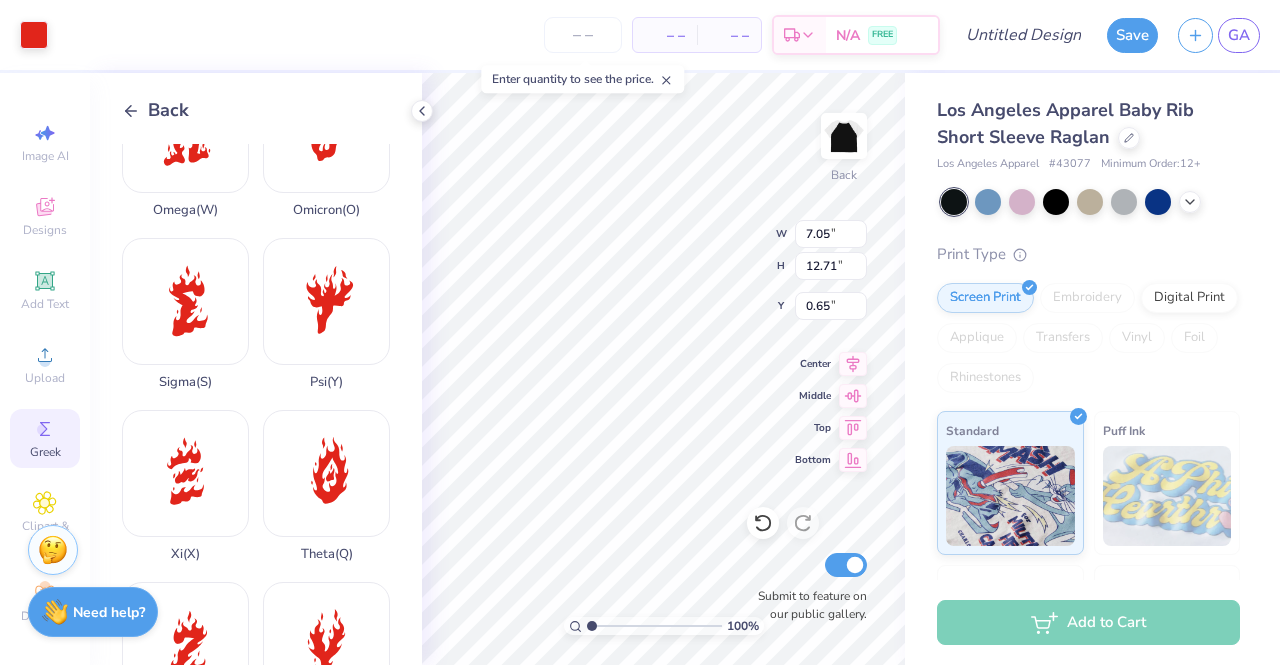 type on "0.68" 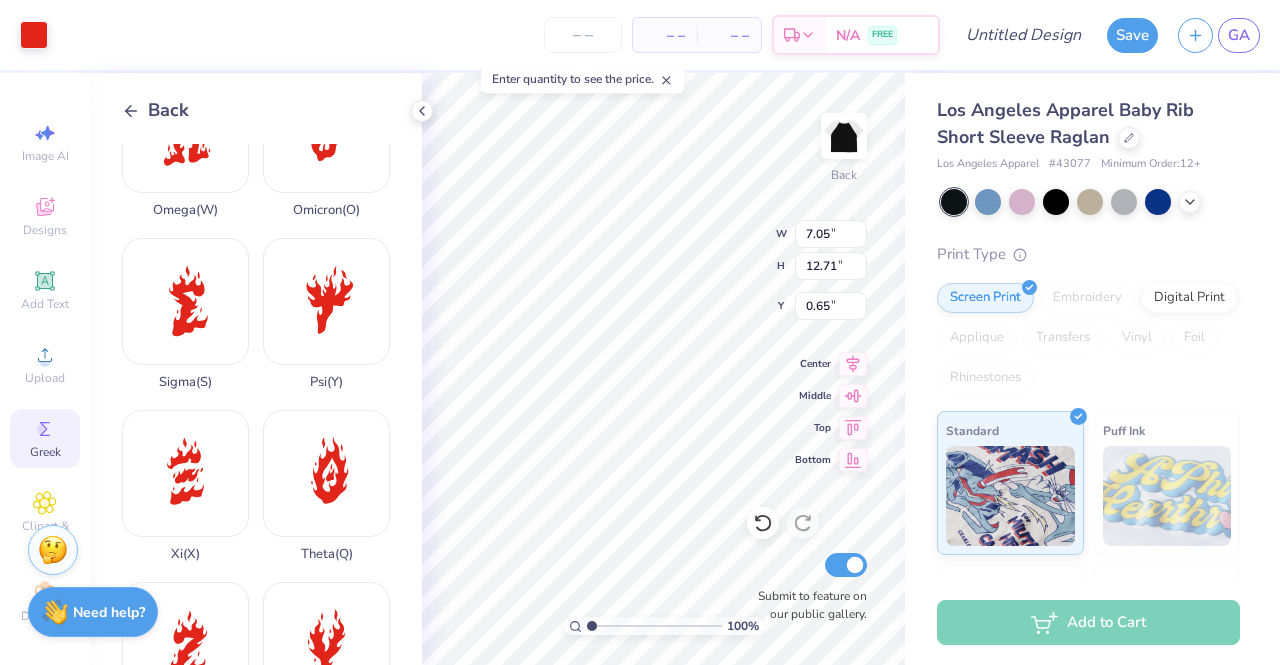 type on "1.23" 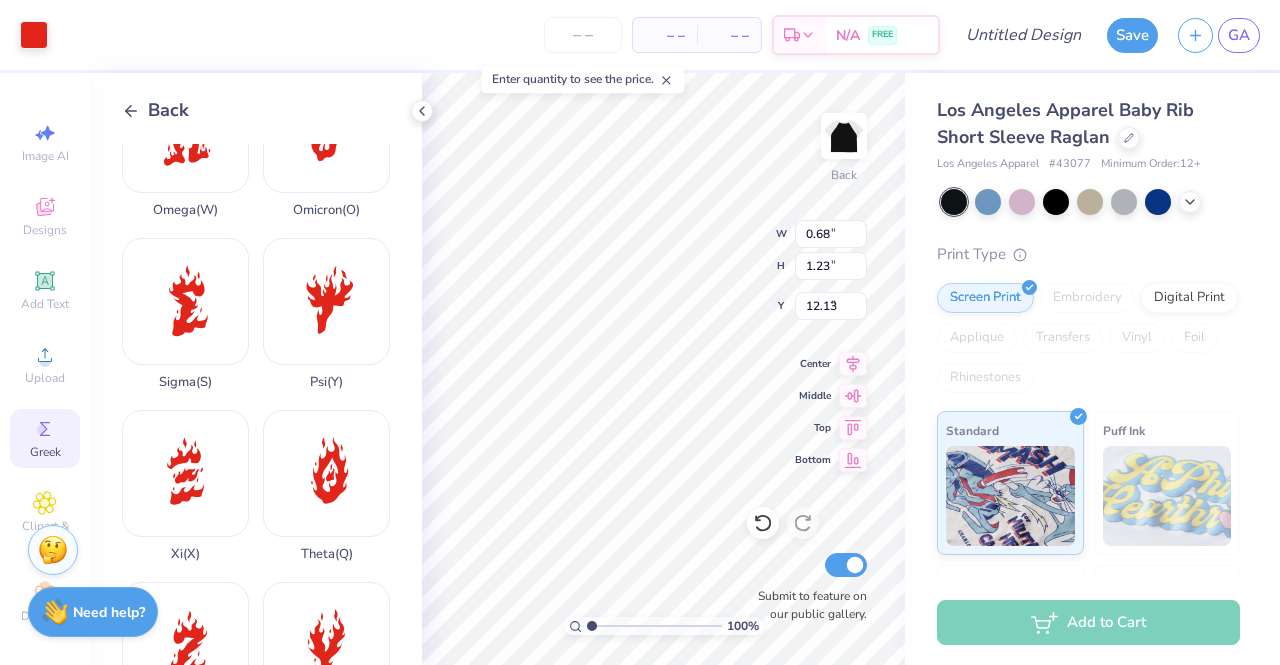 type on "6.63" 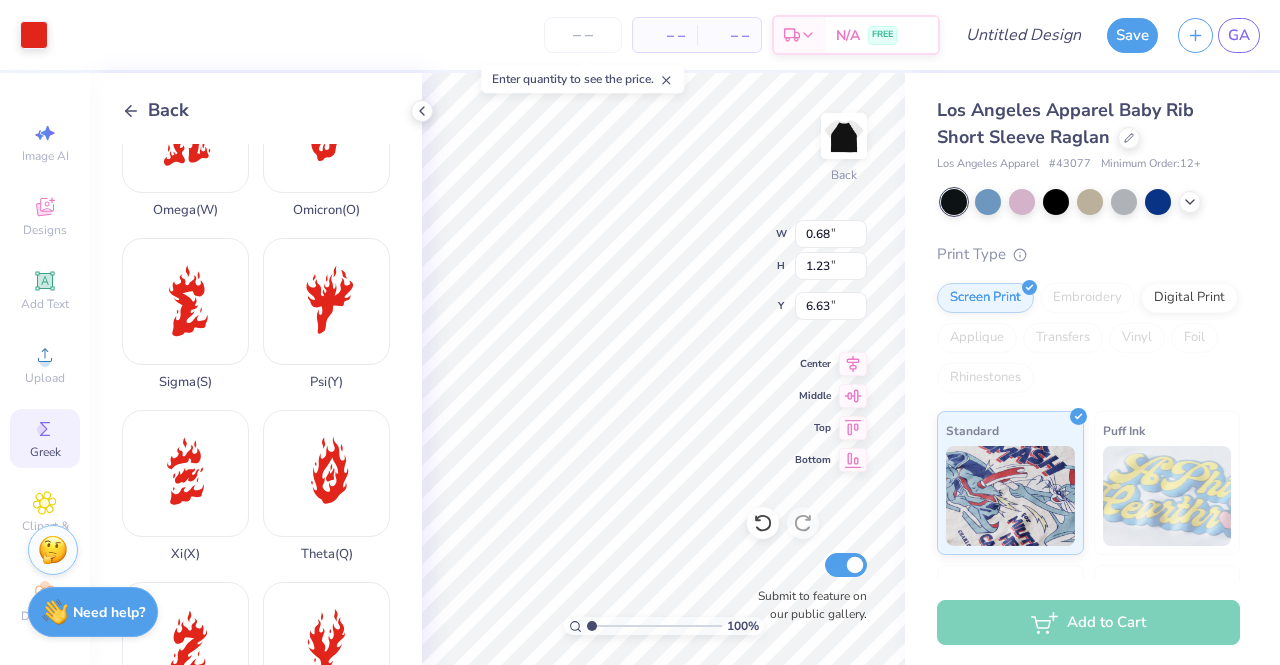 type on "0.83" 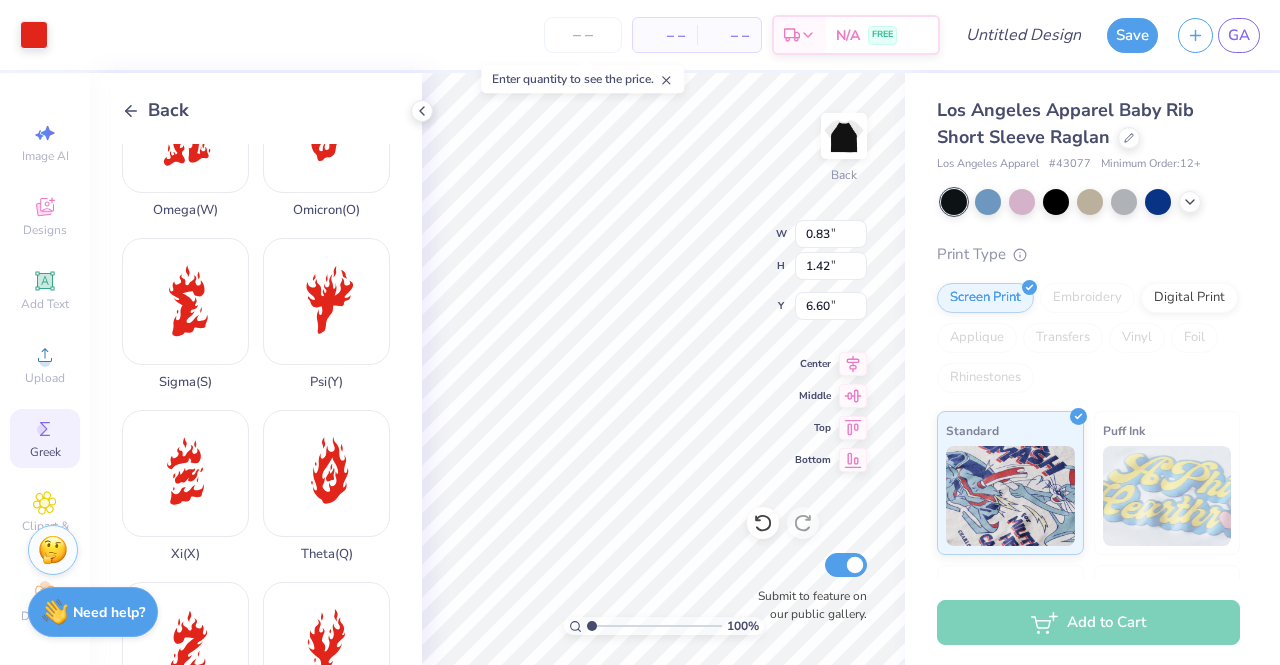 type on "0.60" 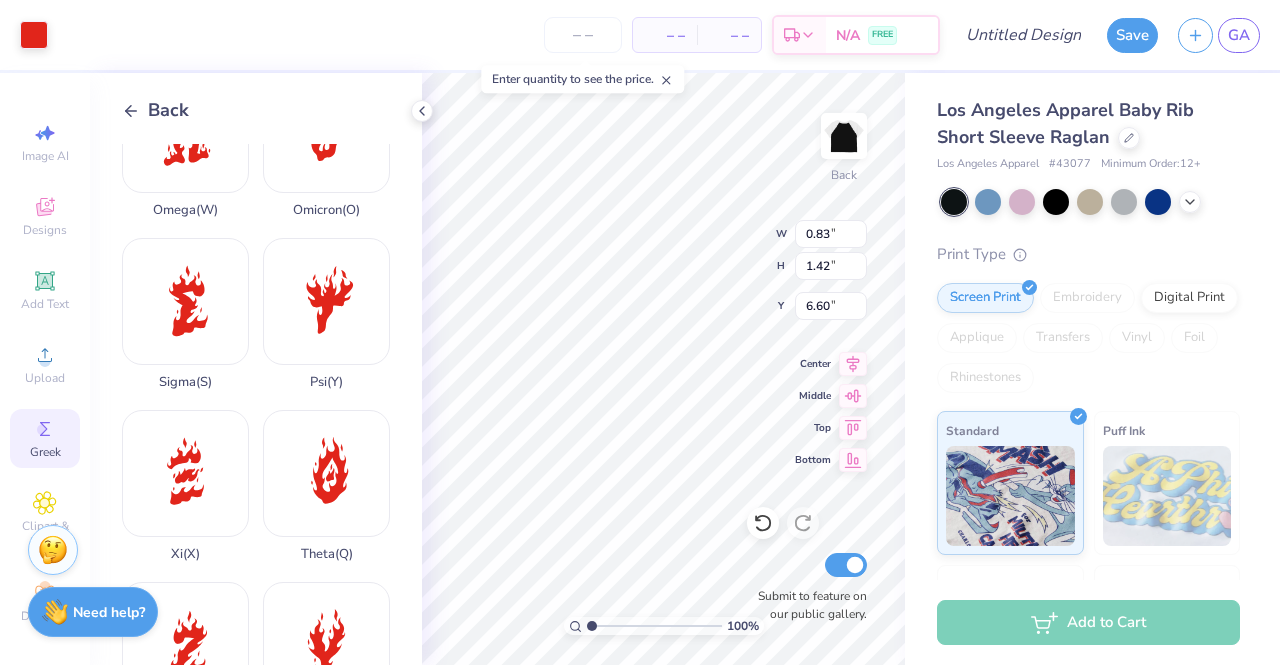 type on "1.02" 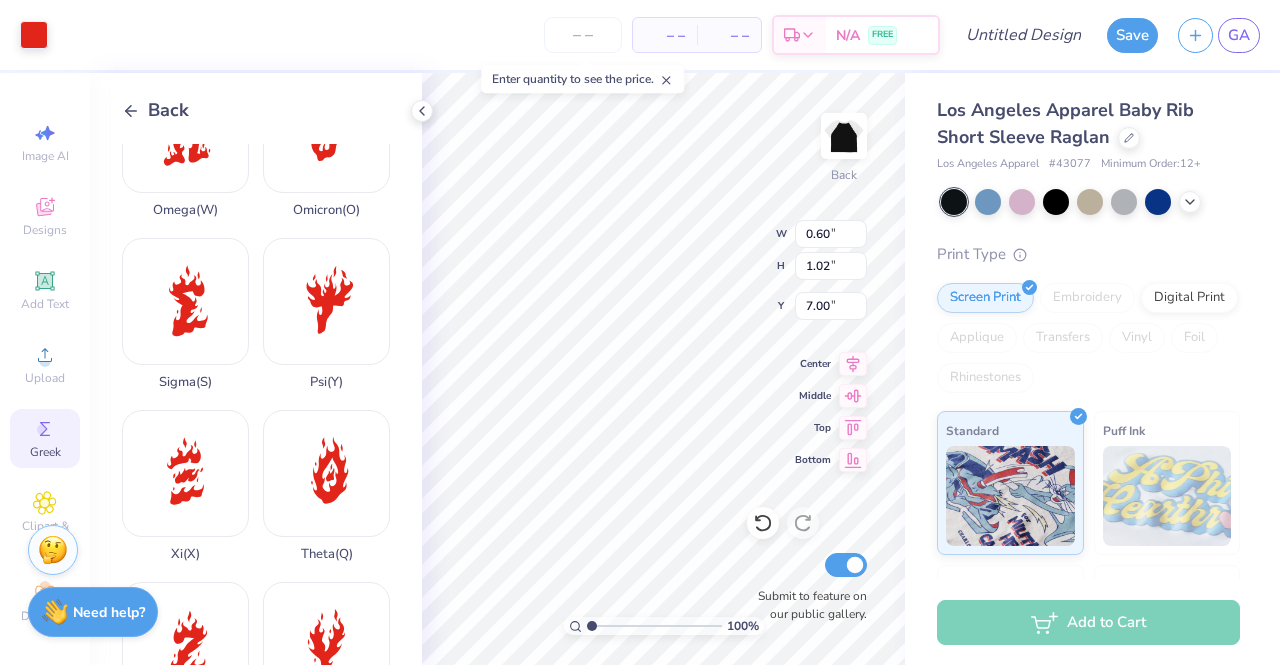type on "6.74" 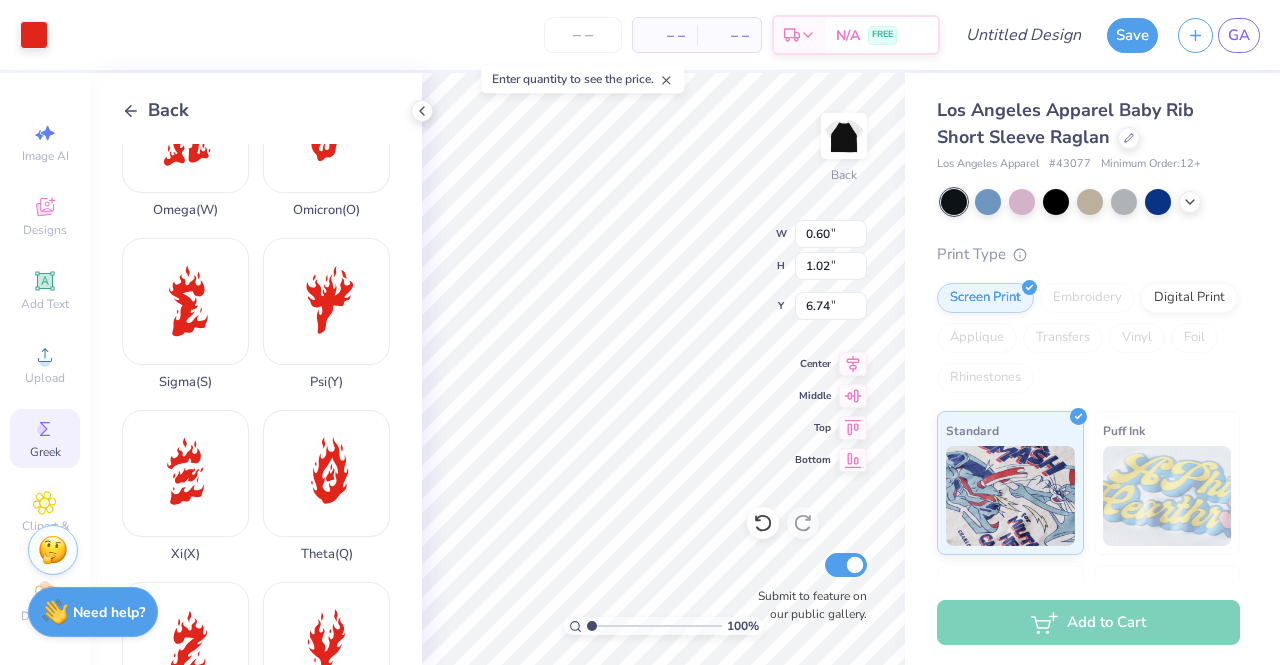 type on "0.68" 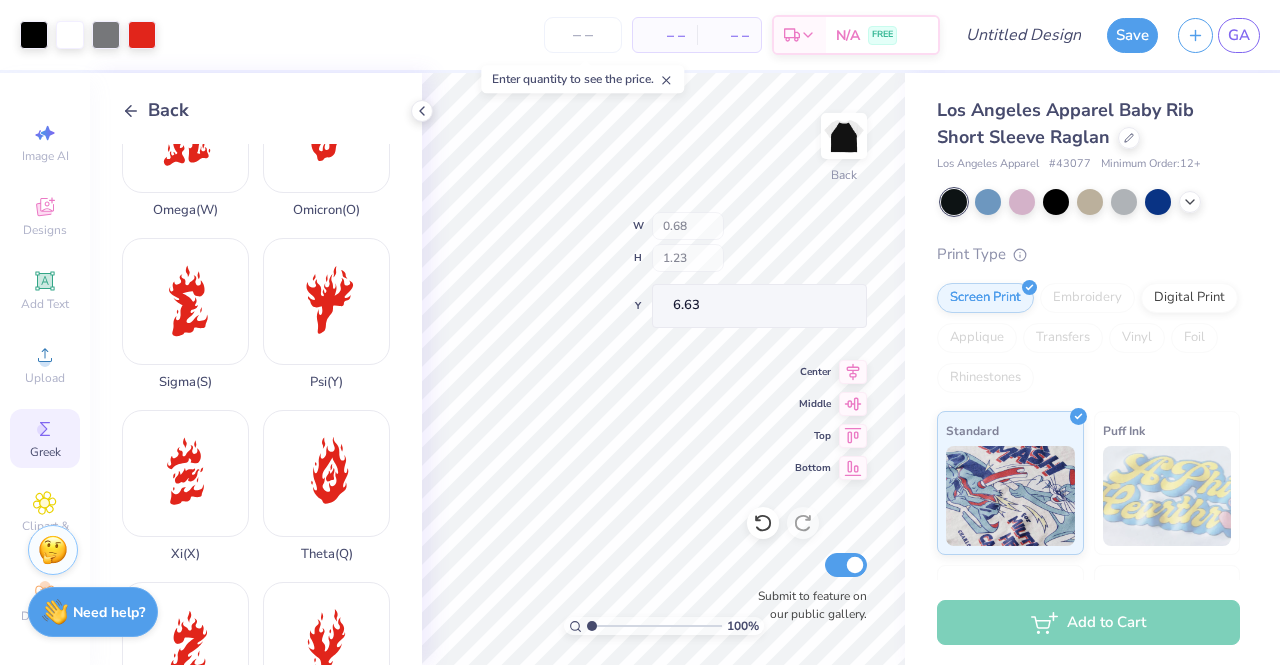 type on "6.60" 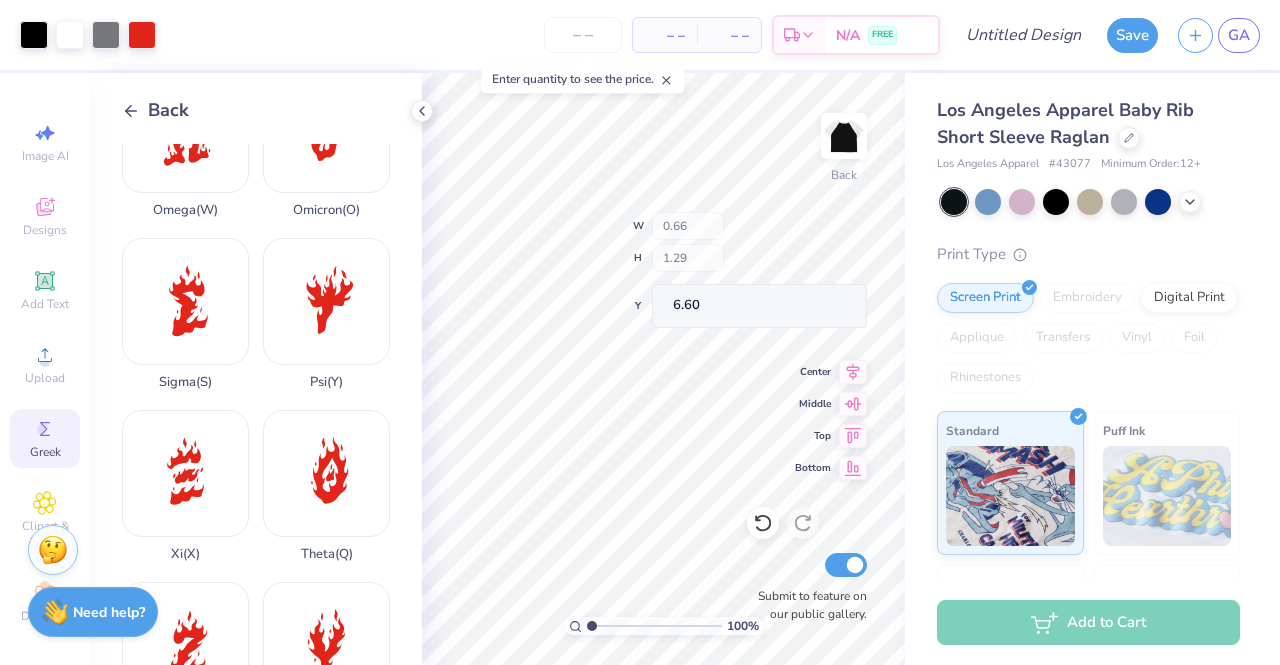 type on "6.54" 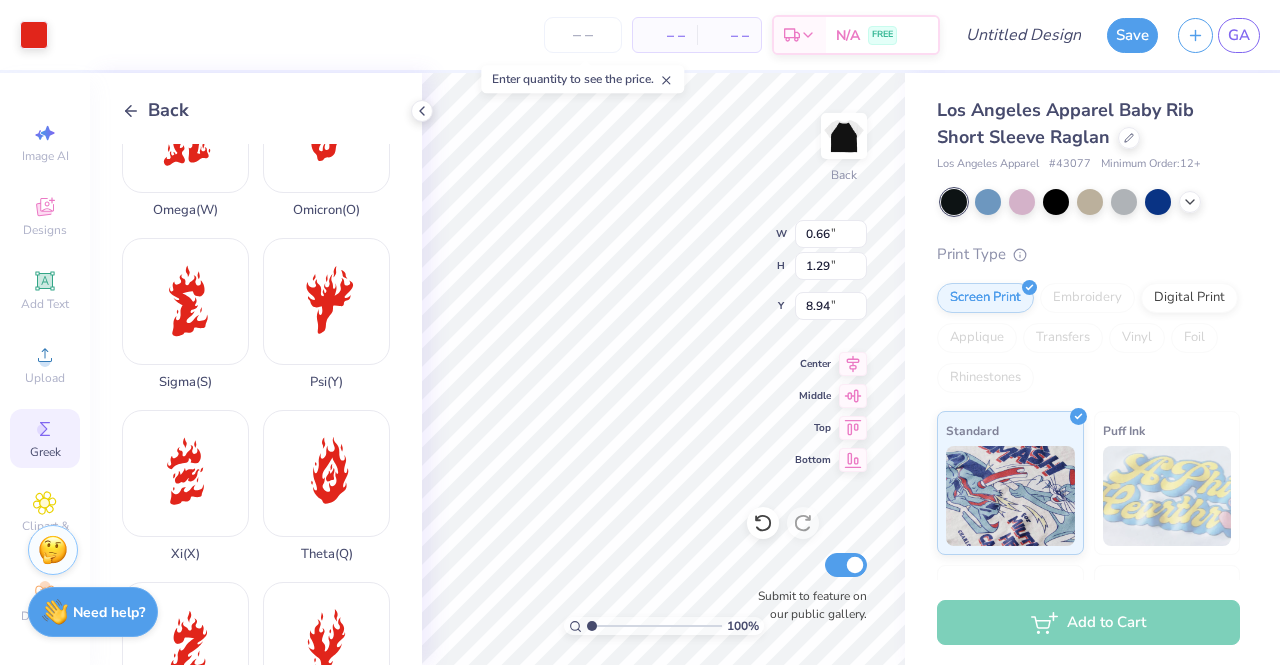 type on "6.57" 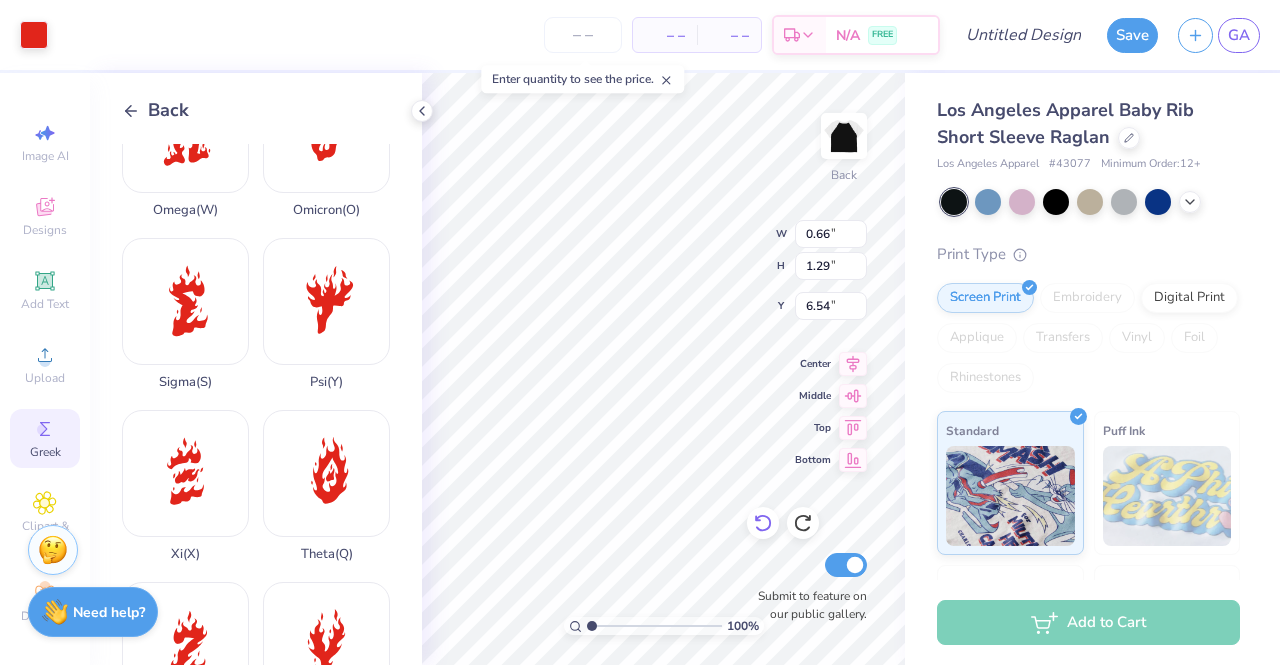 type on "0.47" 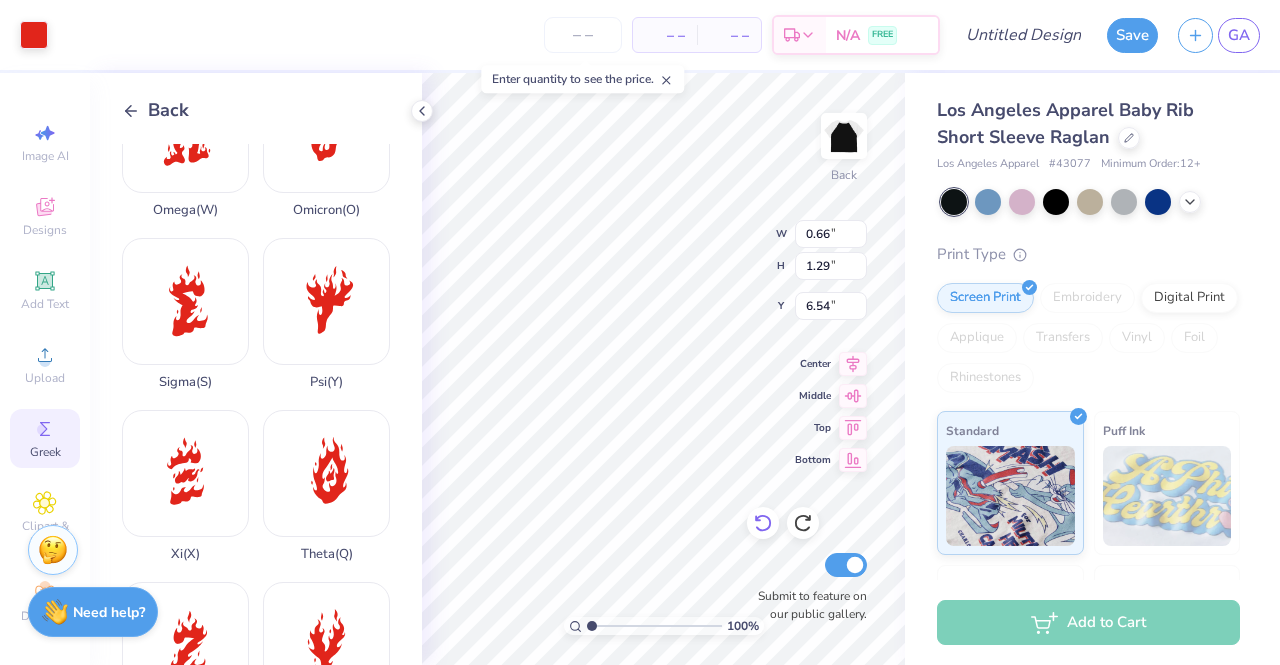 type on "0.92" 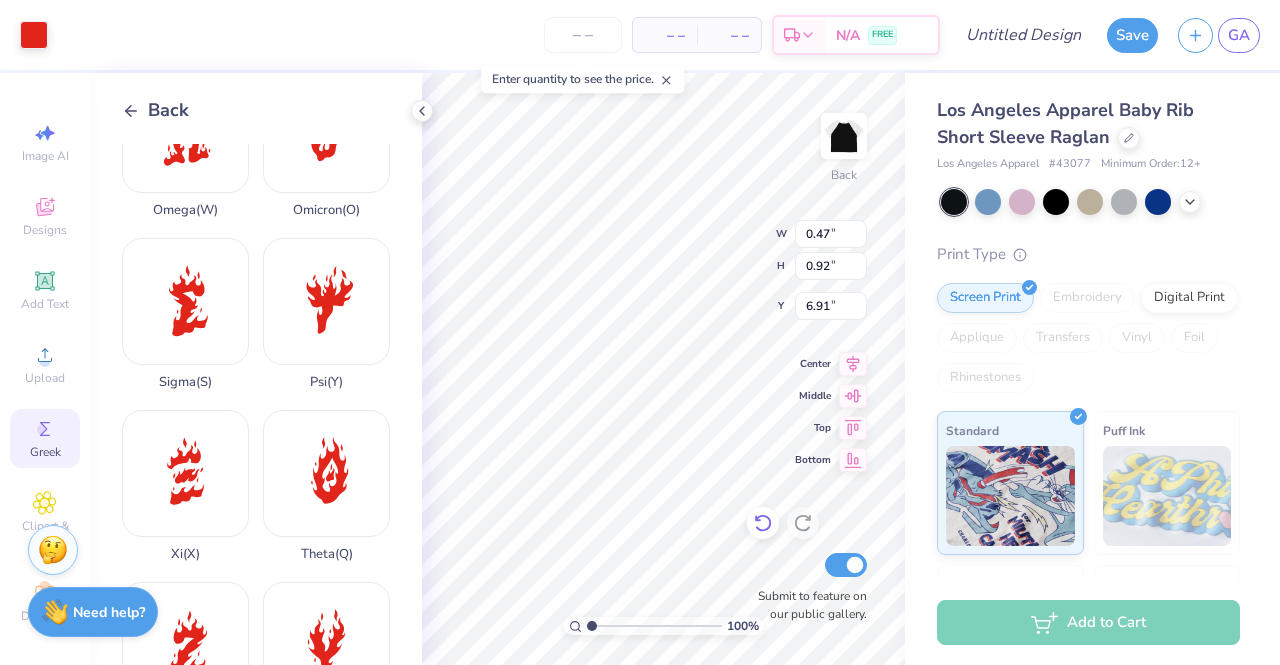 type on "6.41" 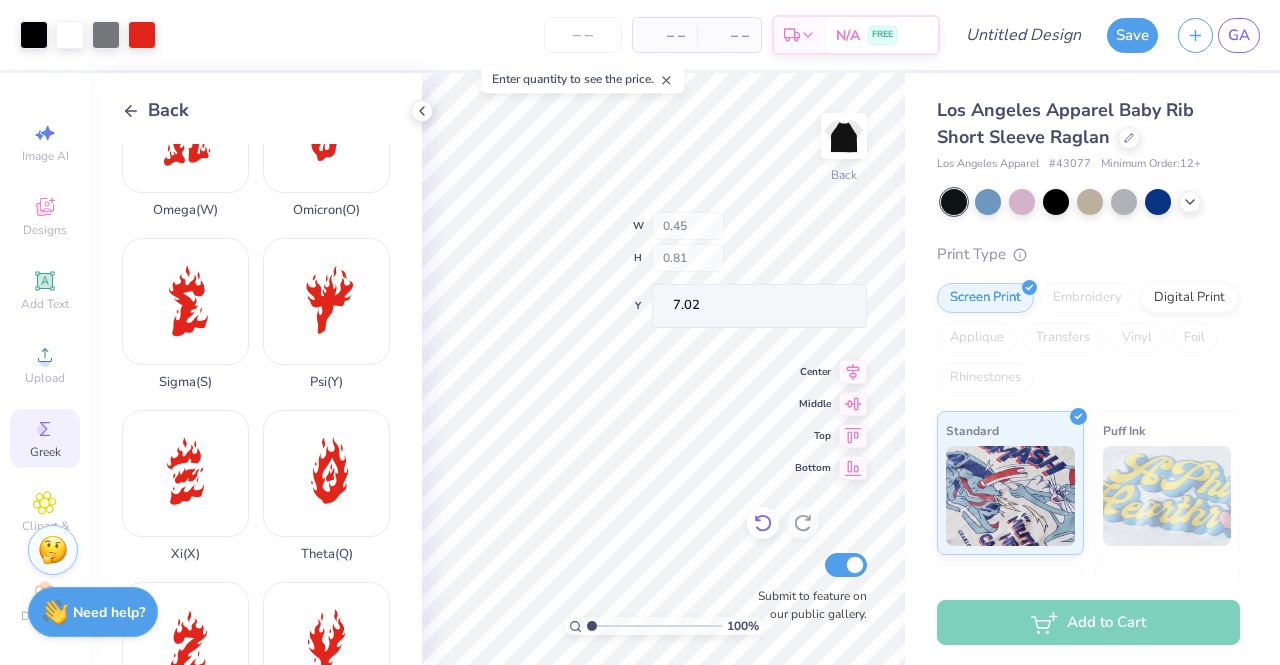 type on "0.45" 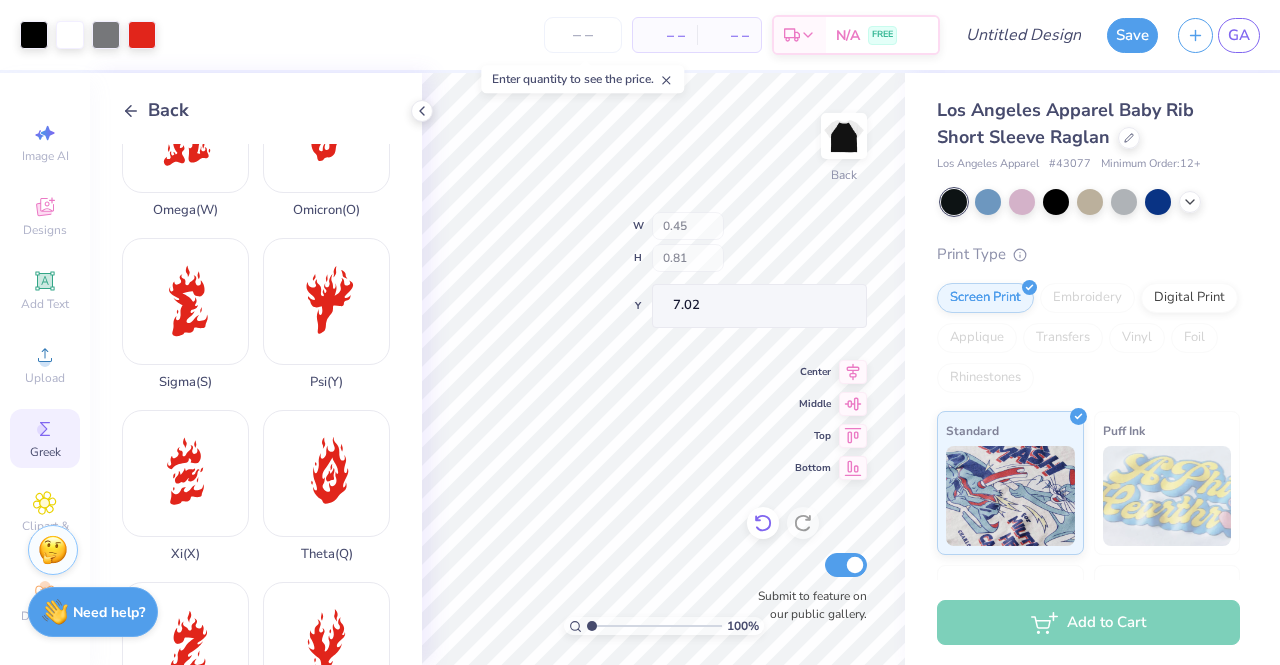type on "0.81" 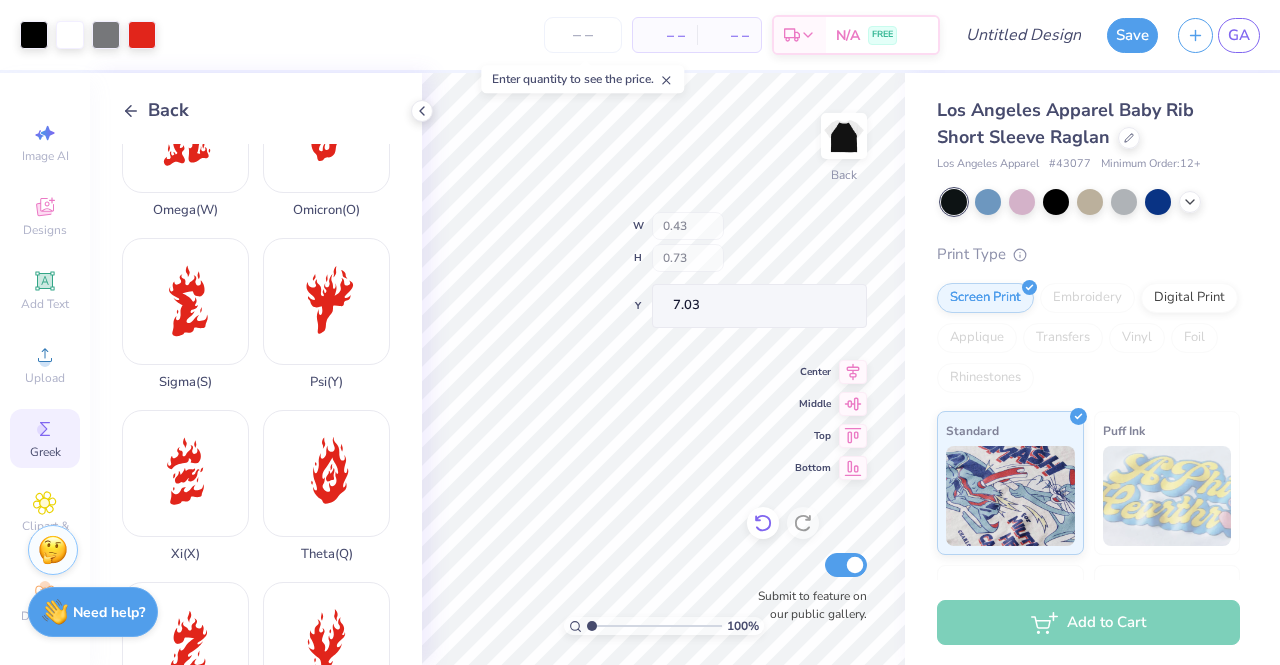 type on "0.43" 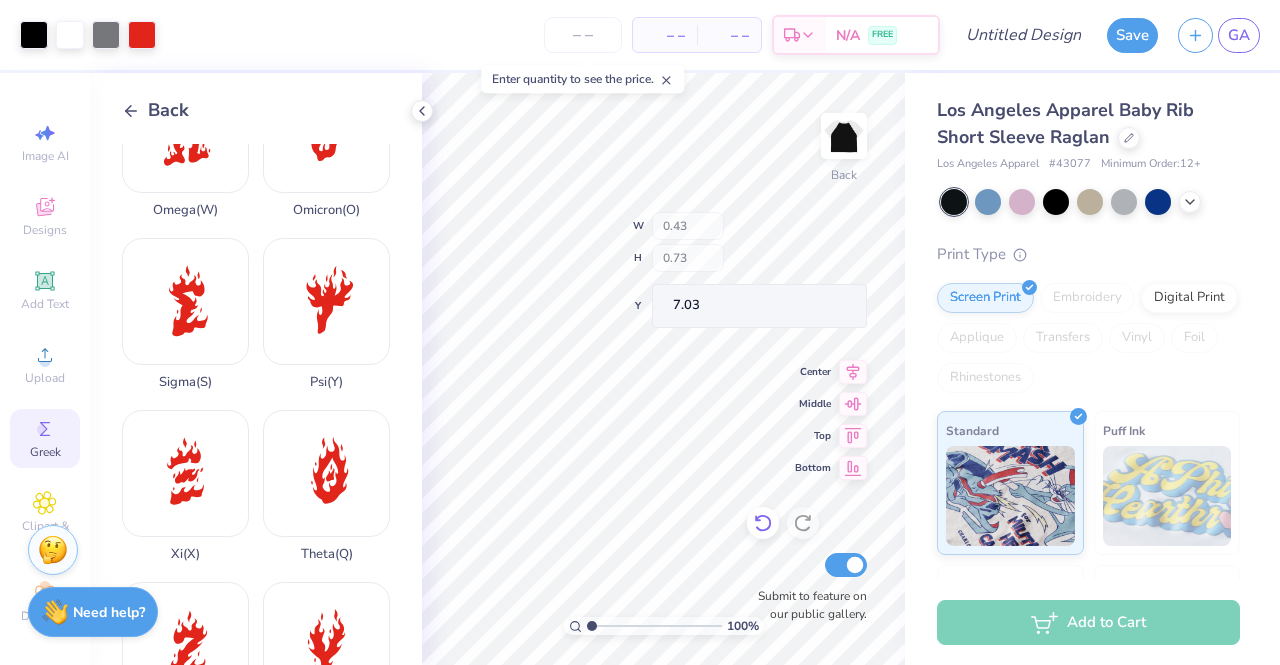type on "0.73" 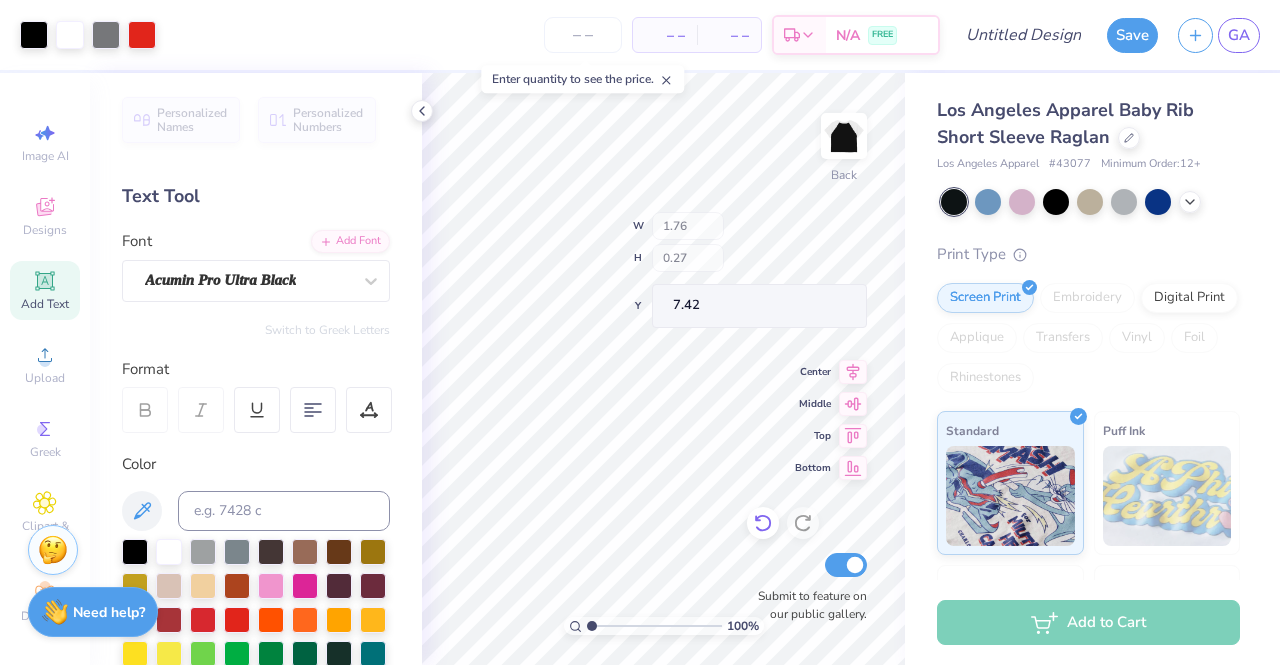 type on "7.42" 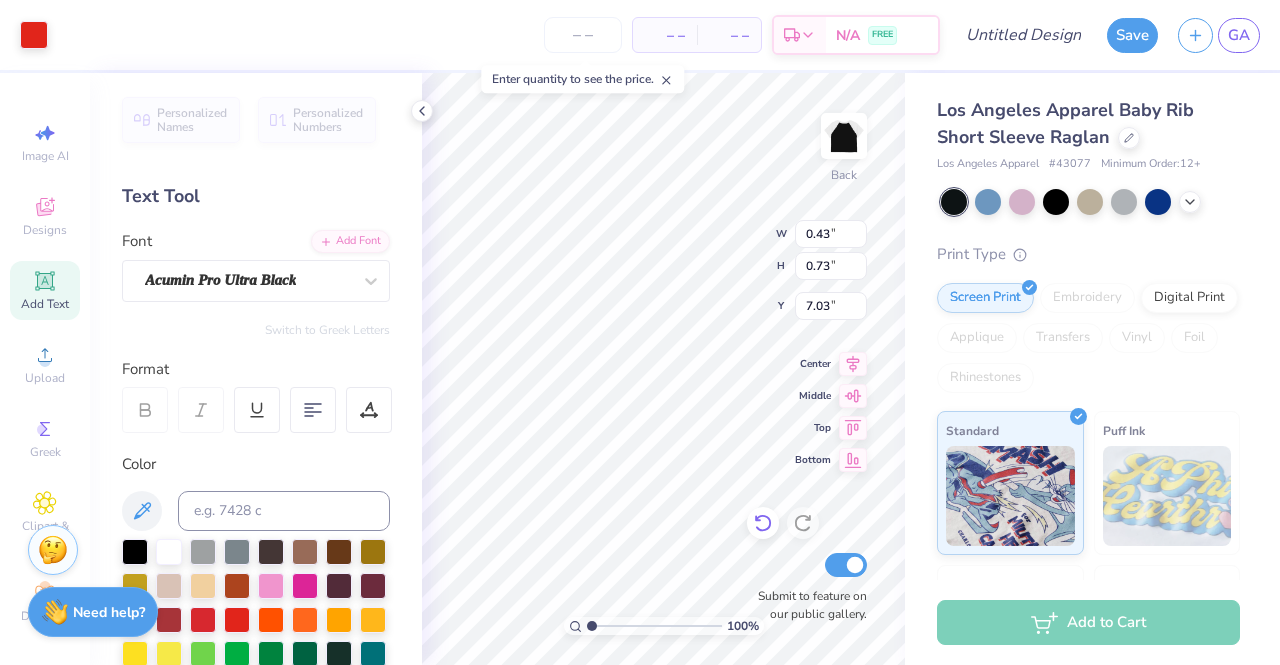 type on "0.45" 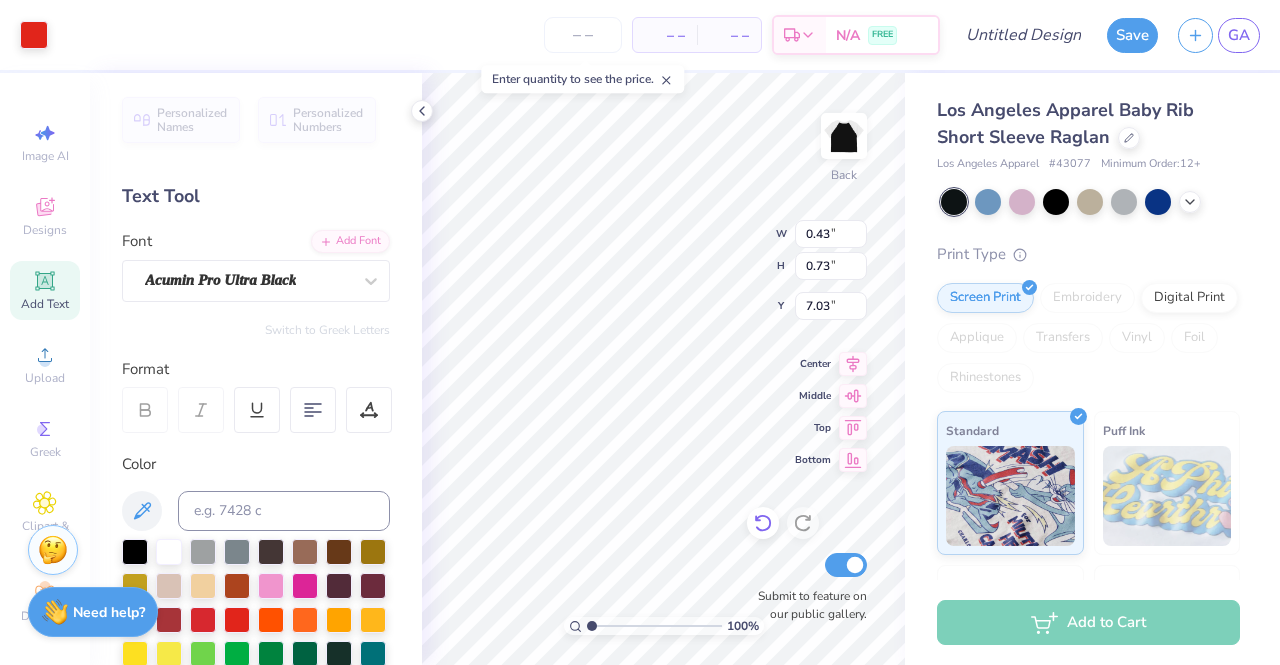 type on "0.81" 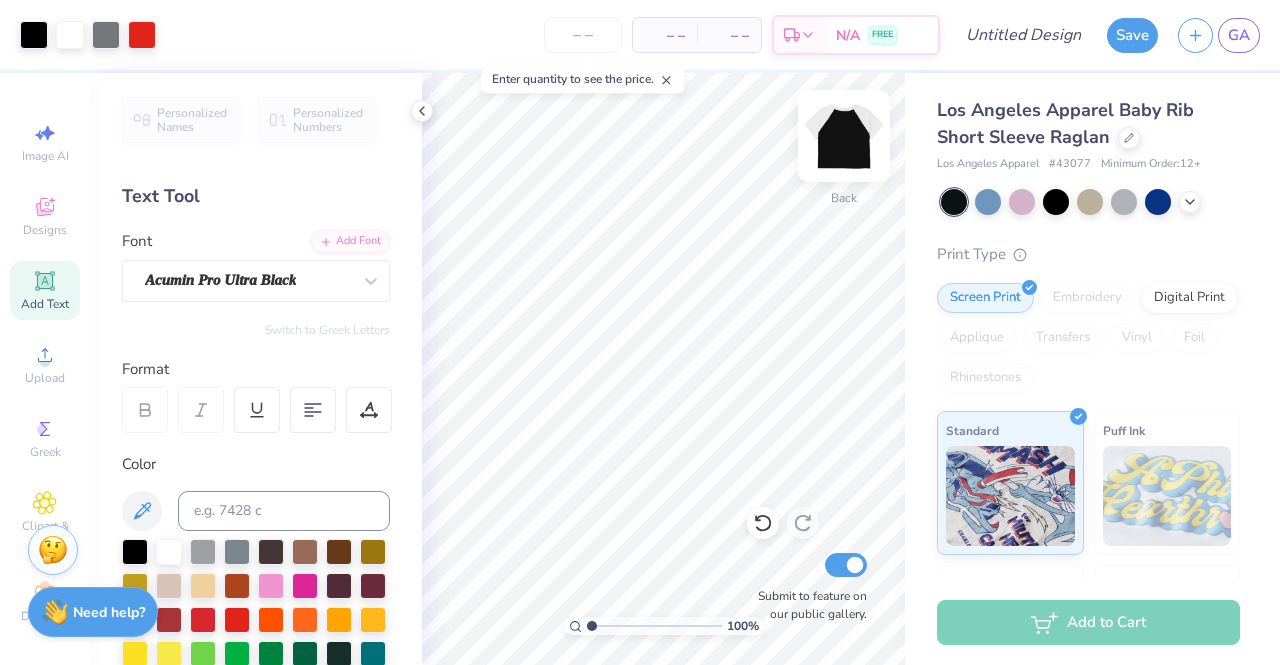 click at bounding box center (844, 136) 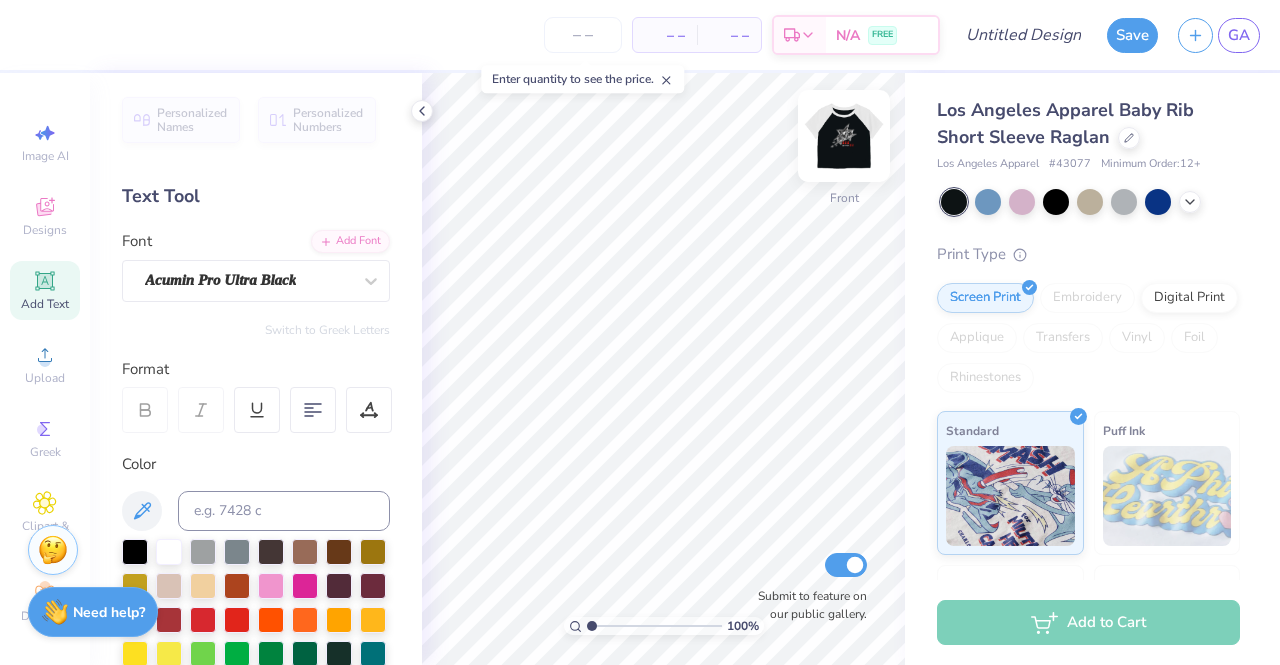 click at bounding box center [844, 136] 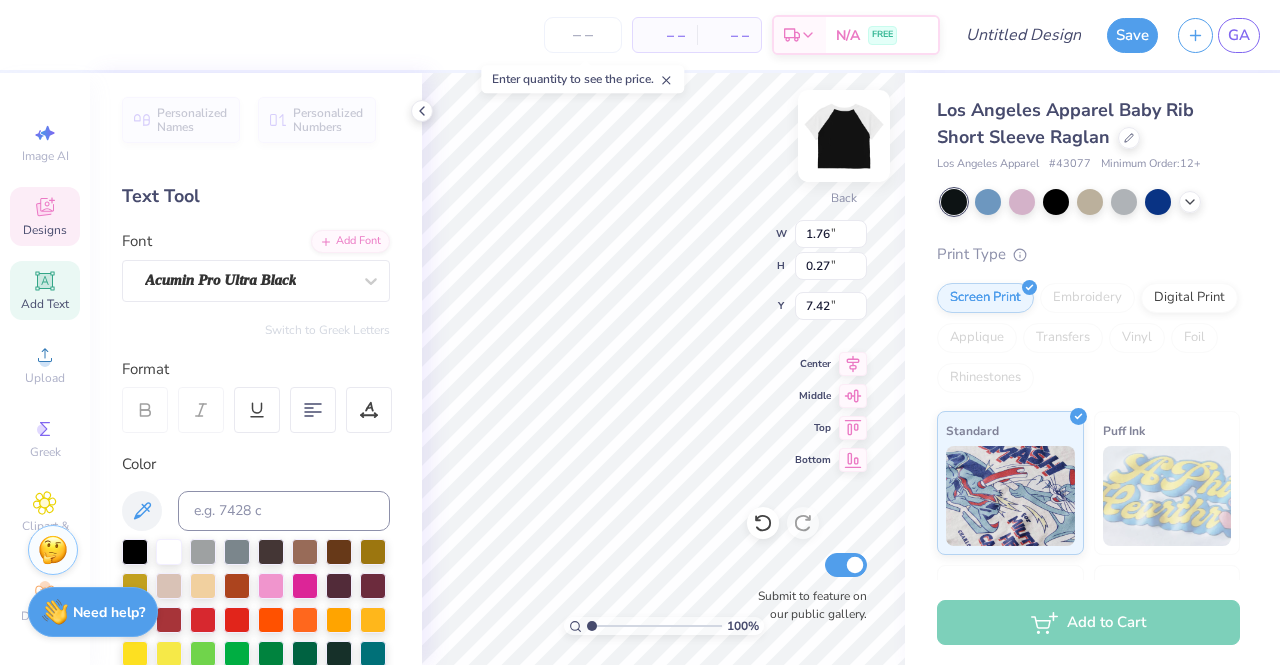 click at bounding box center (844, 136) 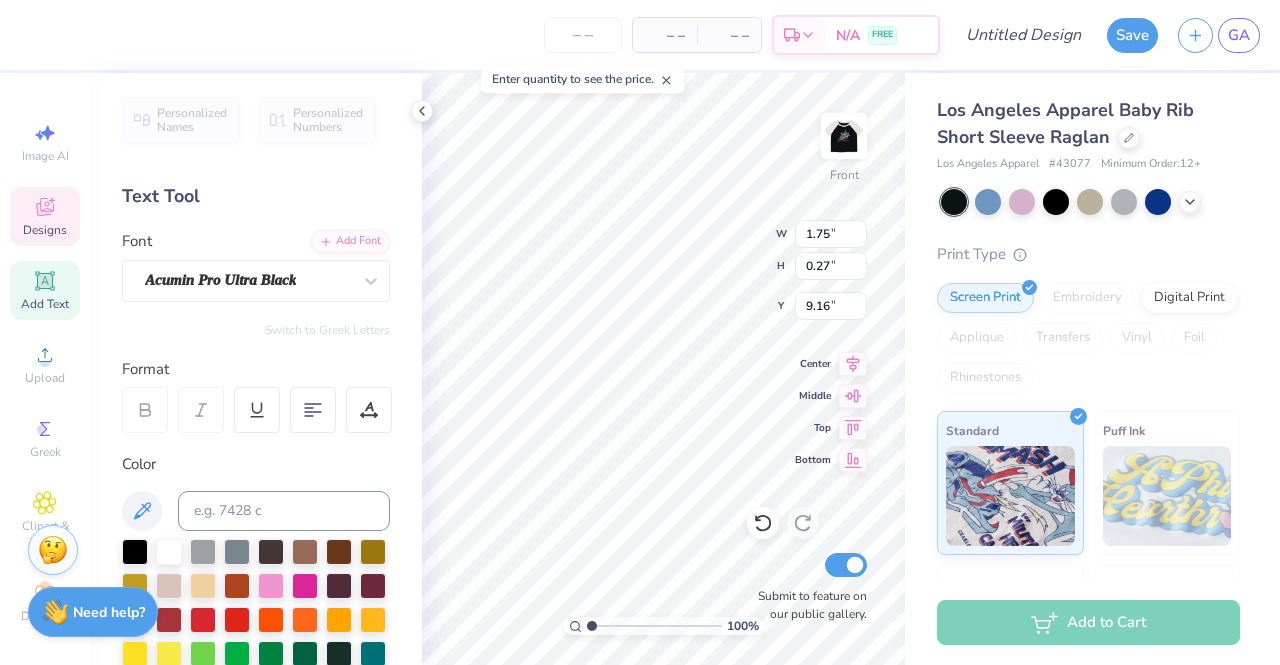 scroll, scrollTop: 16, scrollLeft: 4, axis: both 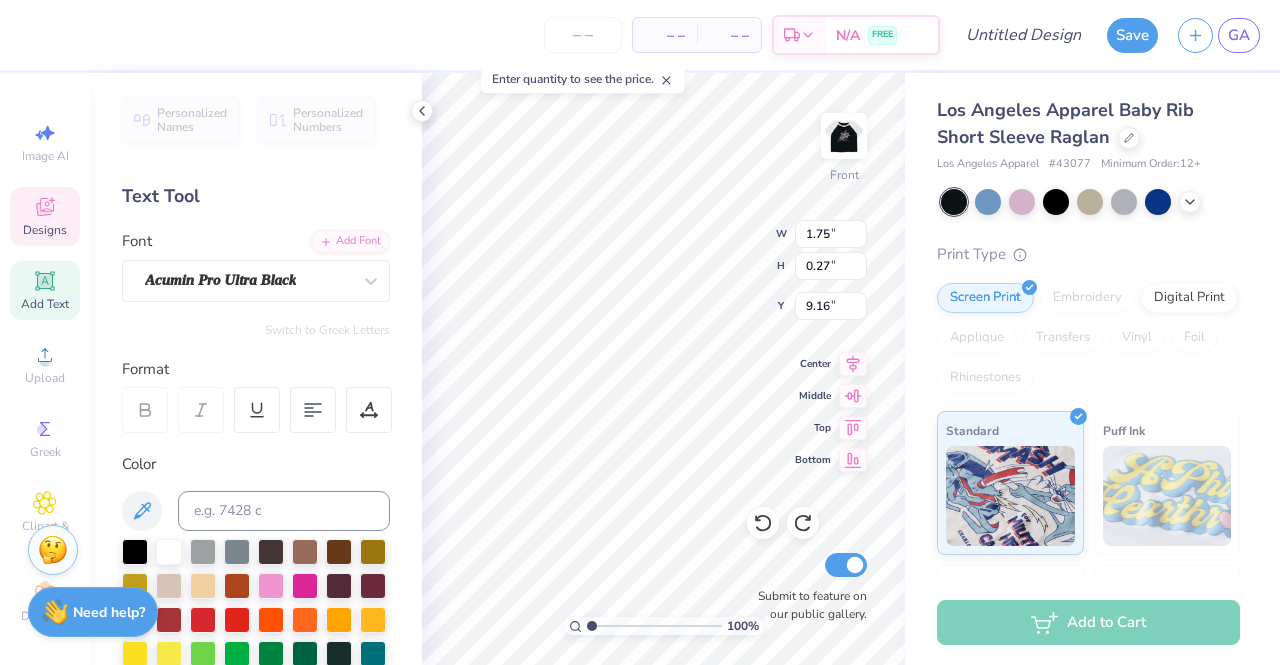 type on "25" 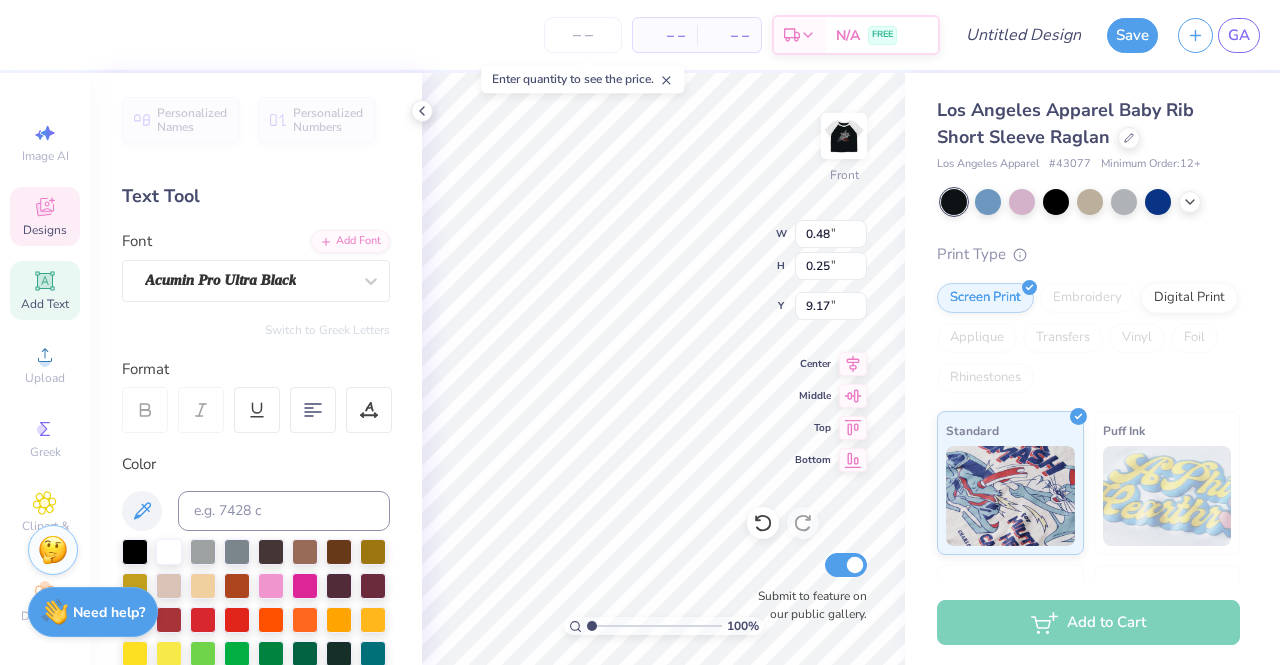 type on "3.95" 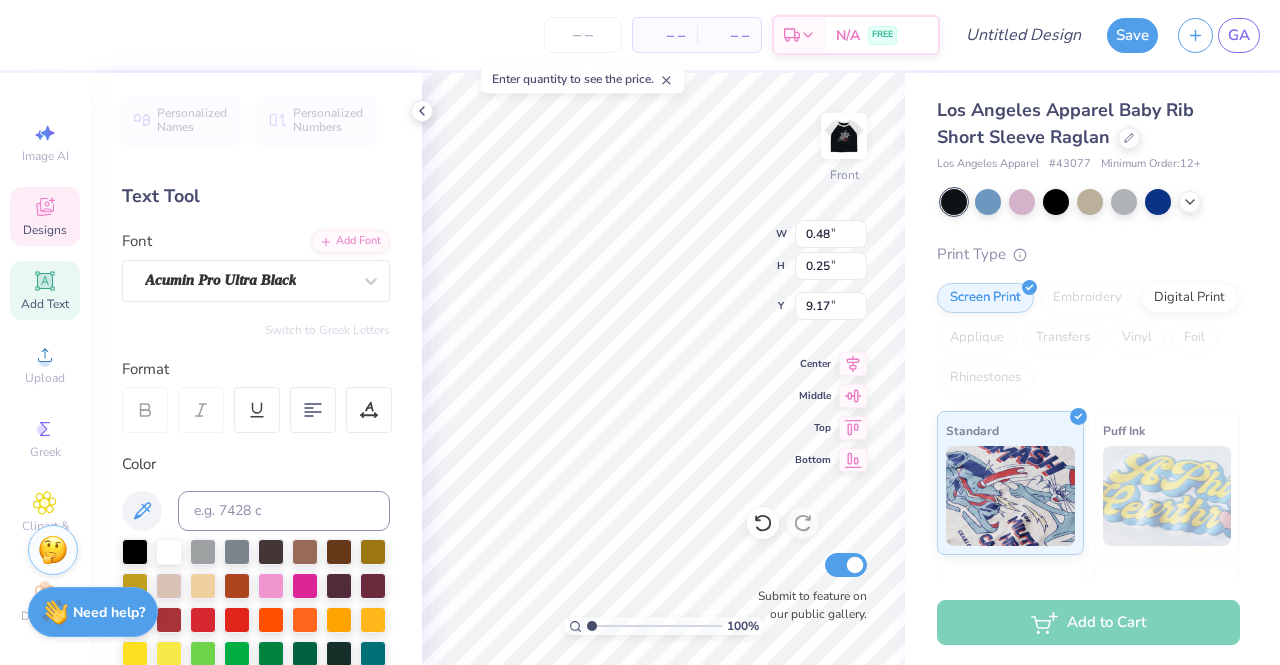 type on "2.08" 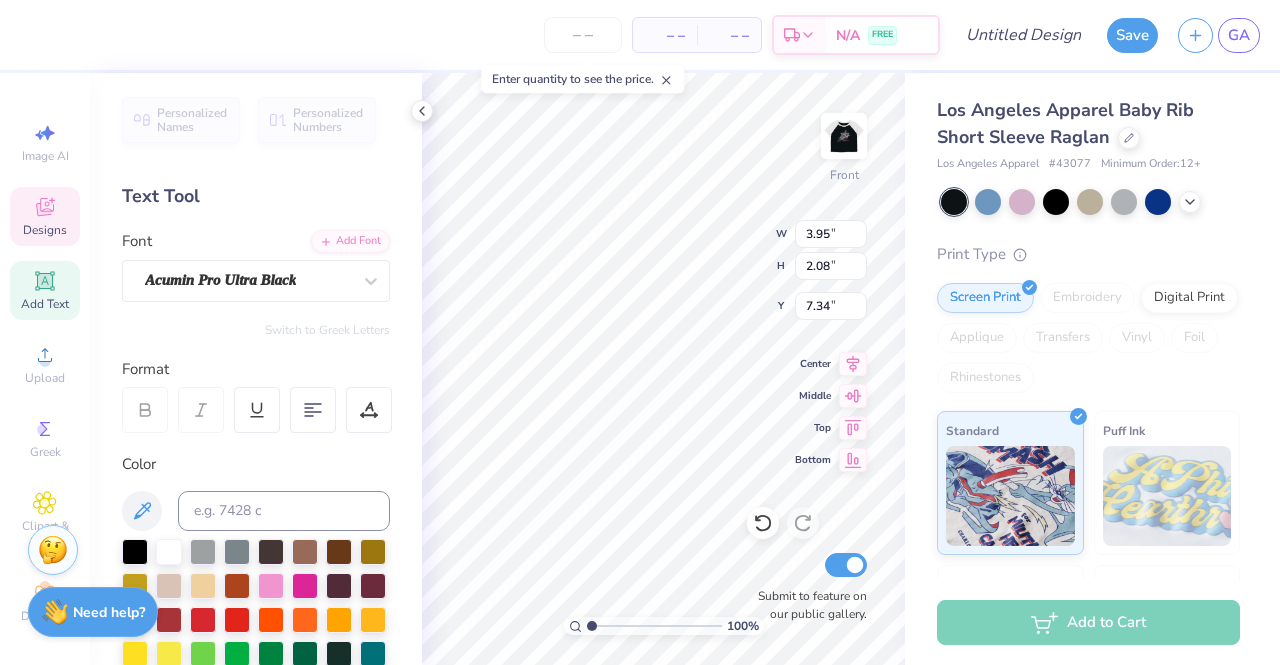 type on "6.85" 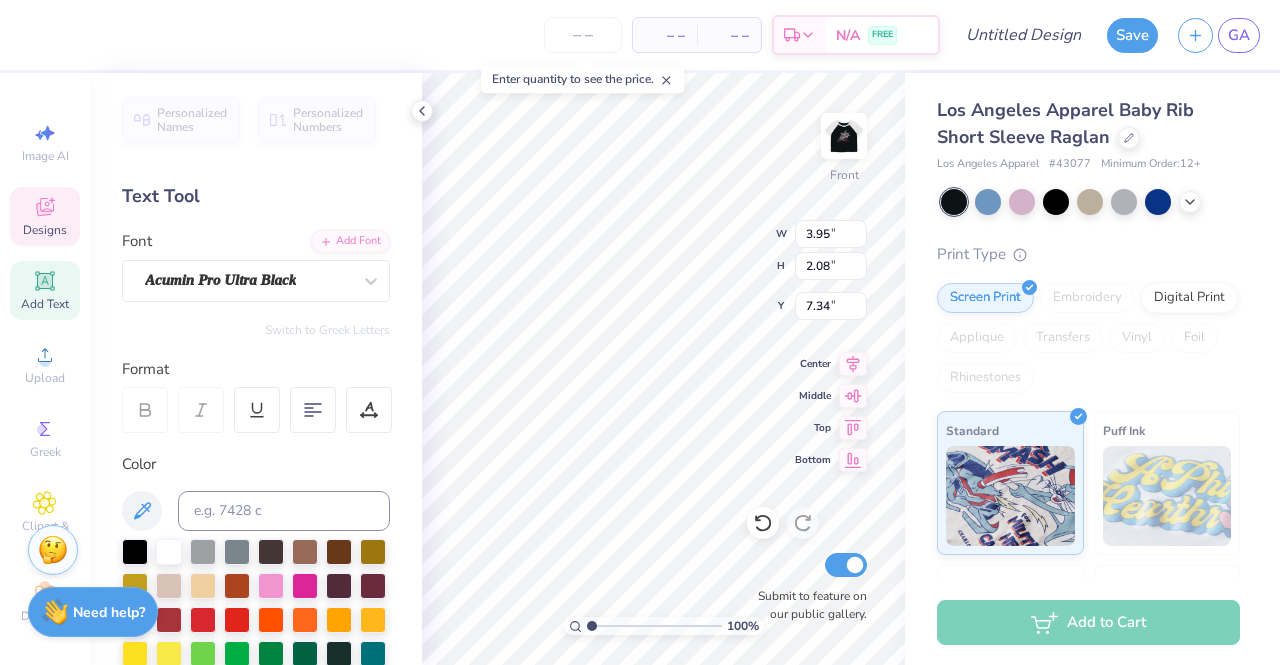 type on "3.61" 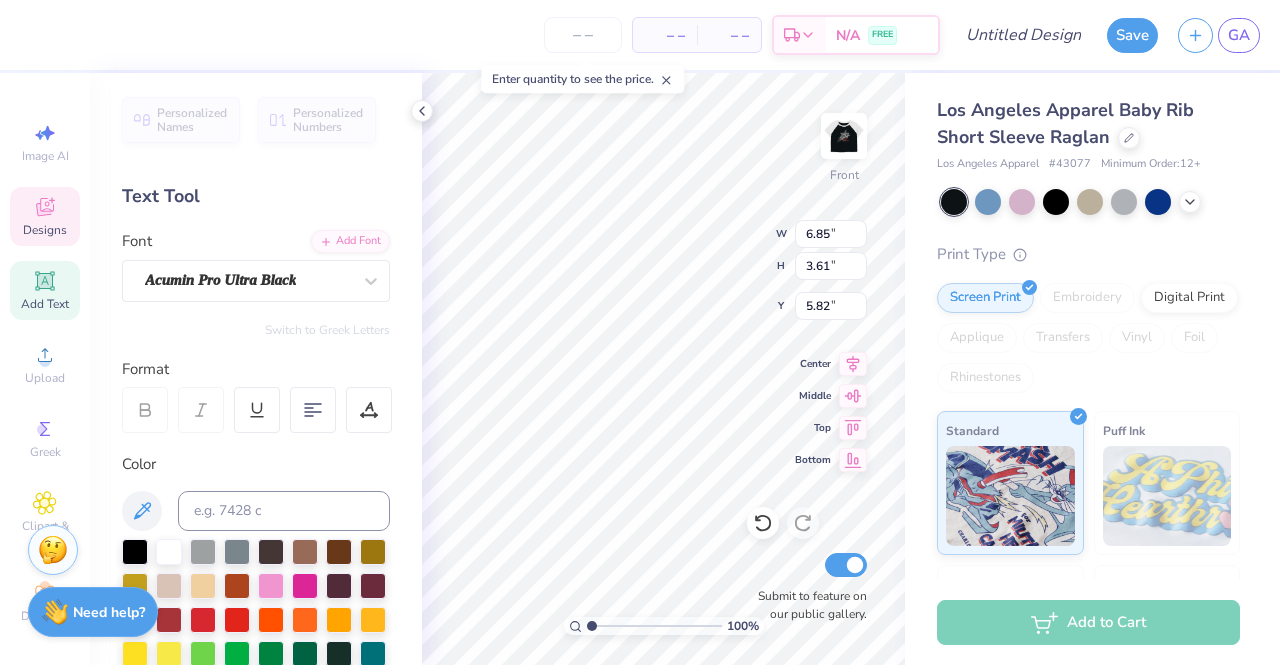 type on "5.82" 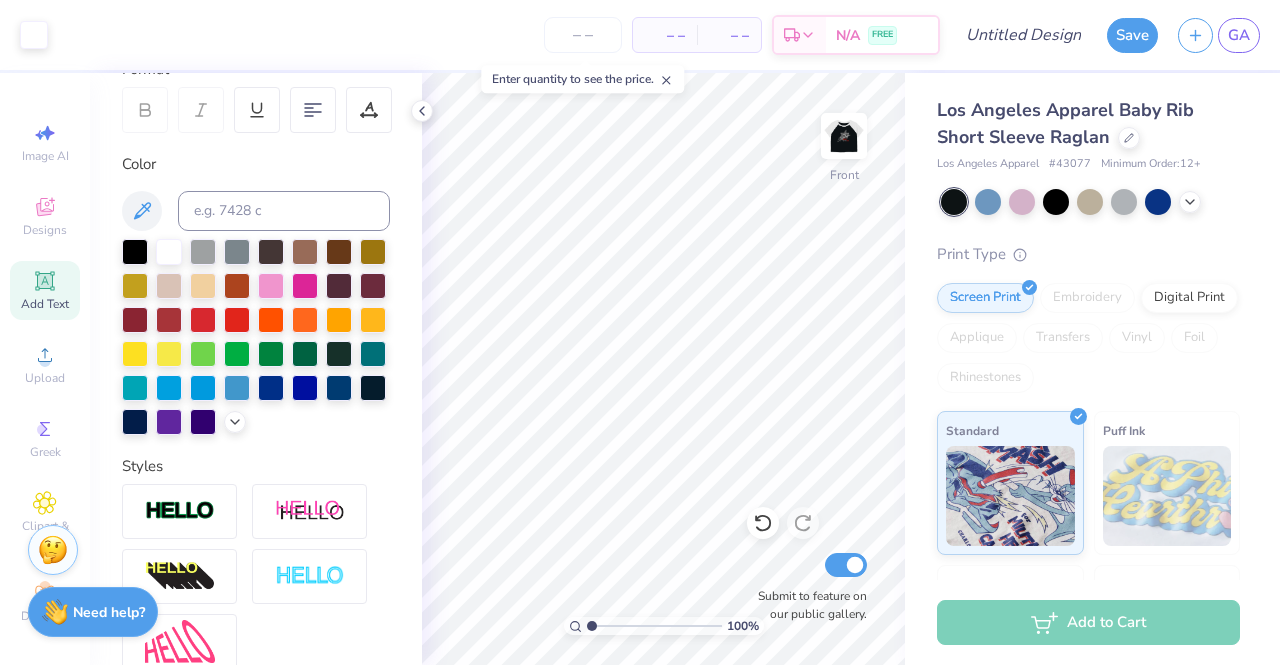 scroll, scrollTop: 299, scrollLeft: 0, axis: vertical 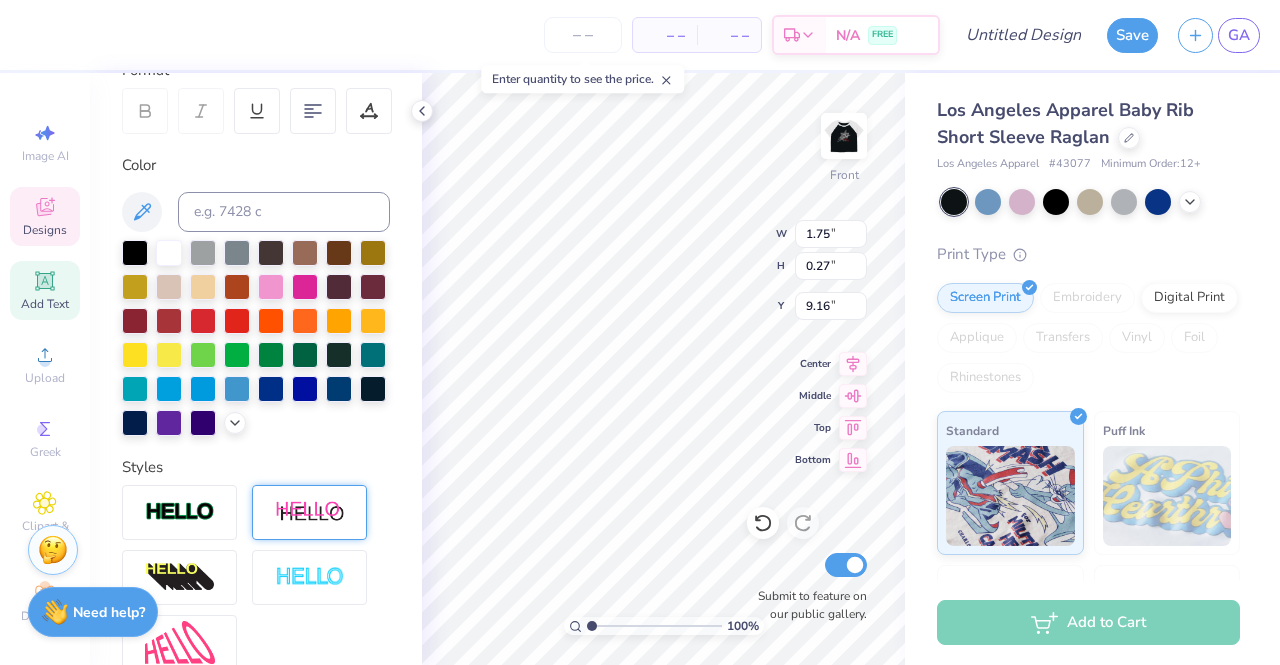 type on "10.78" 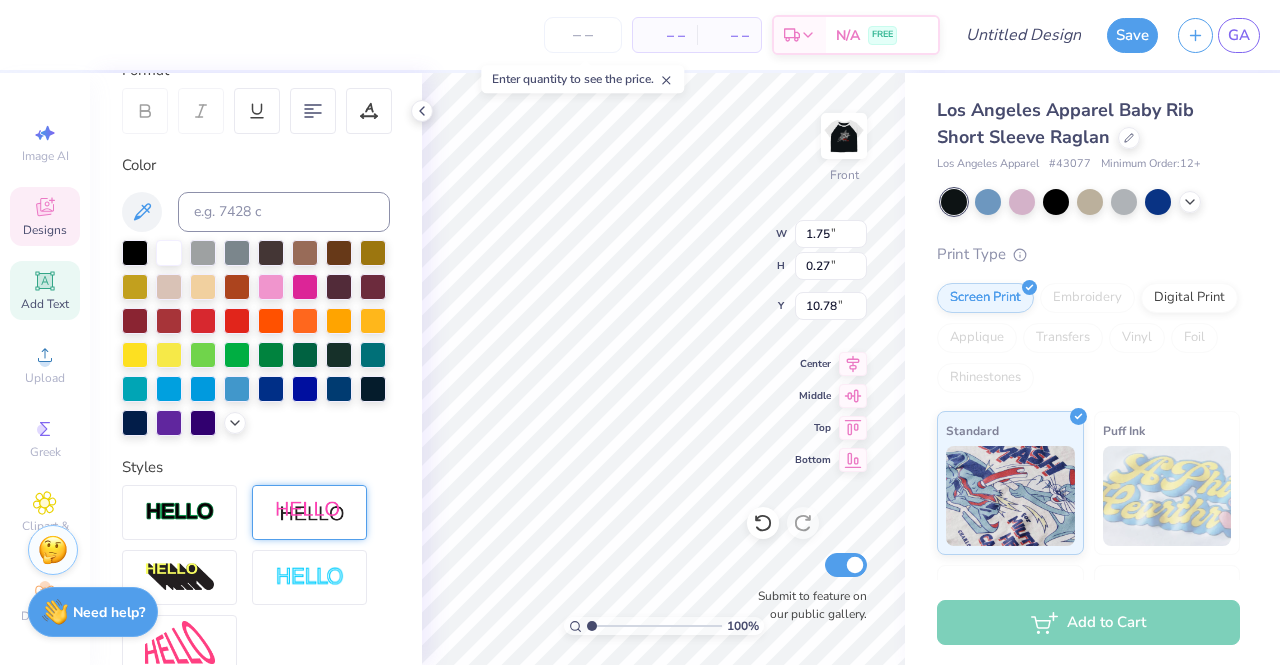 scroll, scrollTop: 16, scrollLeft: 2, axis: both 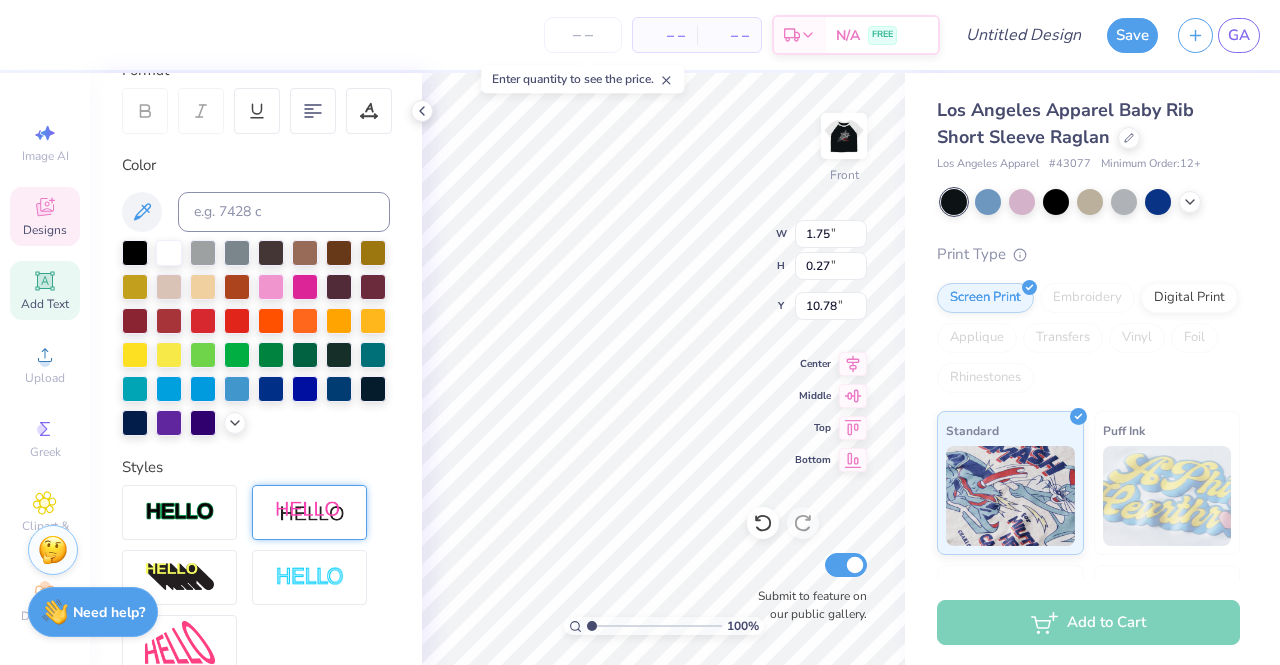type on "H" 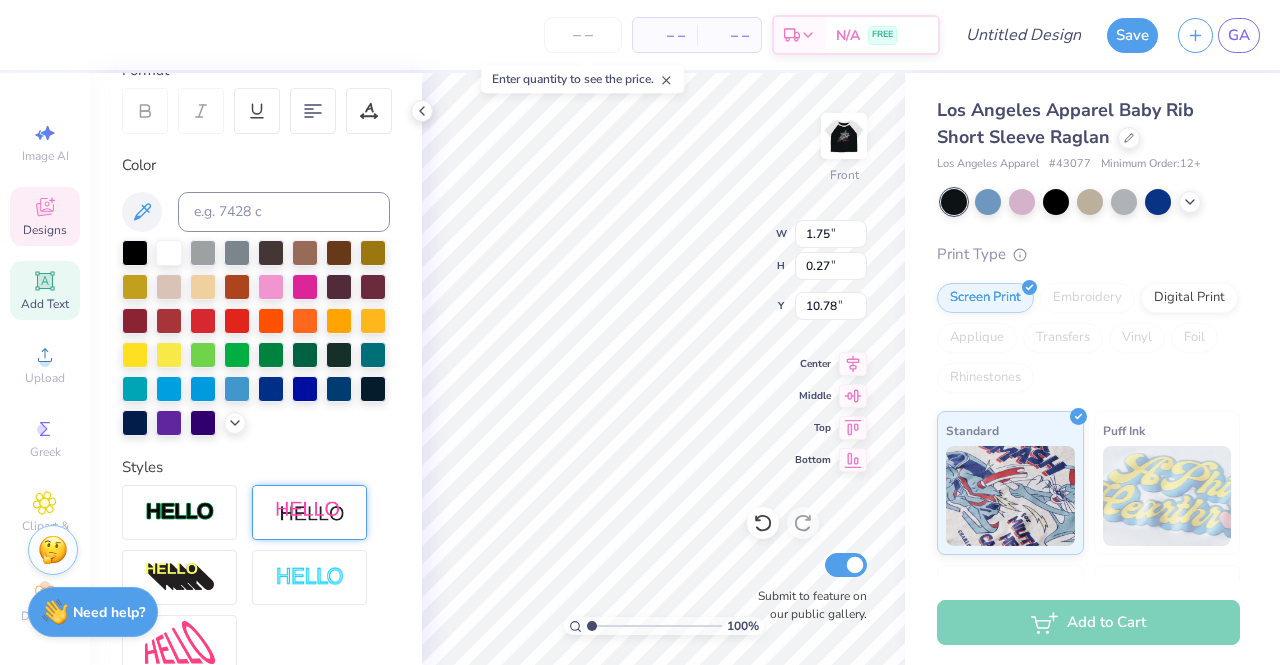 scroll, scrollTop: 16, scrollLeft: 2, axis: both 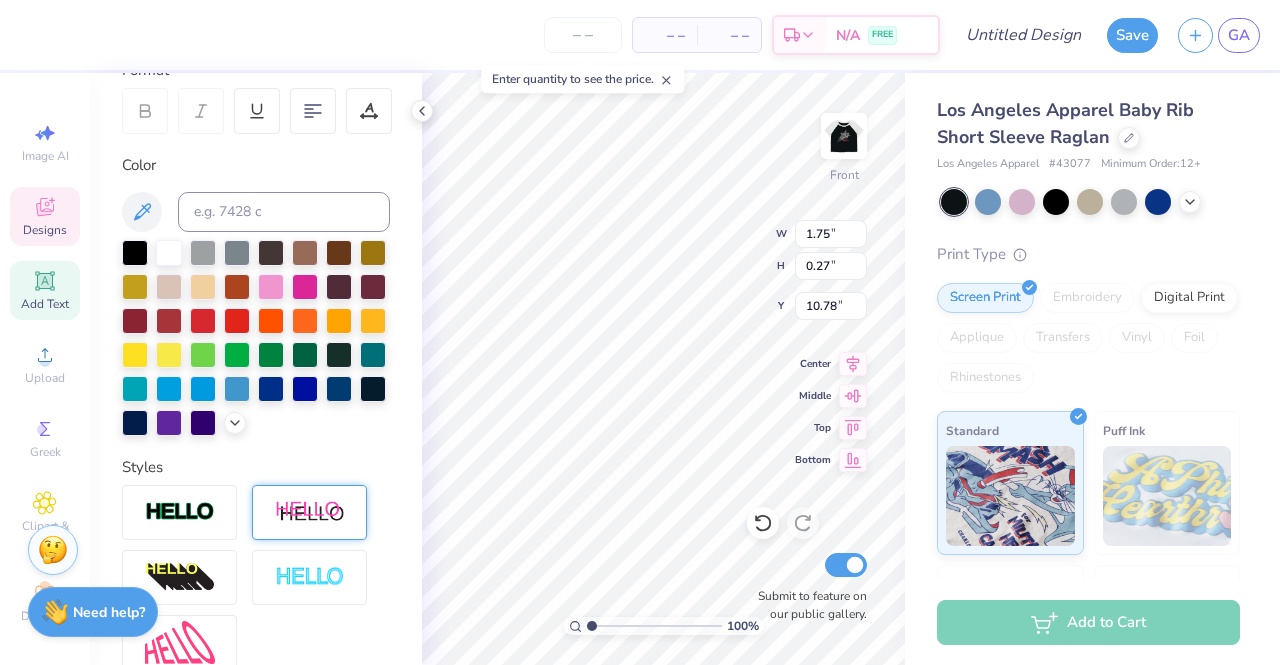 type on "NDSU" 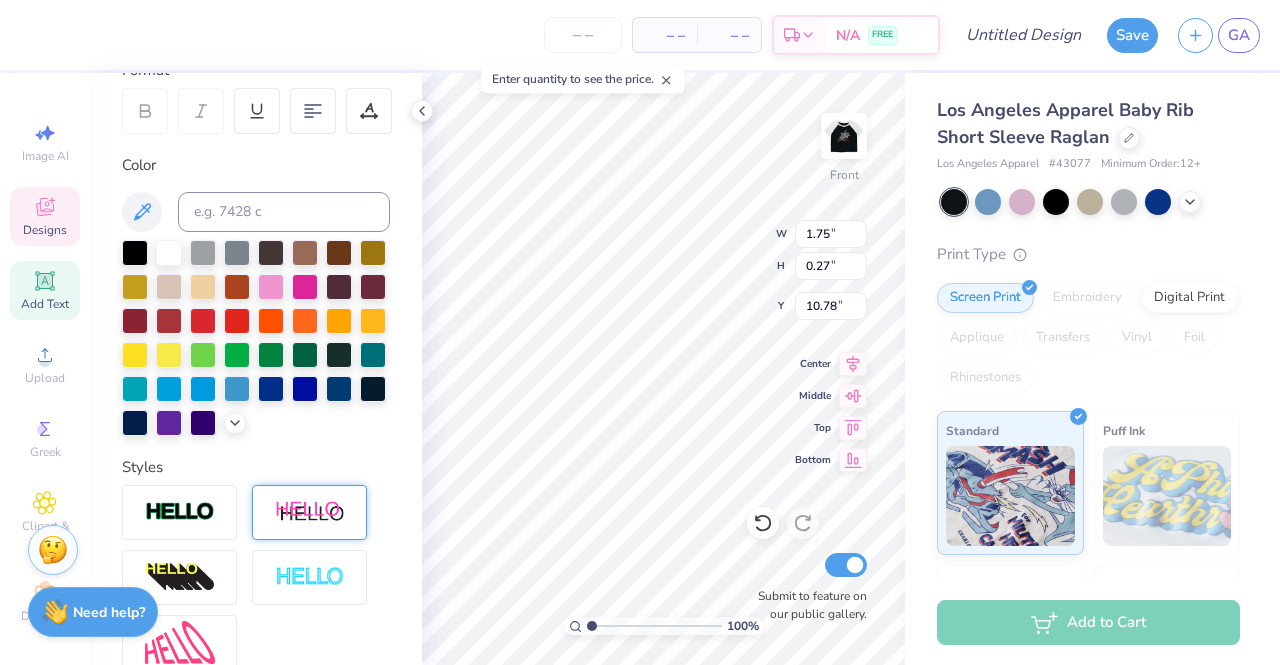 scroll, scrollTop: 16, scrollLeft: 3, axis: both 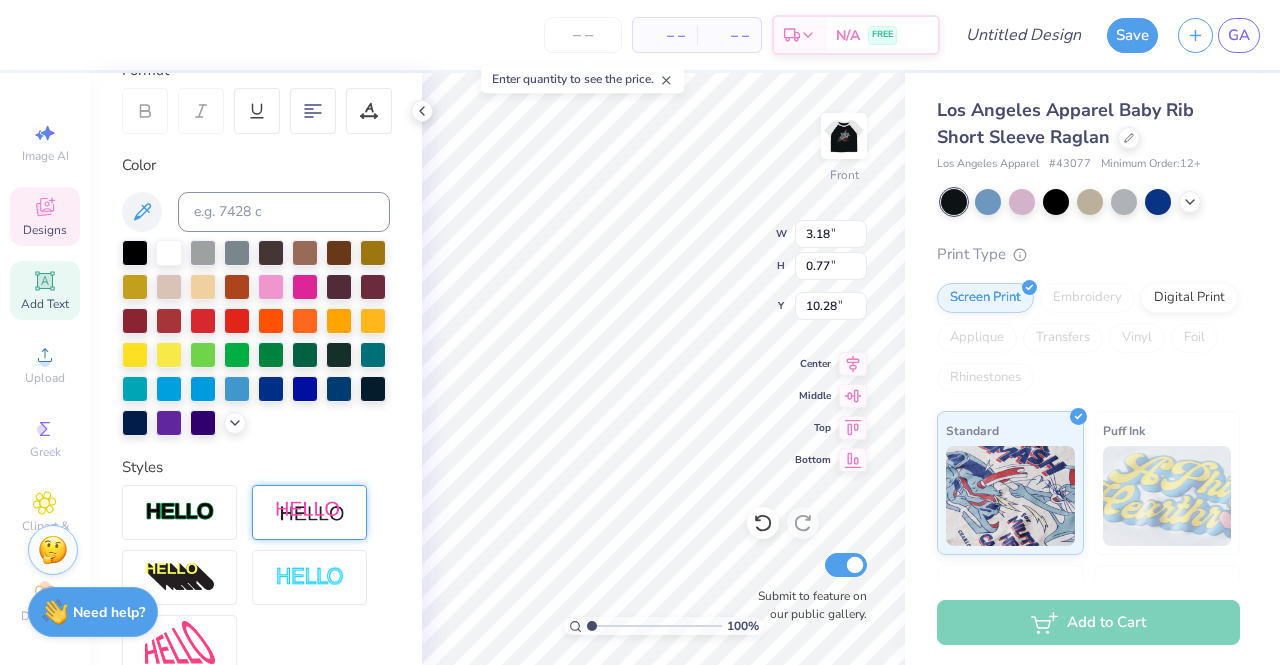 type on "3.18" 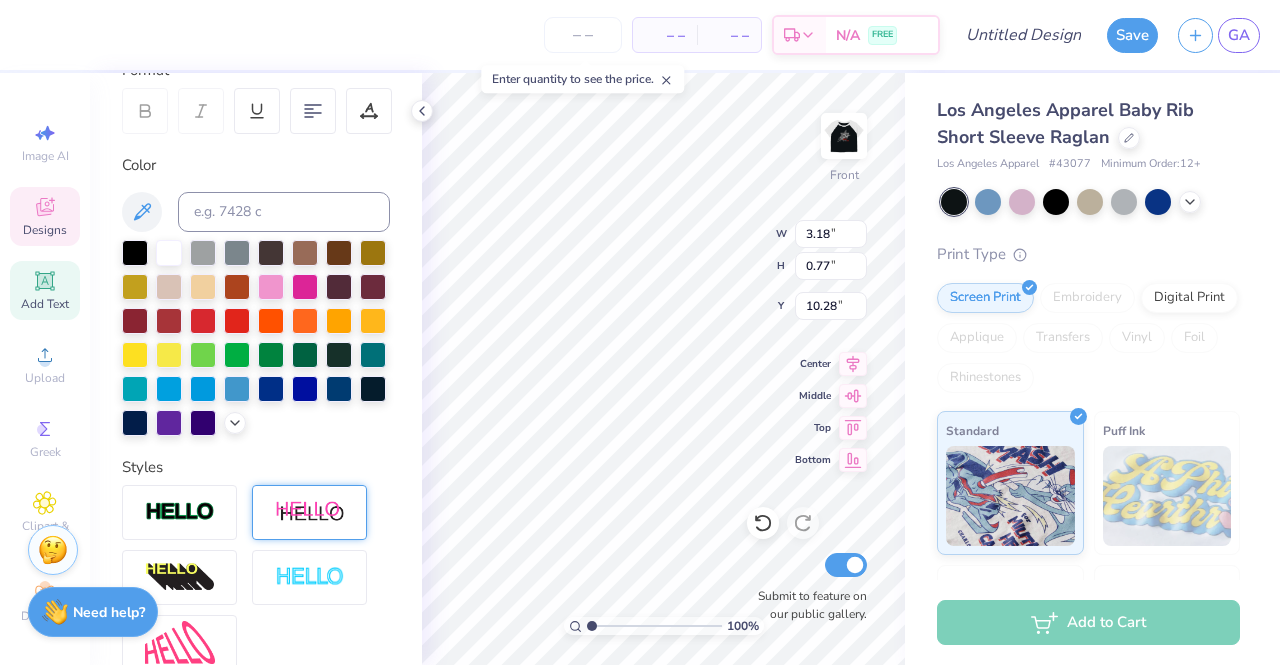 type on "0.77" 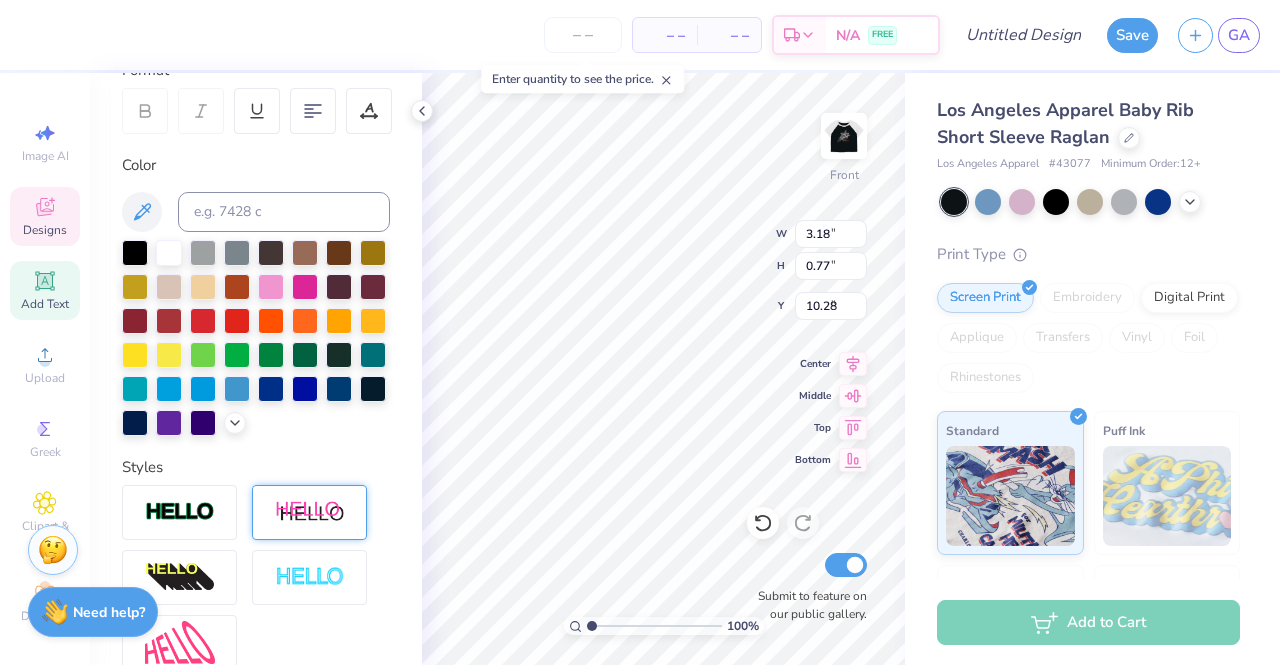 type on "4.51" 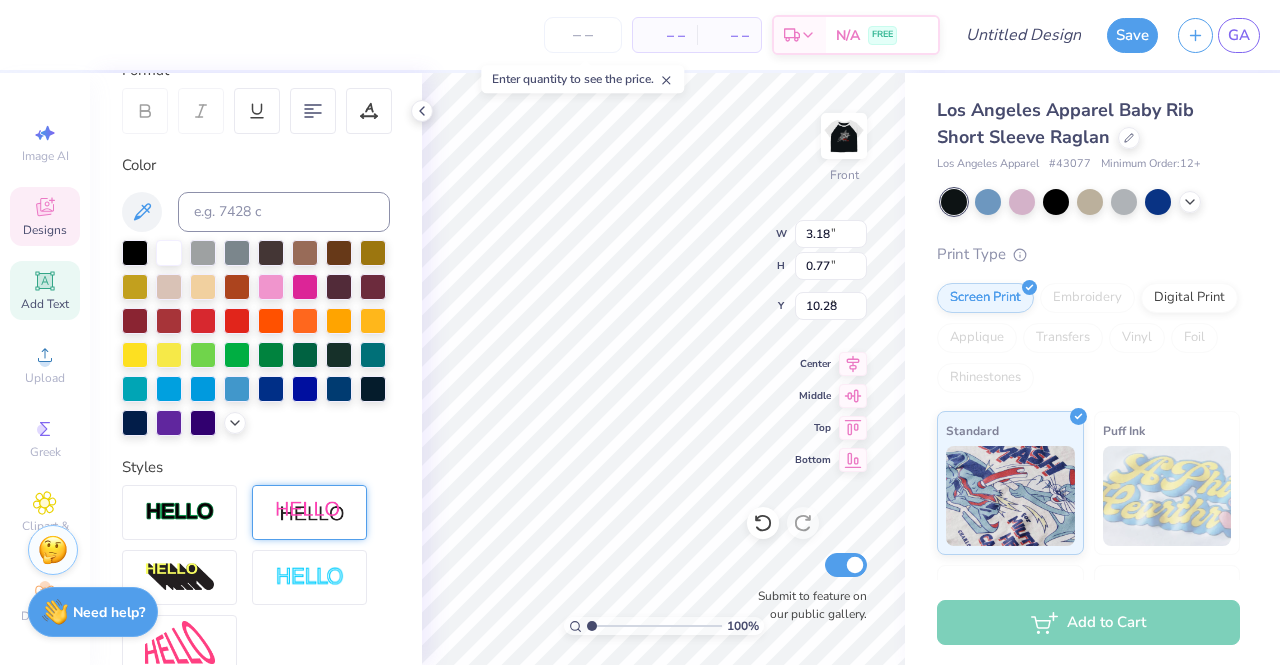 type on "1.09" 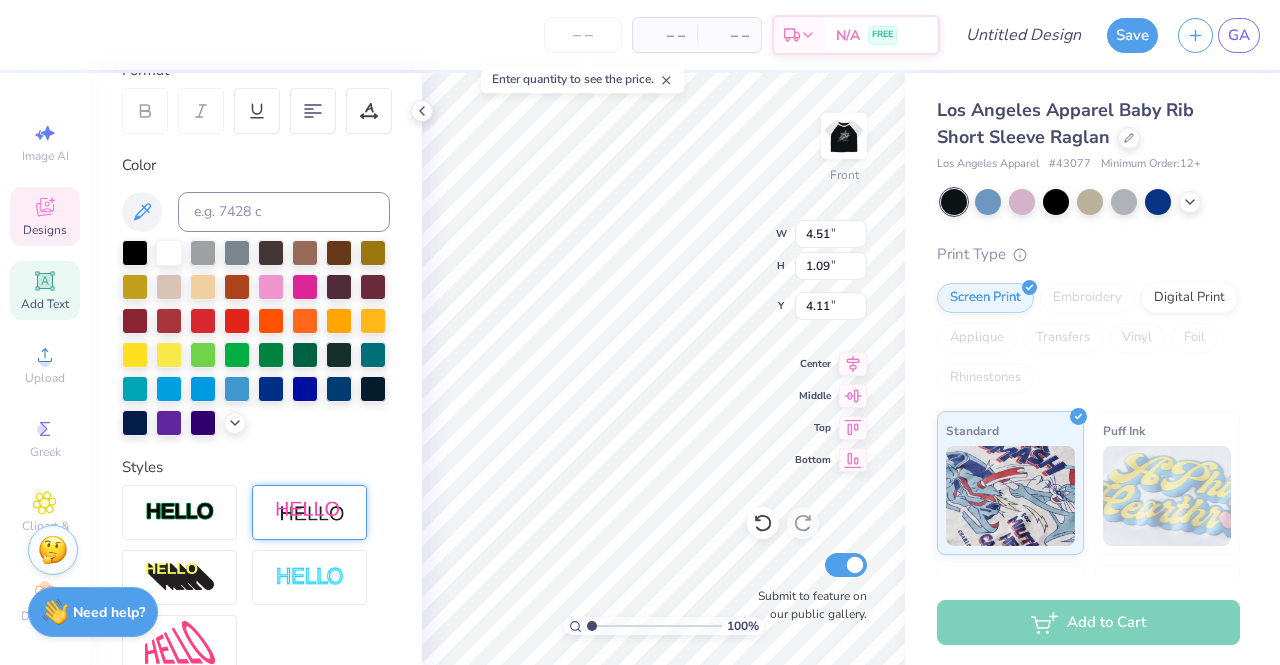 type on "4.11" 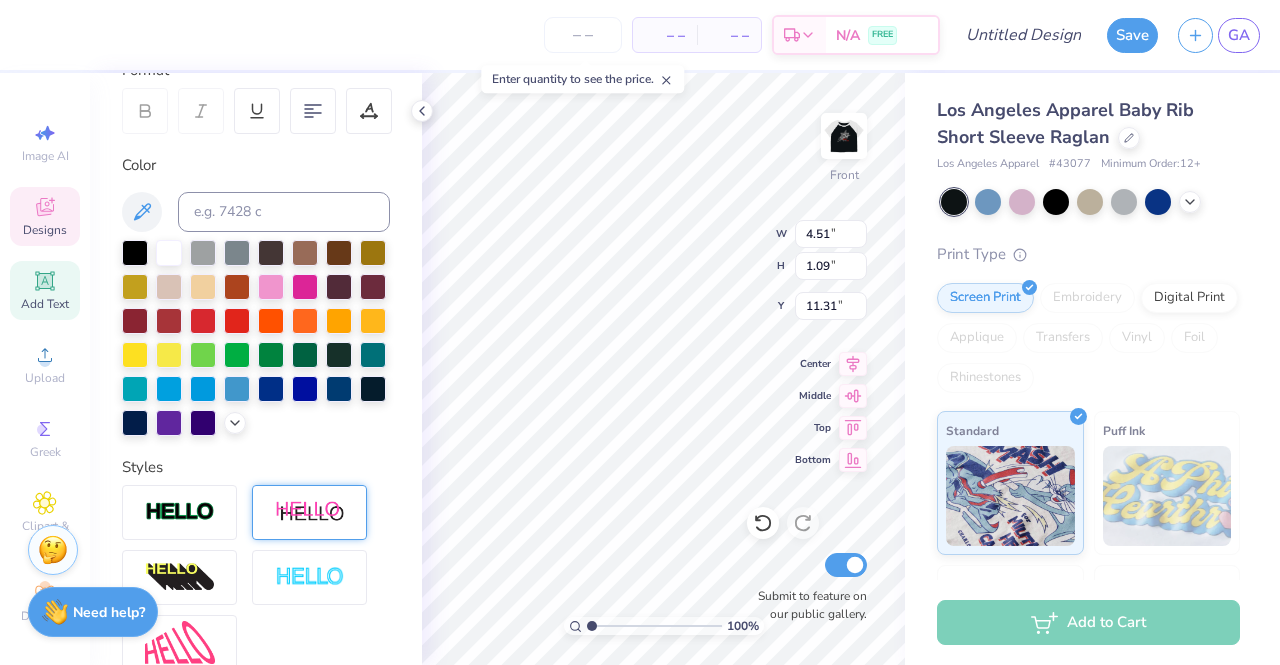 type on "11.31" 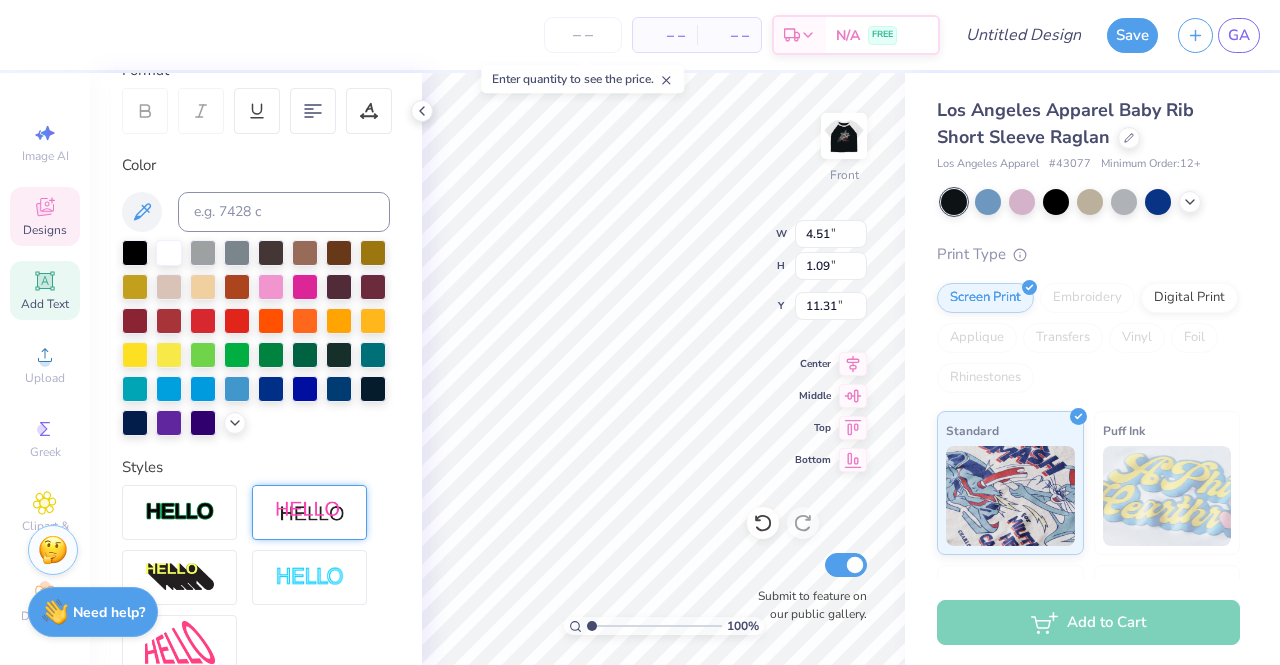 type on "Homecoming" 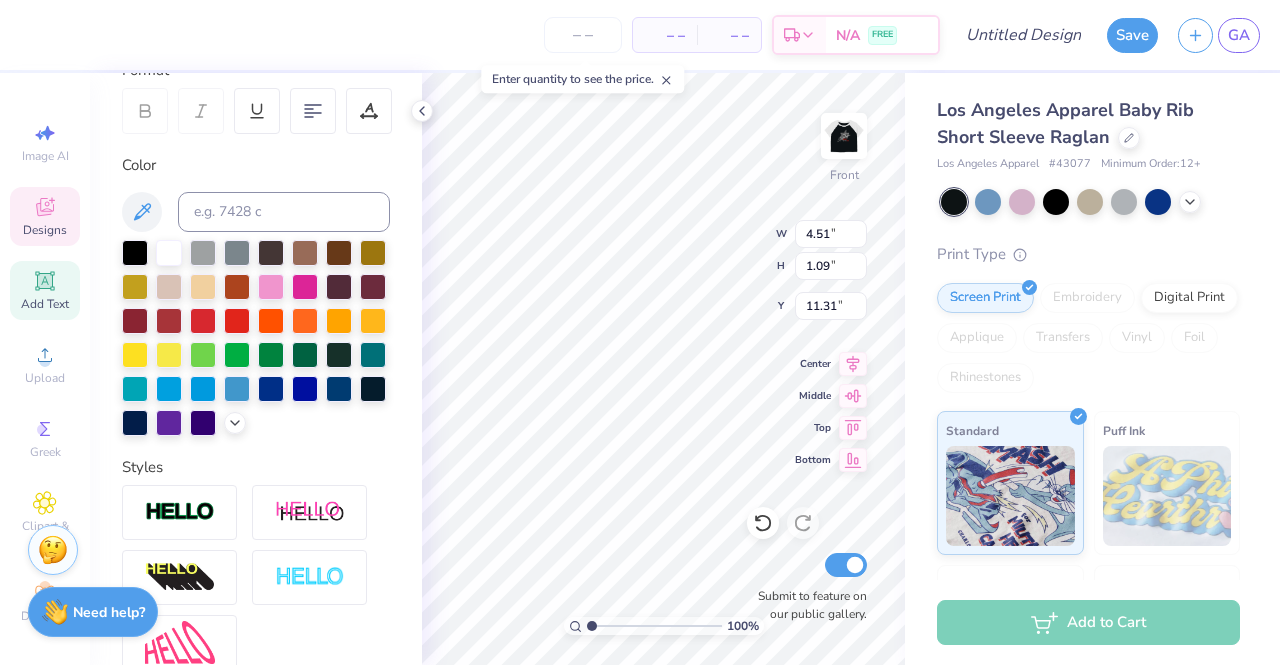 click on "Los Angeles Apparel Baby Rib Short Sleeve Raglan Los Angeles Apparel # 43077 Minimum Order:  12 +   Print Type Screen Print Embroidery Digital Print Applique Transfers Vinyl Foil Rhinestones Standard Puff Ink Neon Ink Metallic & Glitter Ink Glow in the Dark Ink Water based Ink" at bounding box center [1092, 468] 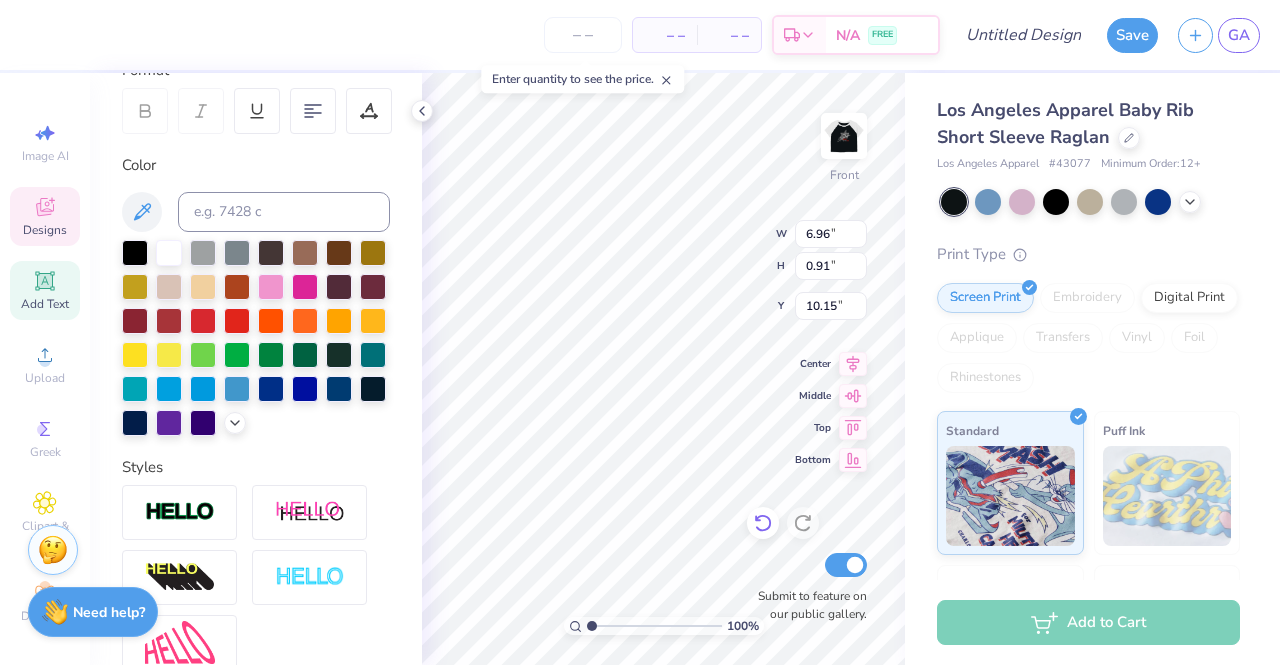 type on "10.15" 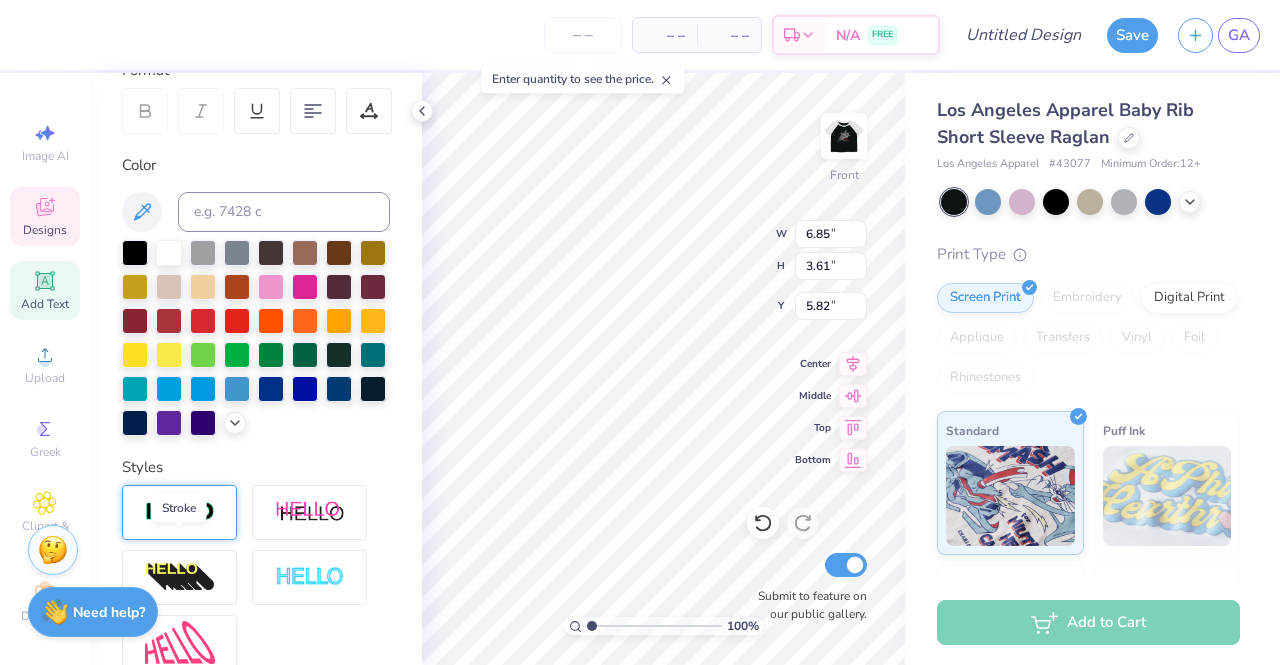click at bounding box center (180, 512) 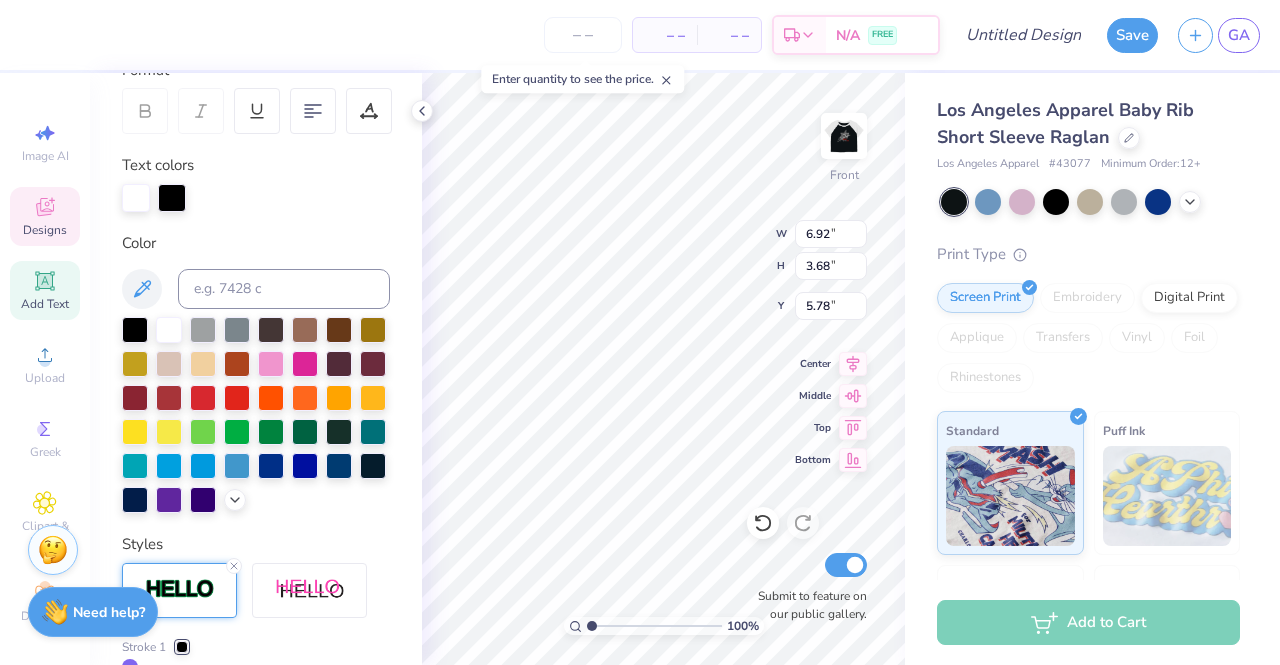 type on "6.92" 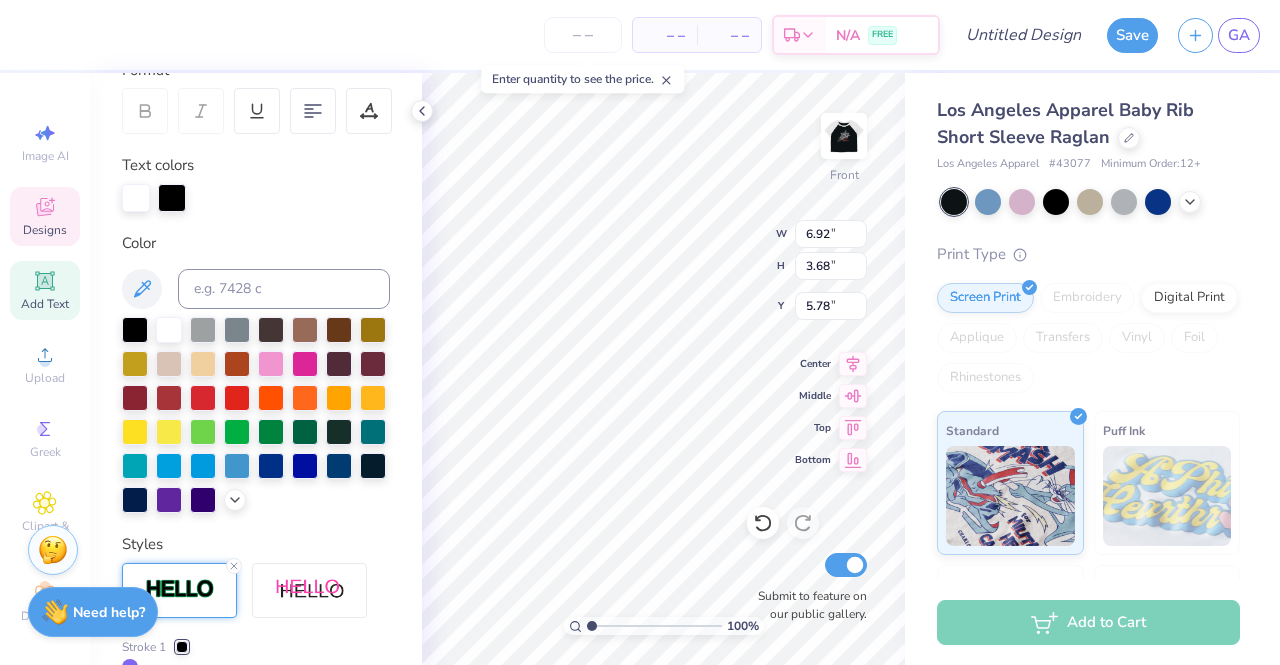 type on "3.68" 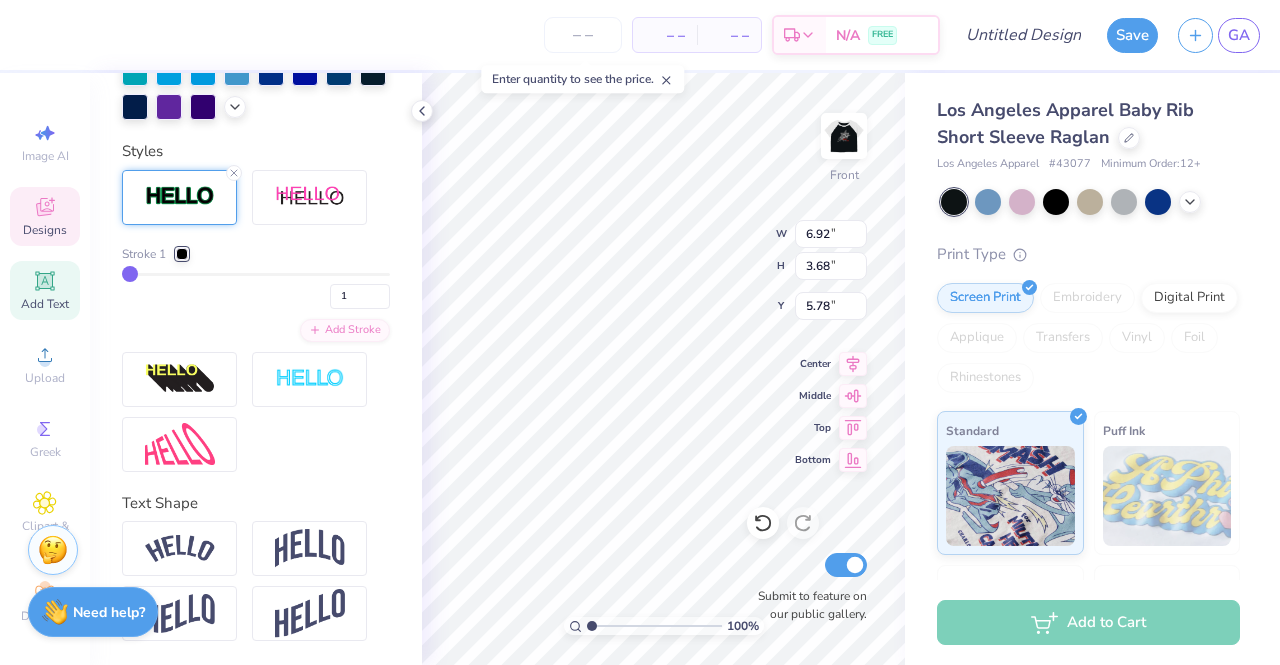 scroll, scrollTop: 724, scrollLeft: 0, axis: vertical 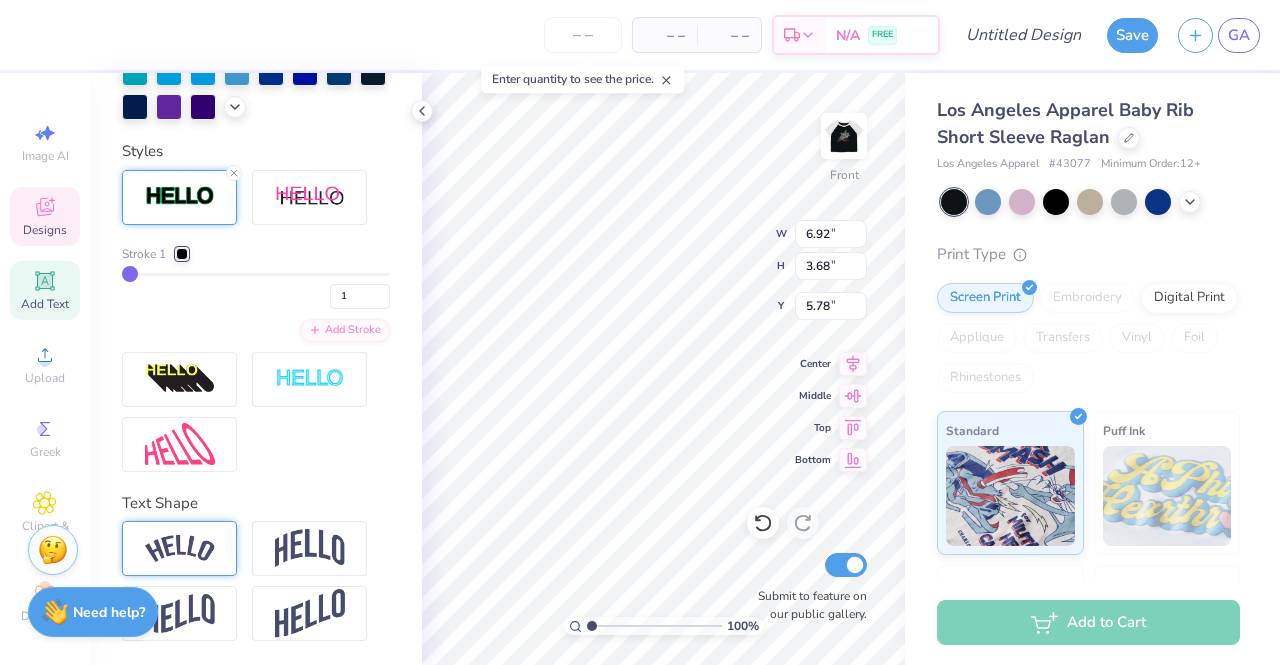 click at bounding box center (180, 548) 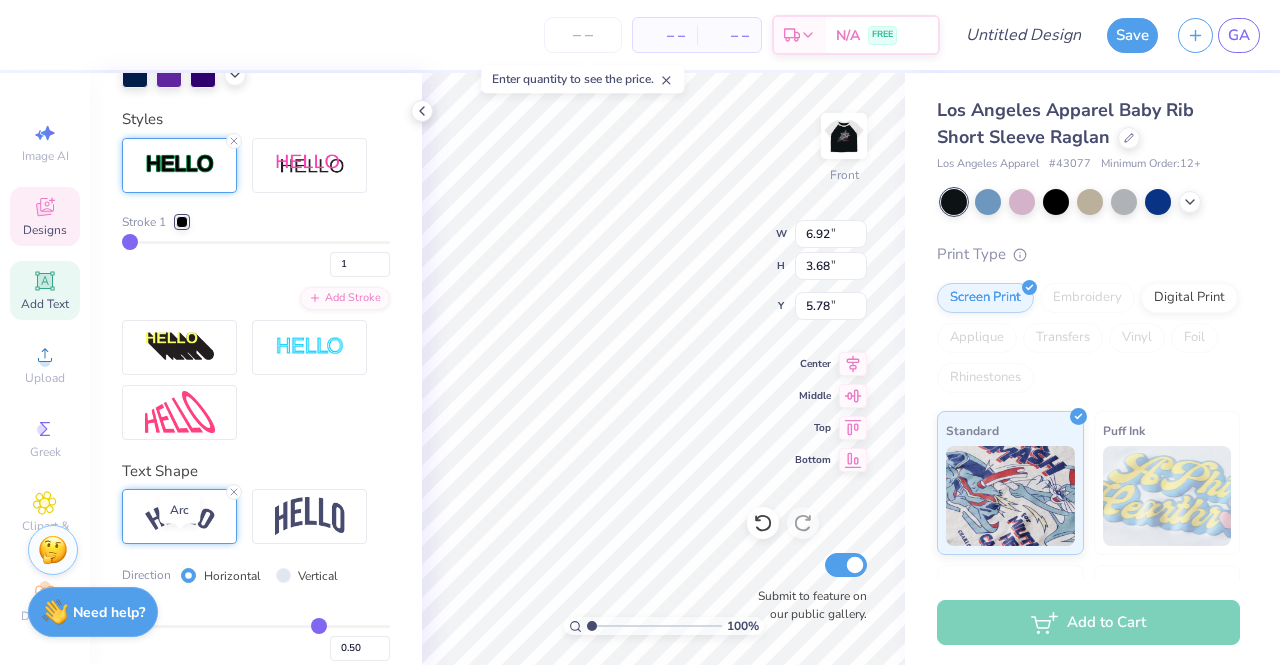 type on "6.96" 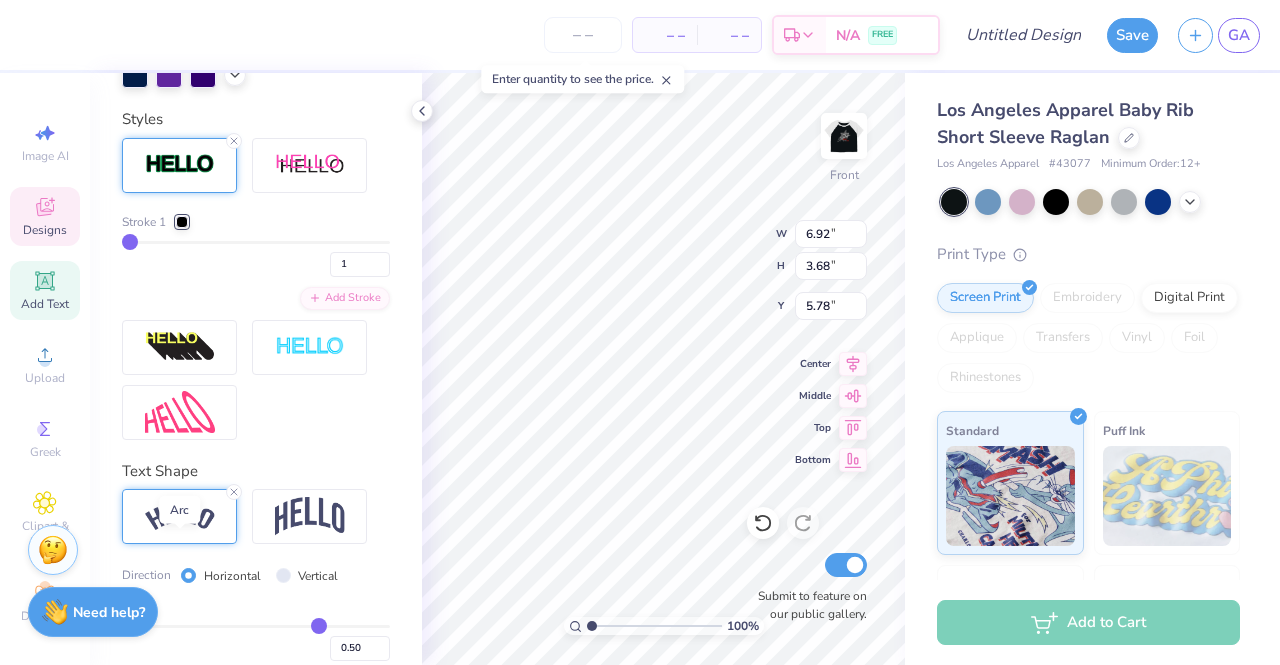 type on "2.90" 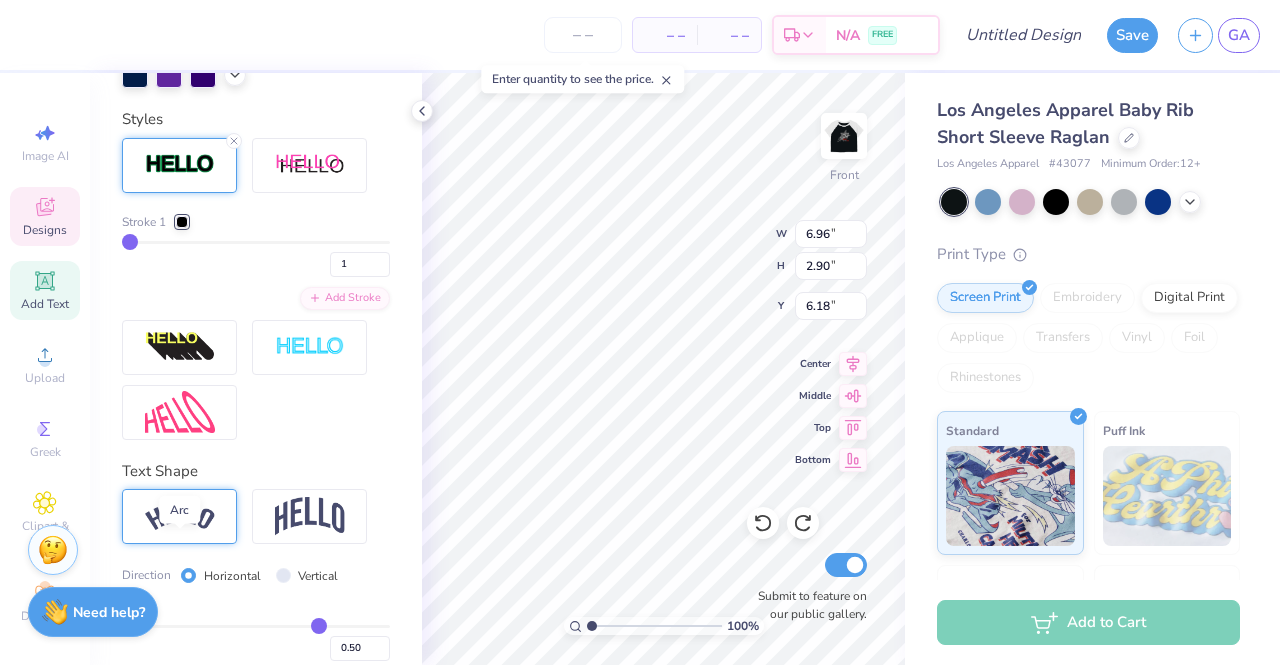 type on "6.92" 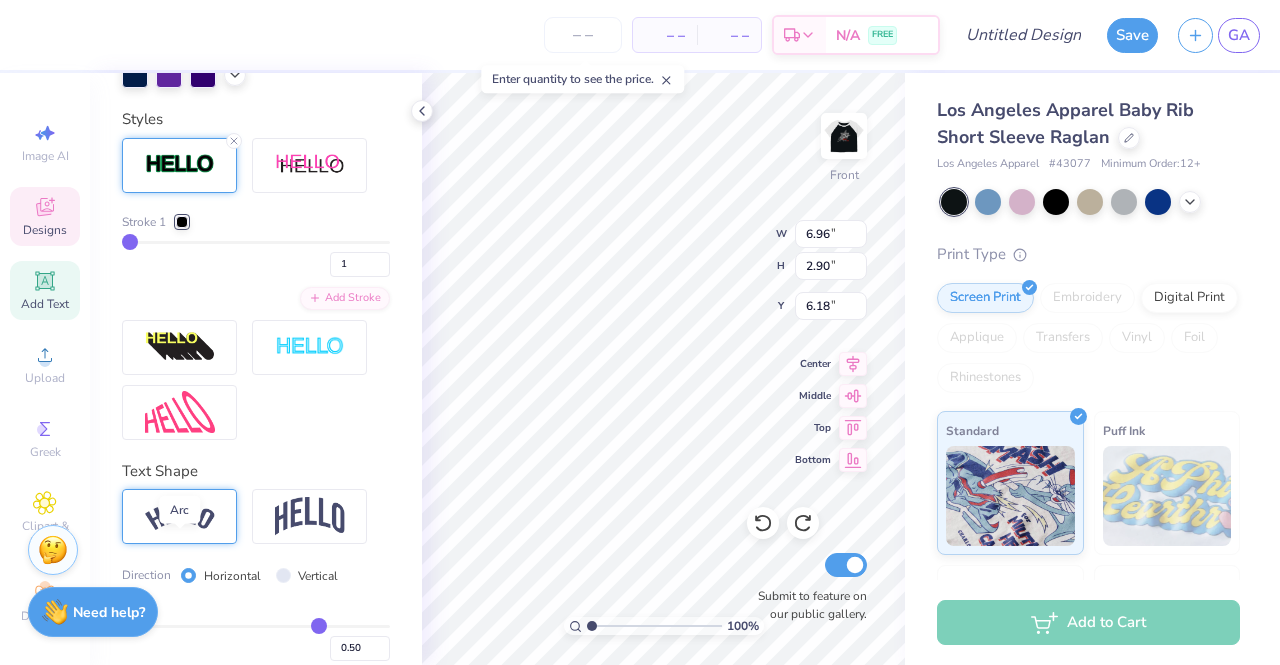 type on "3.68" 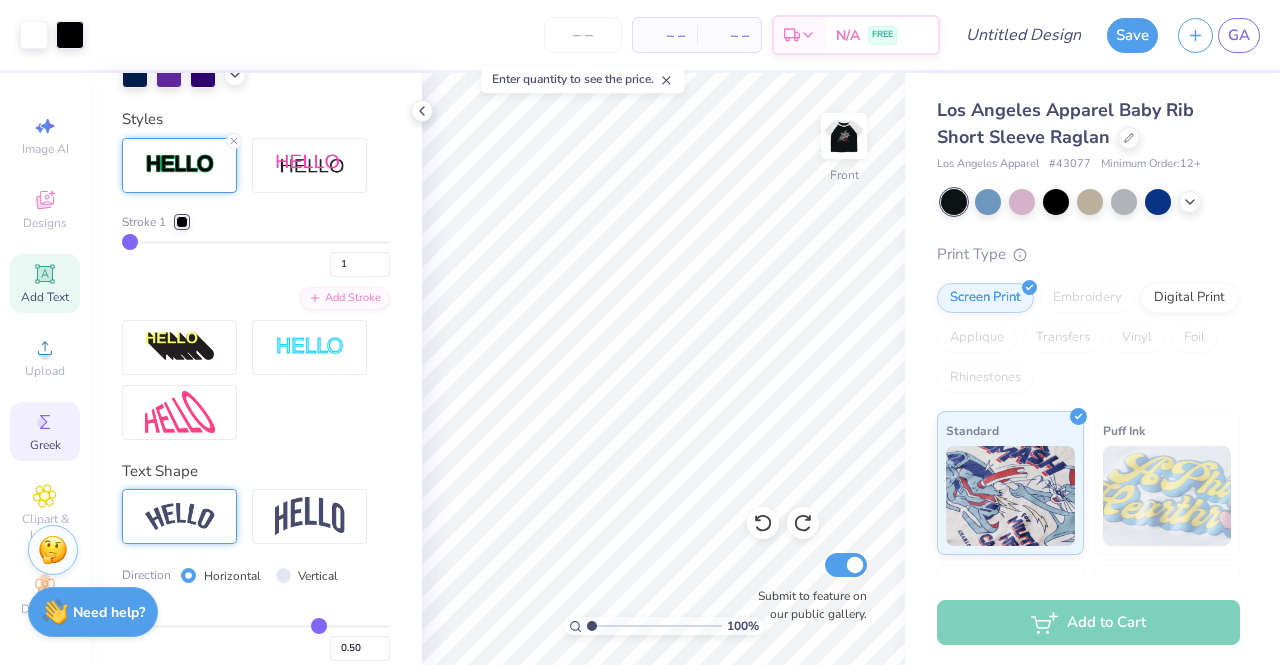 scroll, scrollTop: 0, scrollLeft: 0, axis: both 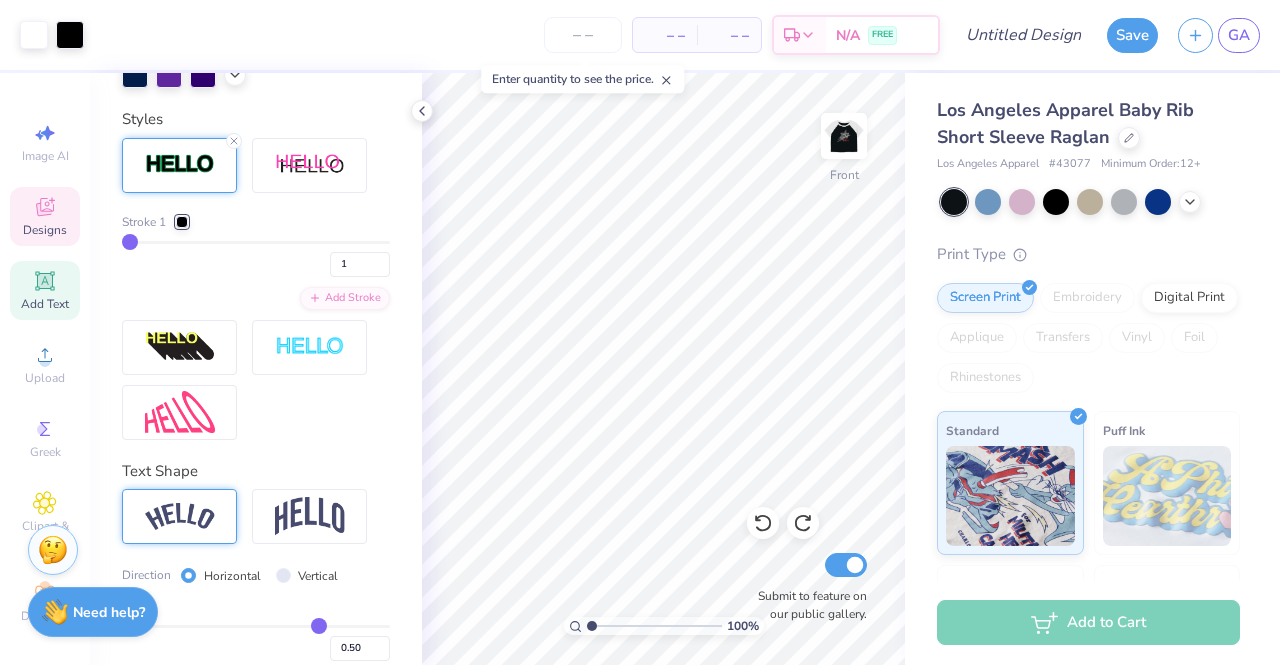 click on "Designs" at bounding box center (45, 230) 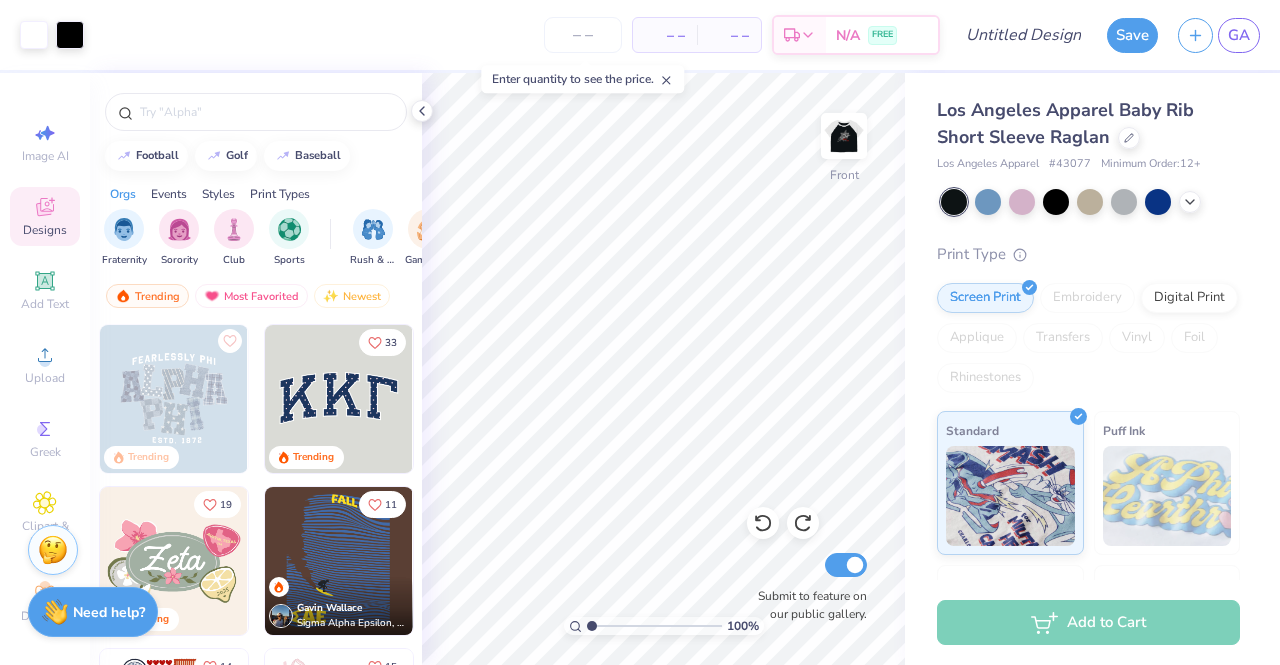 click at bounding box center [256, 107] 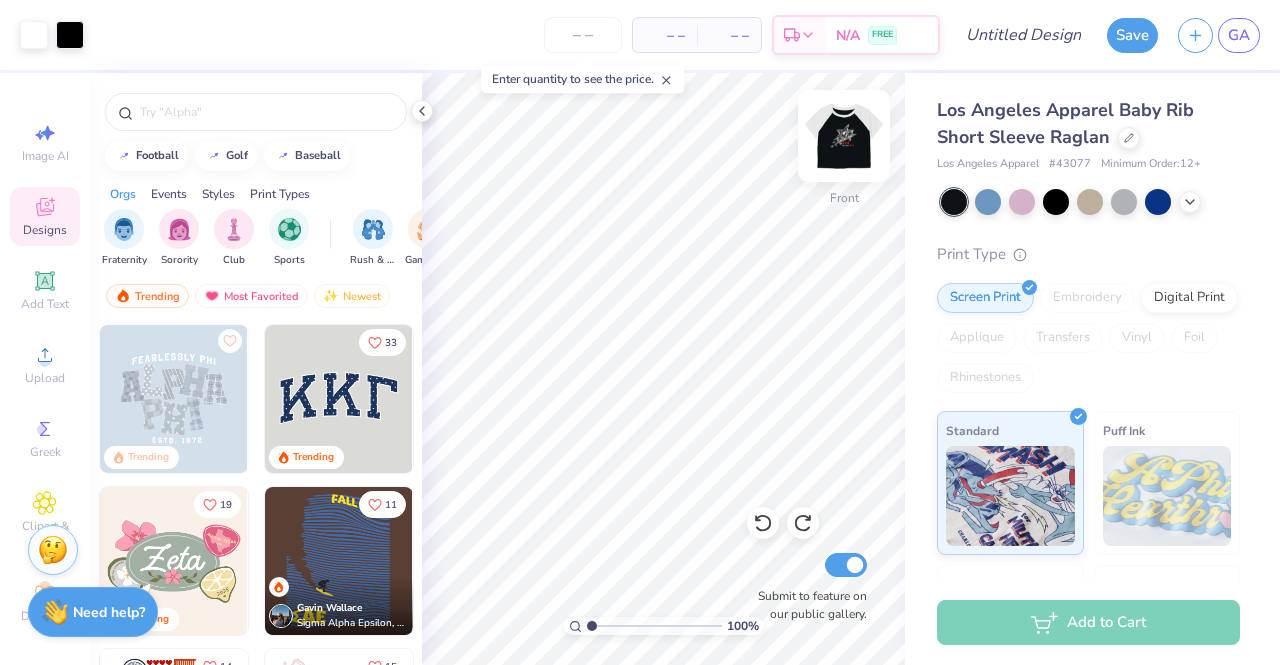 click at bounding box center [844, 136] 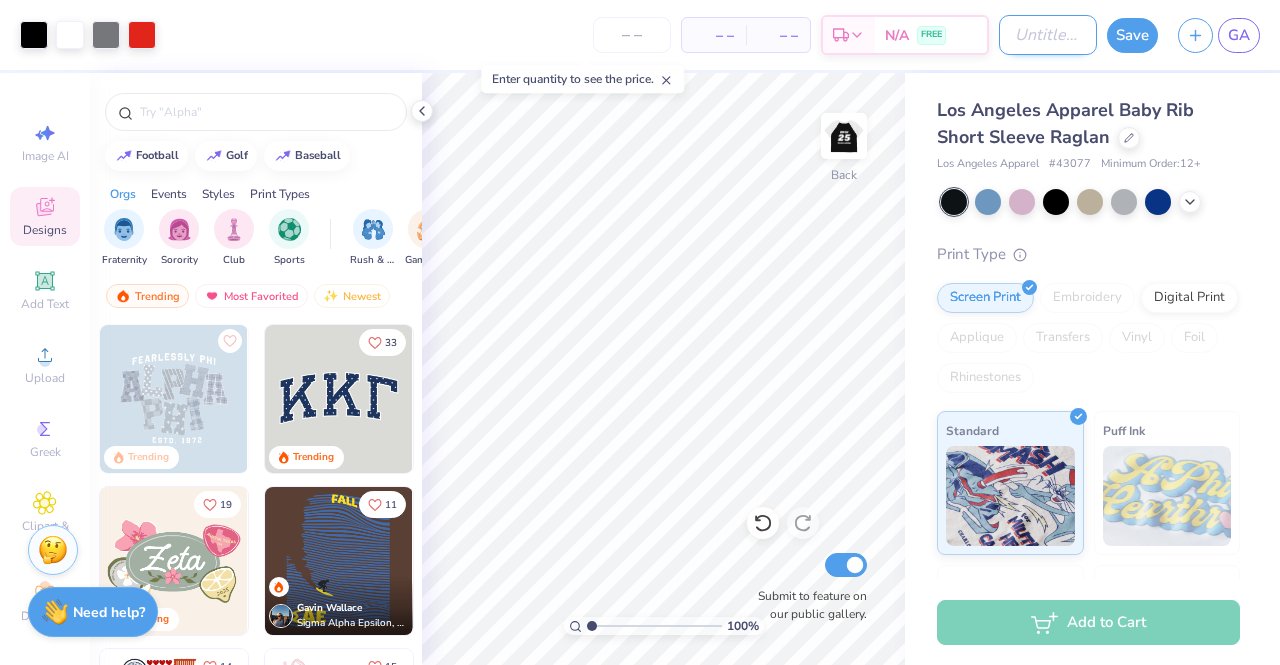 click on "Design Title" at bounding box center (1048, 35) 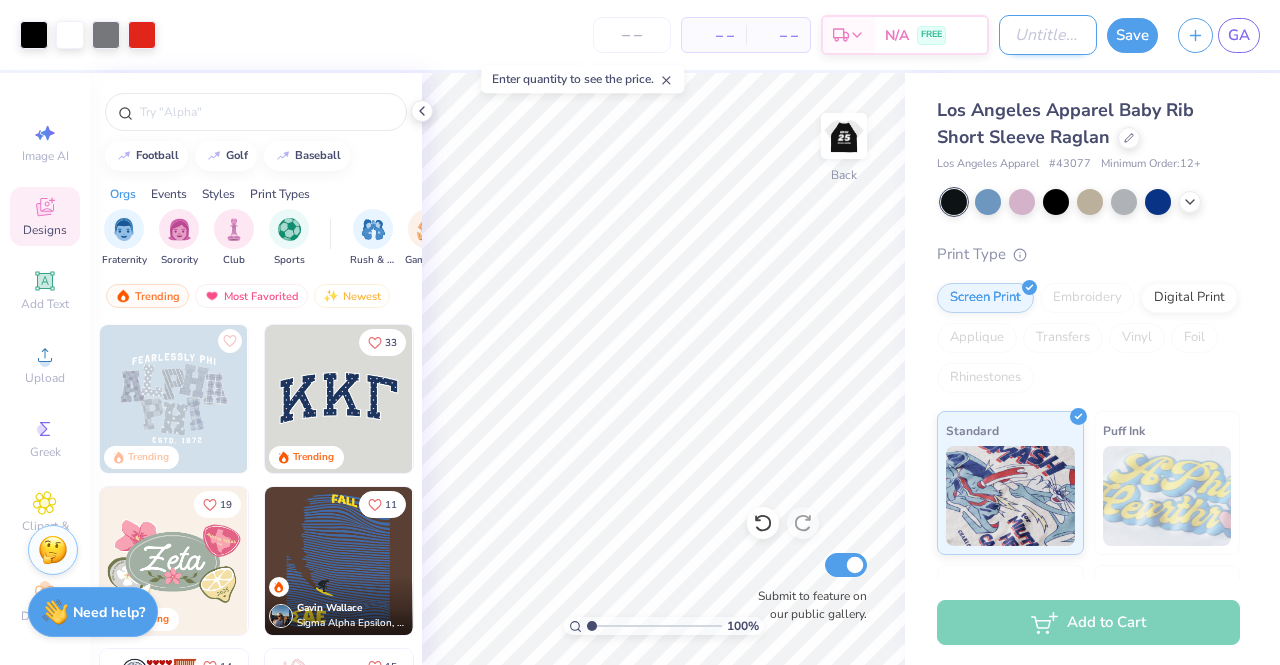 click on "Design Title" at bounding box center (1048, 35) 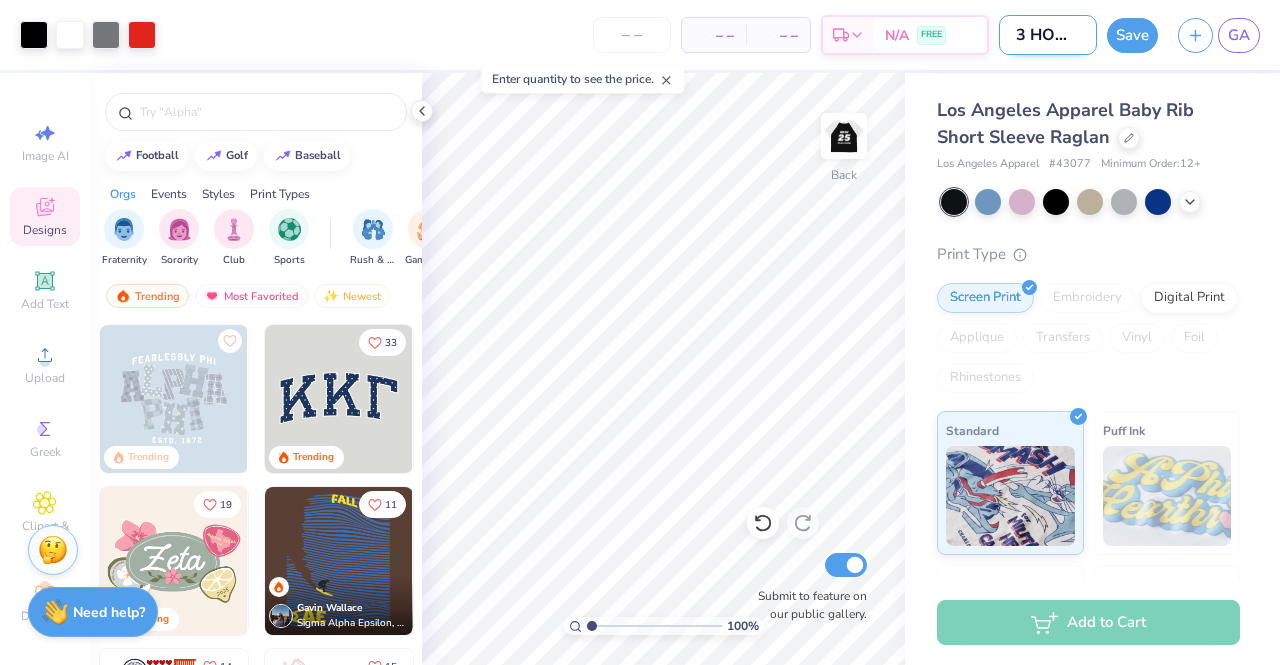 scroll, scrollTop: 0, scrollLeft: 28, axis: horizontal 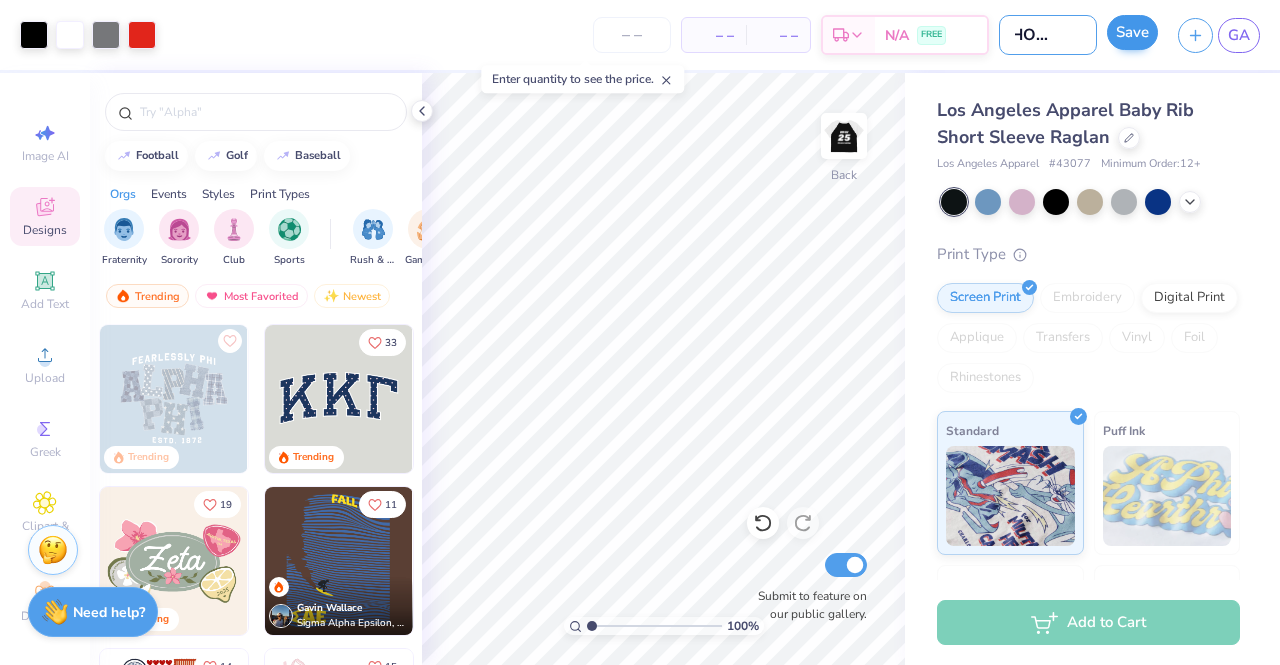 type on "#3 HOCO 25" 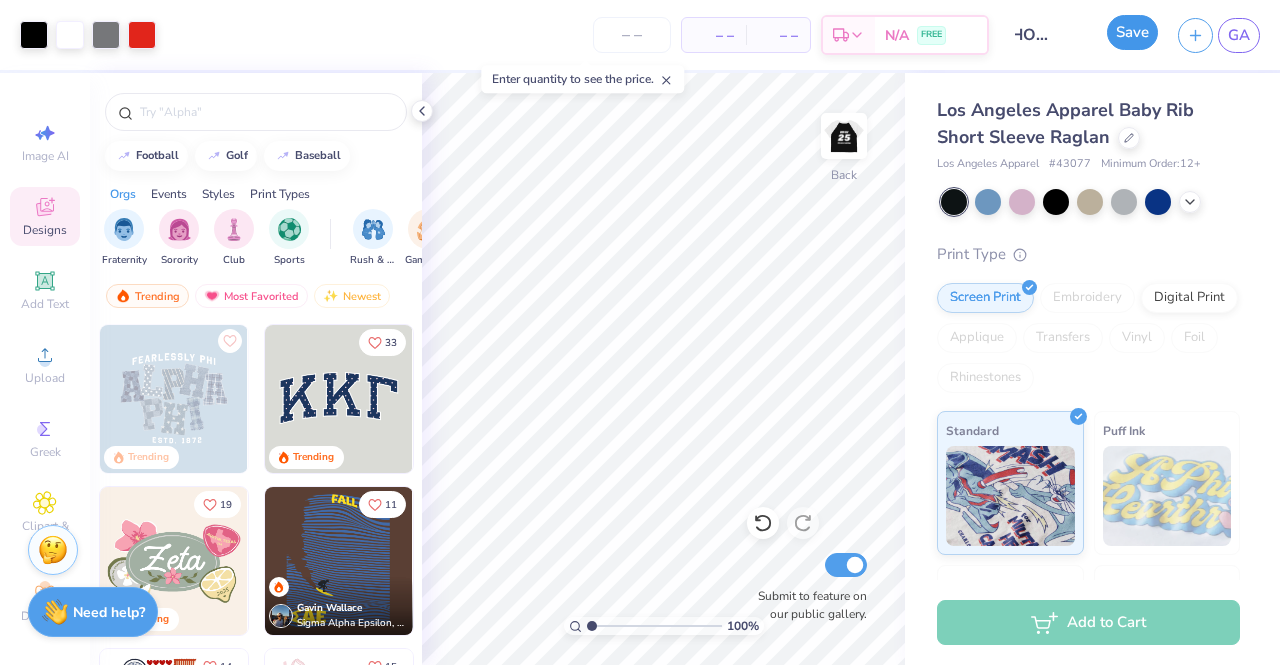 scroll, scrollTop: 0, scrollLeft: 0, axis: both 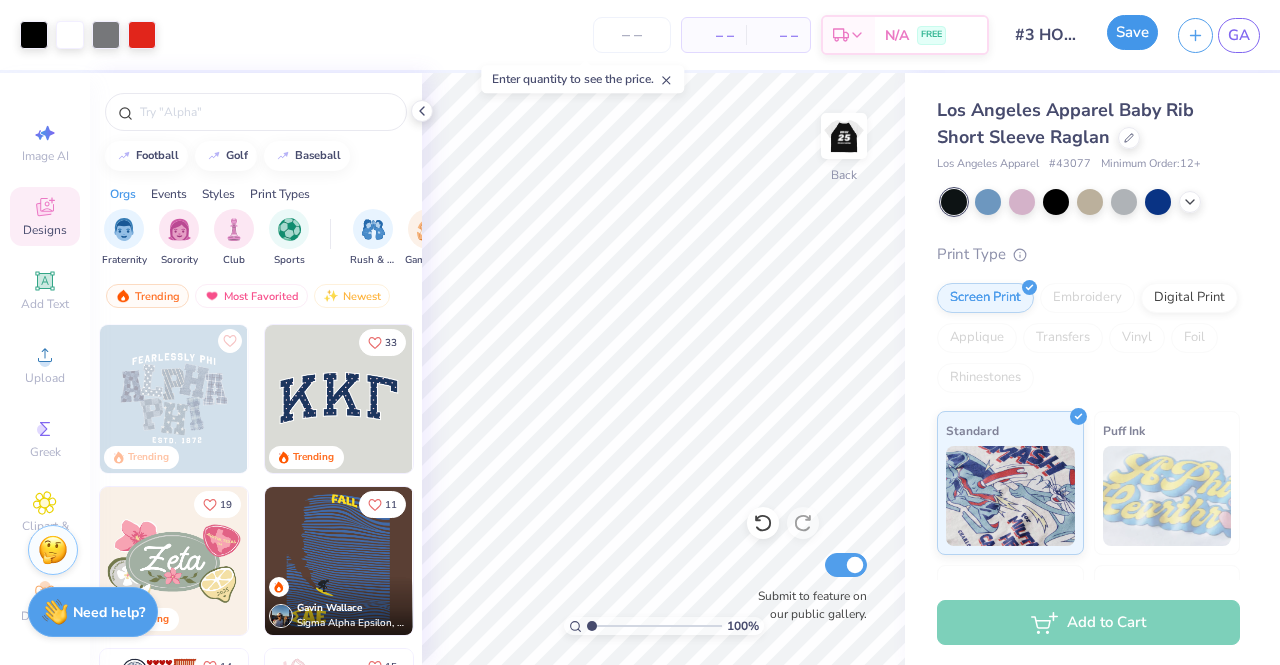 click on "Save" at bounding box center (1132, 32) 